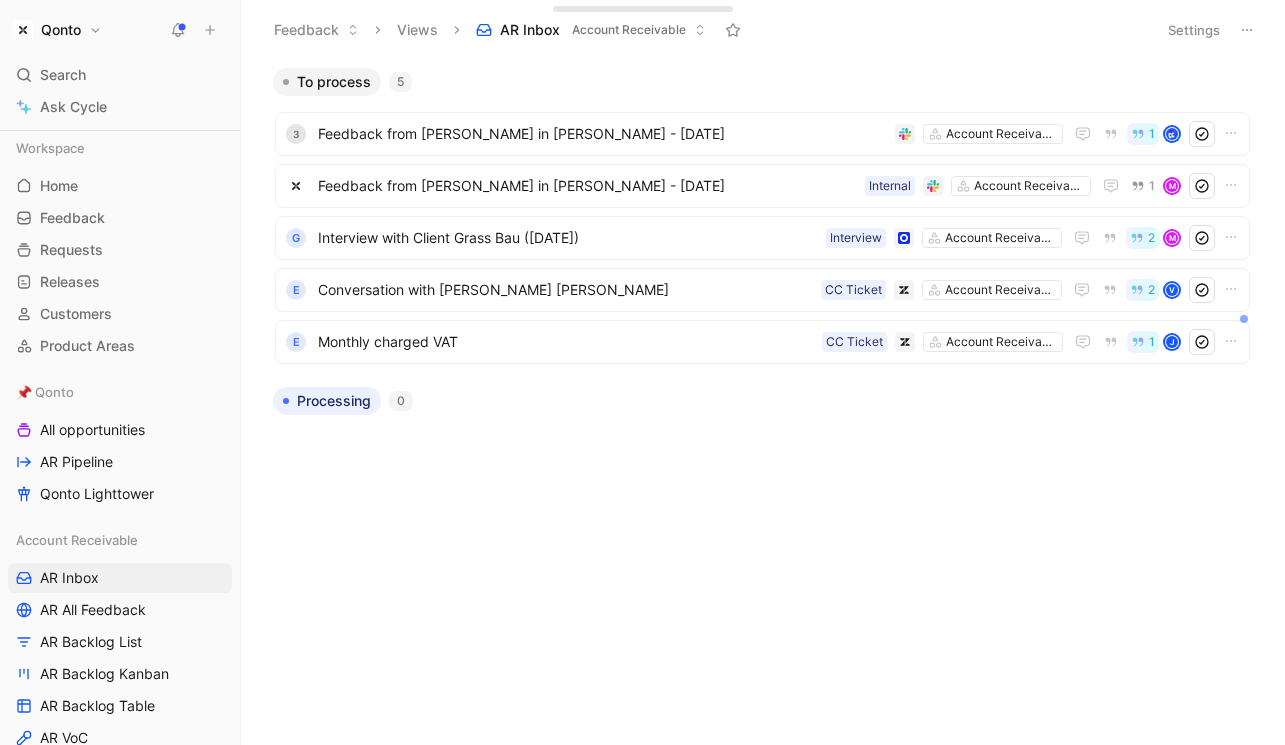 scroll, scrollTop: 0, scrollLeft: 0, axis: both 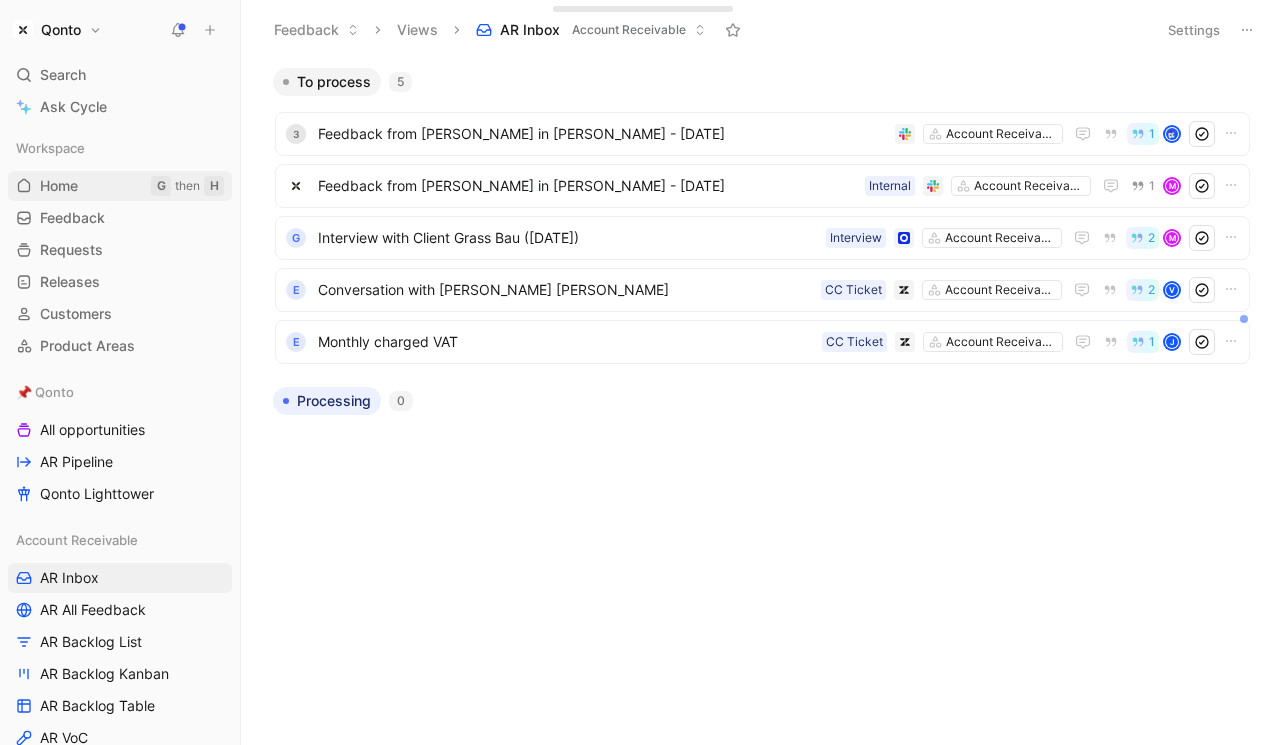 click on "Home G then H" at bounding box center (120, 186) 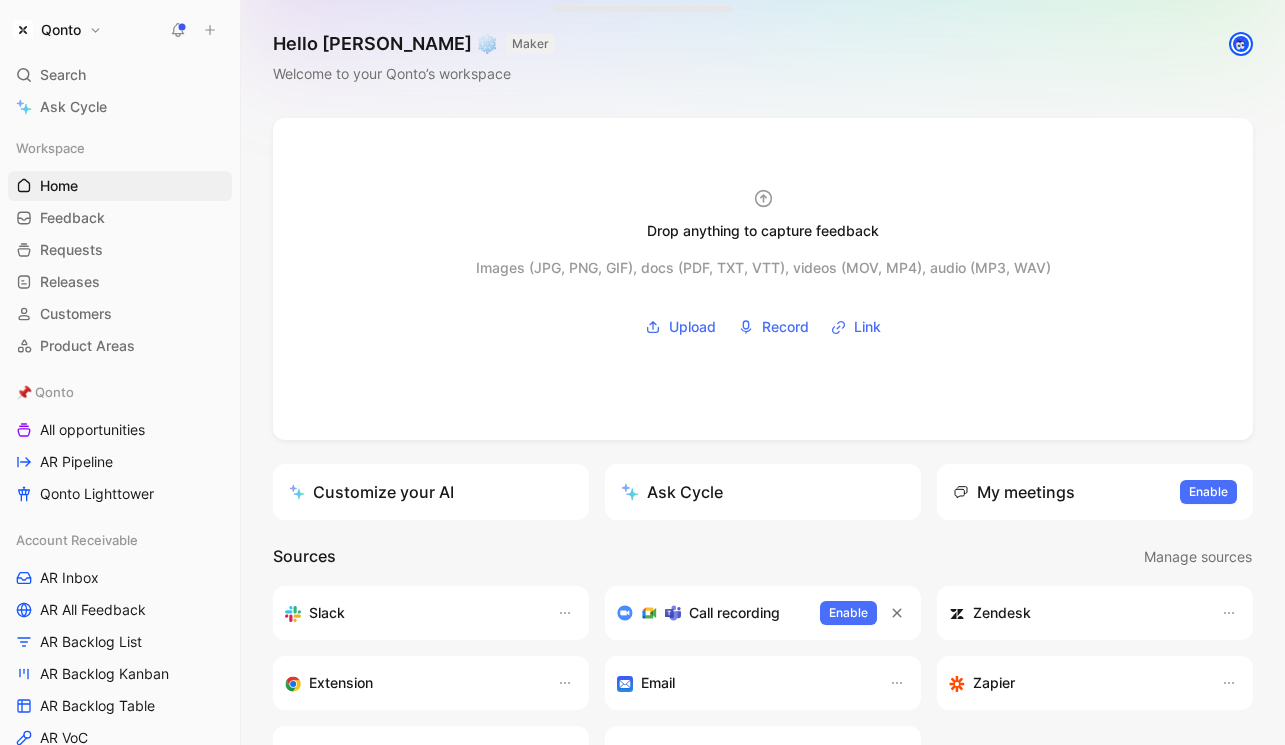 scroll, scrollTop: 40, scrollLeft: 0, axis: vertical 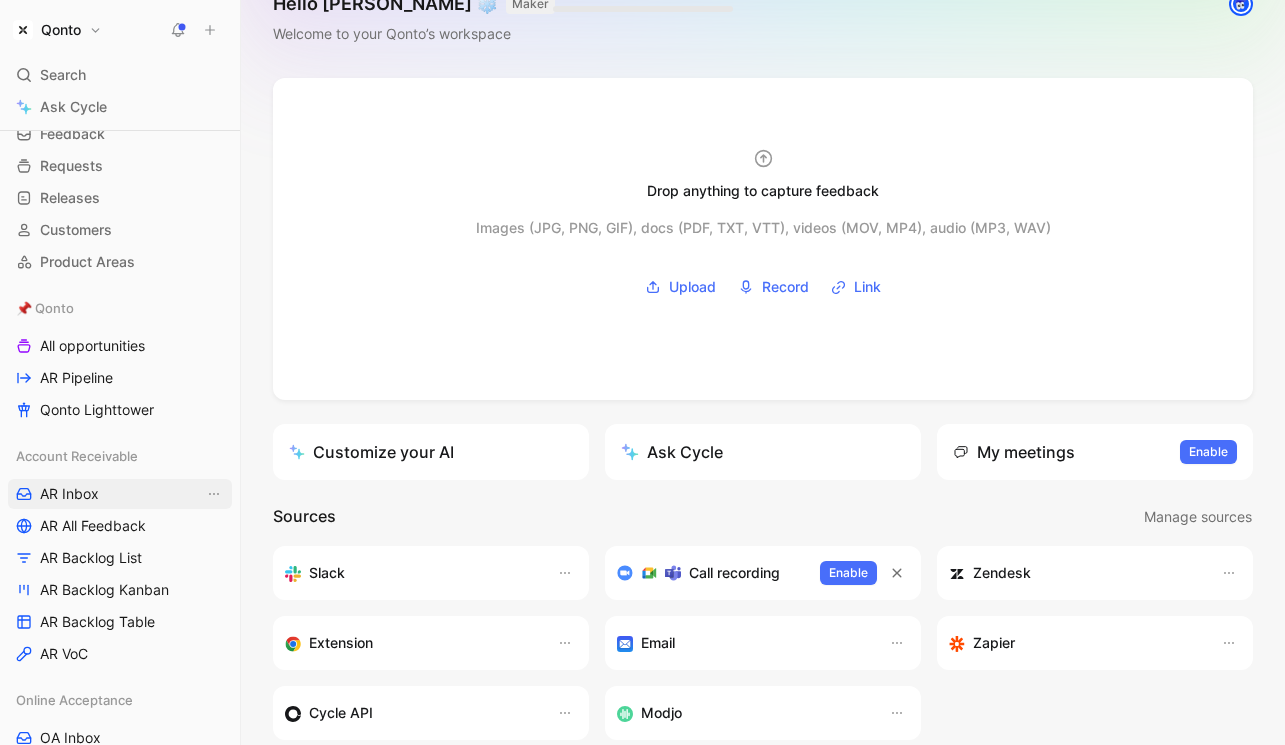 click on "AR Inbox" at bounding box center [120, 494] 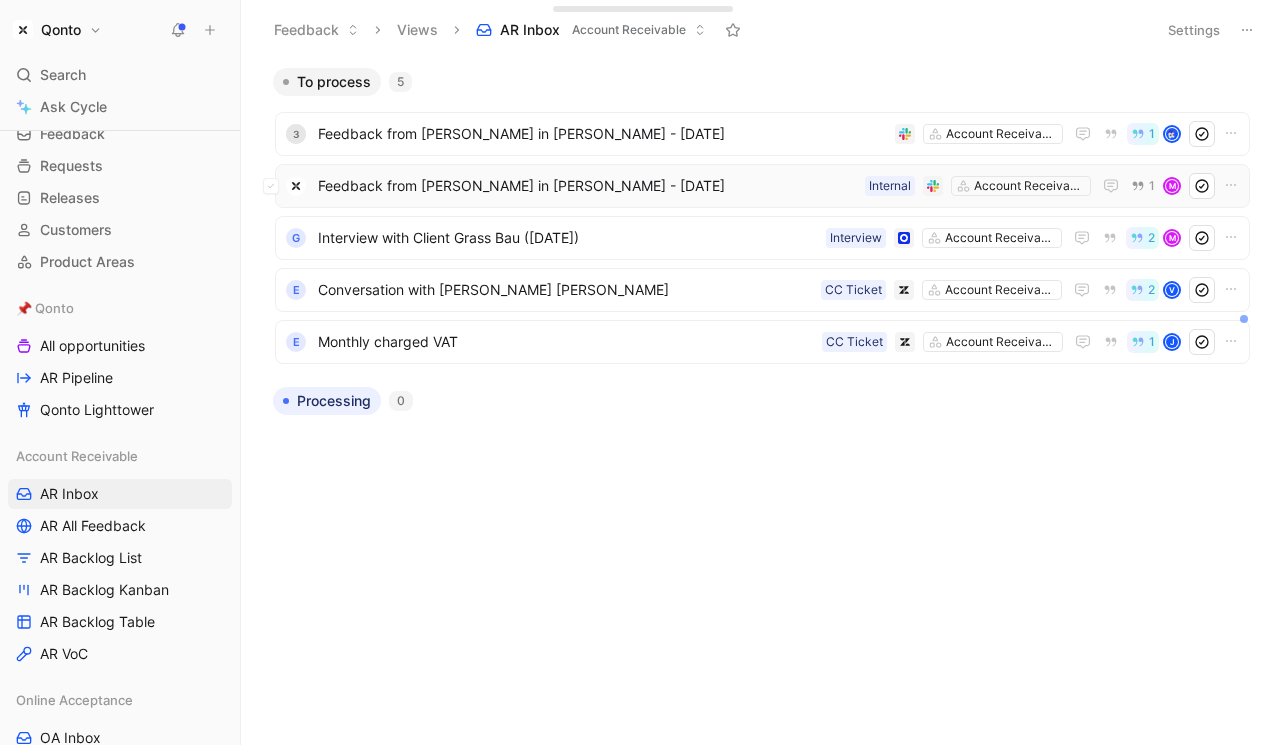 click on "Feedback from [PERSON_NAME] in [PERSON_NAME] - [DATE]" at bounding box center (587, 186) 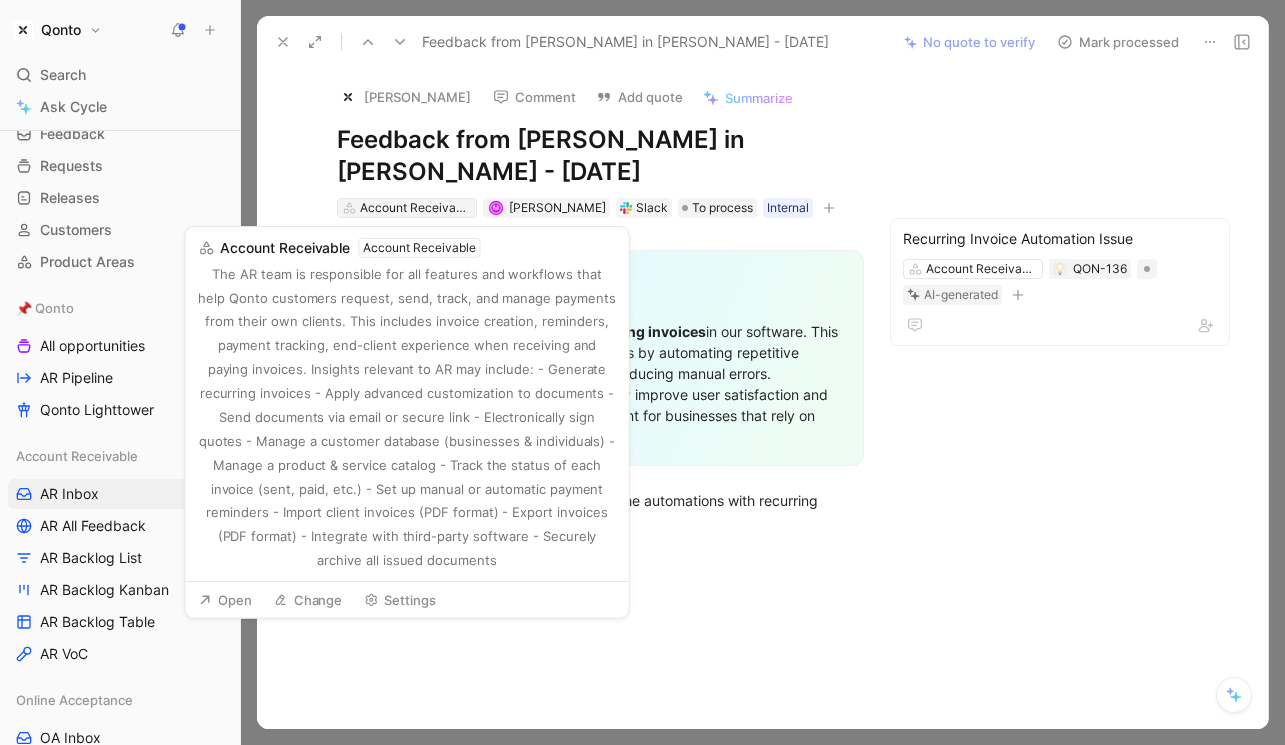 click on "Account Receivable" at bounding box center [416, 208] 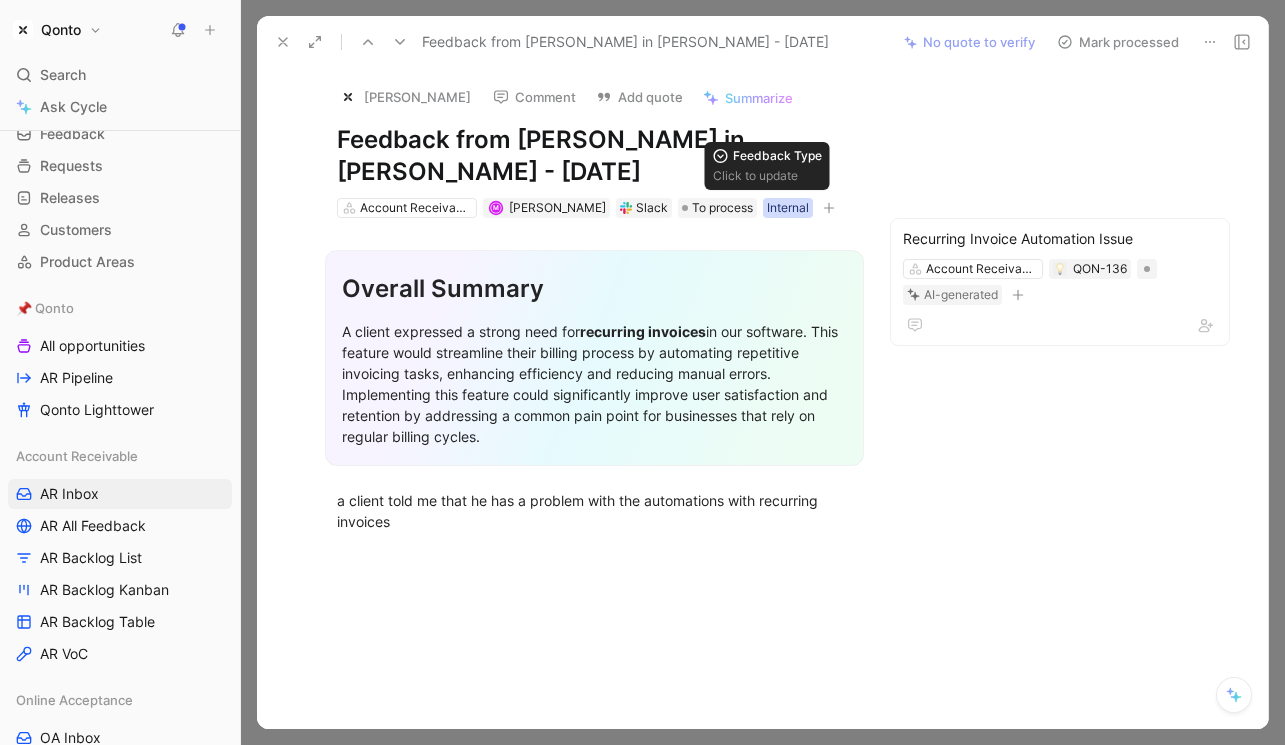 click on "Internal" at bounding box center [788, 208] 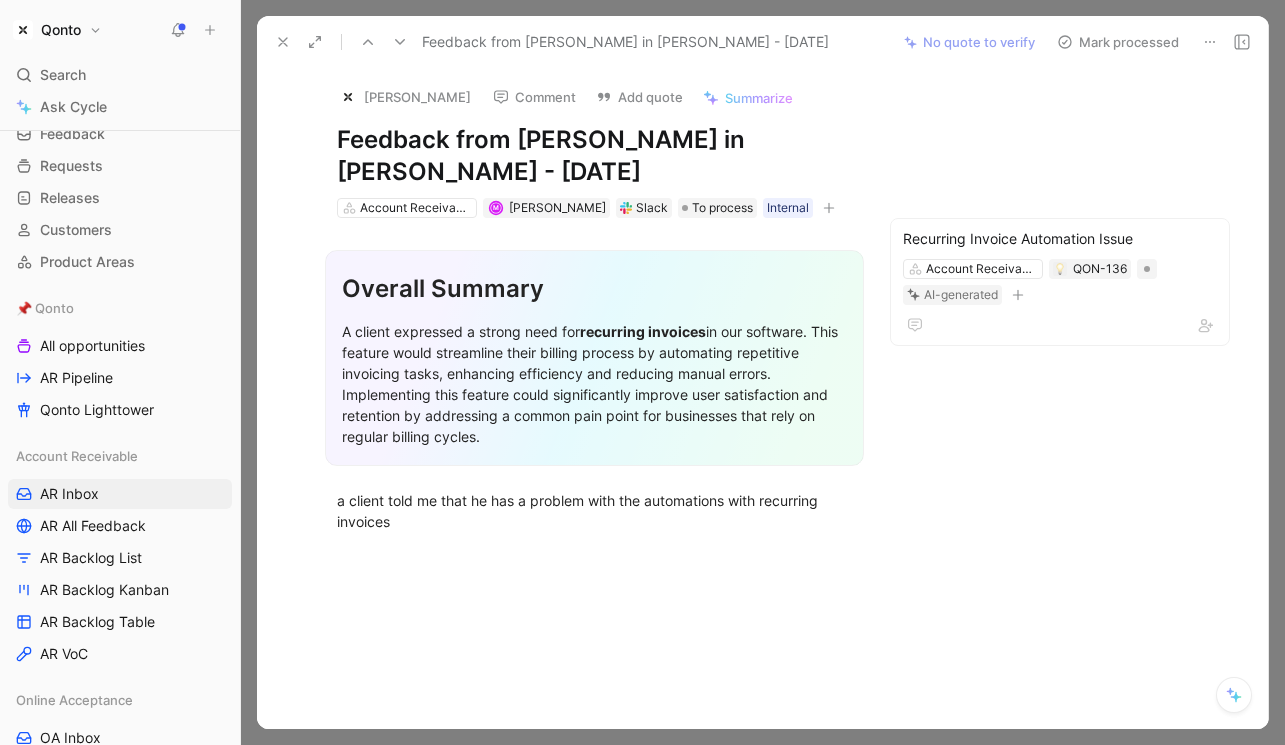 drag, startPoint x: 481, startPoint y: 574, endPoint x: 489, endPoint y: 413, distance: 161.19864 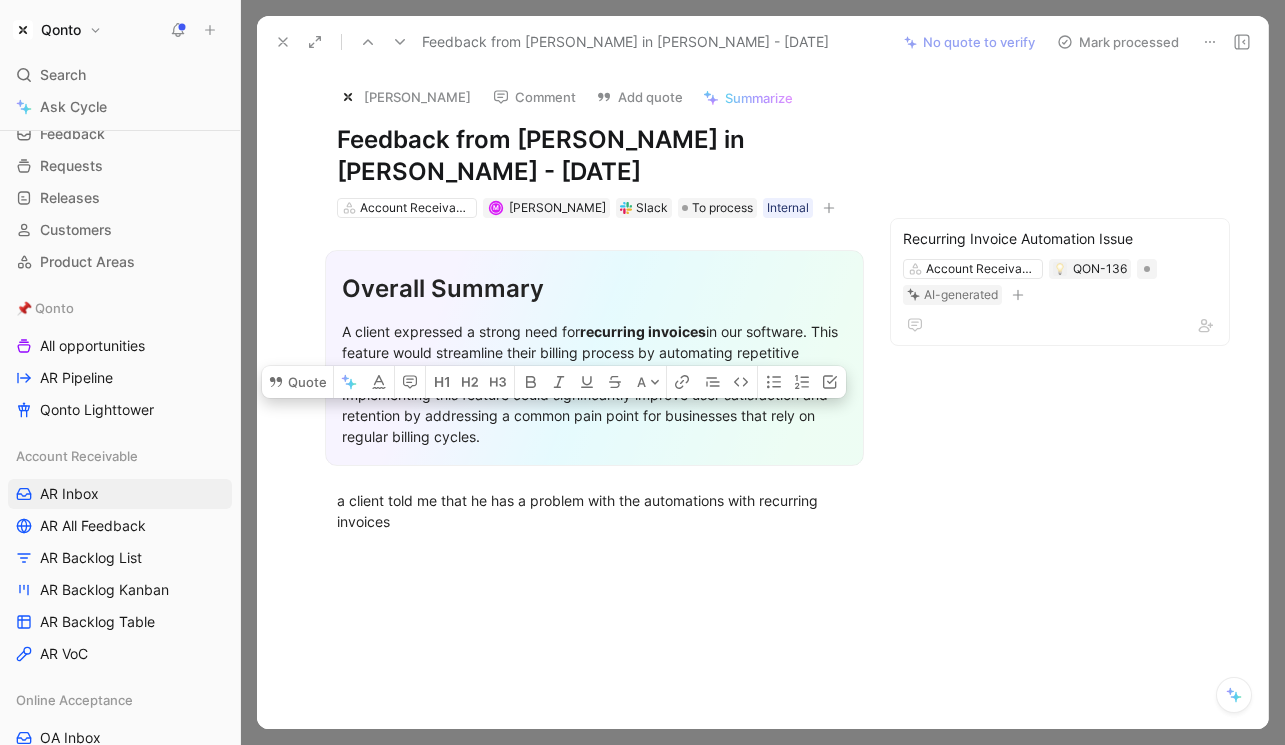 click on "Overall Summary A client expressed a strong need for  recurring invoices  in our software. This feature would streamline their billing process by automating repetitive invoicing tasks, enhancing efficiency and reducing manual errors. Implementing this feature could significantly improve user satisfaction and retention by addressing a common pain point for businesses that rely on regular billing cycles. a client told me that he has a problem with the automations with recurring invoices" at bounding box center [594, 386] 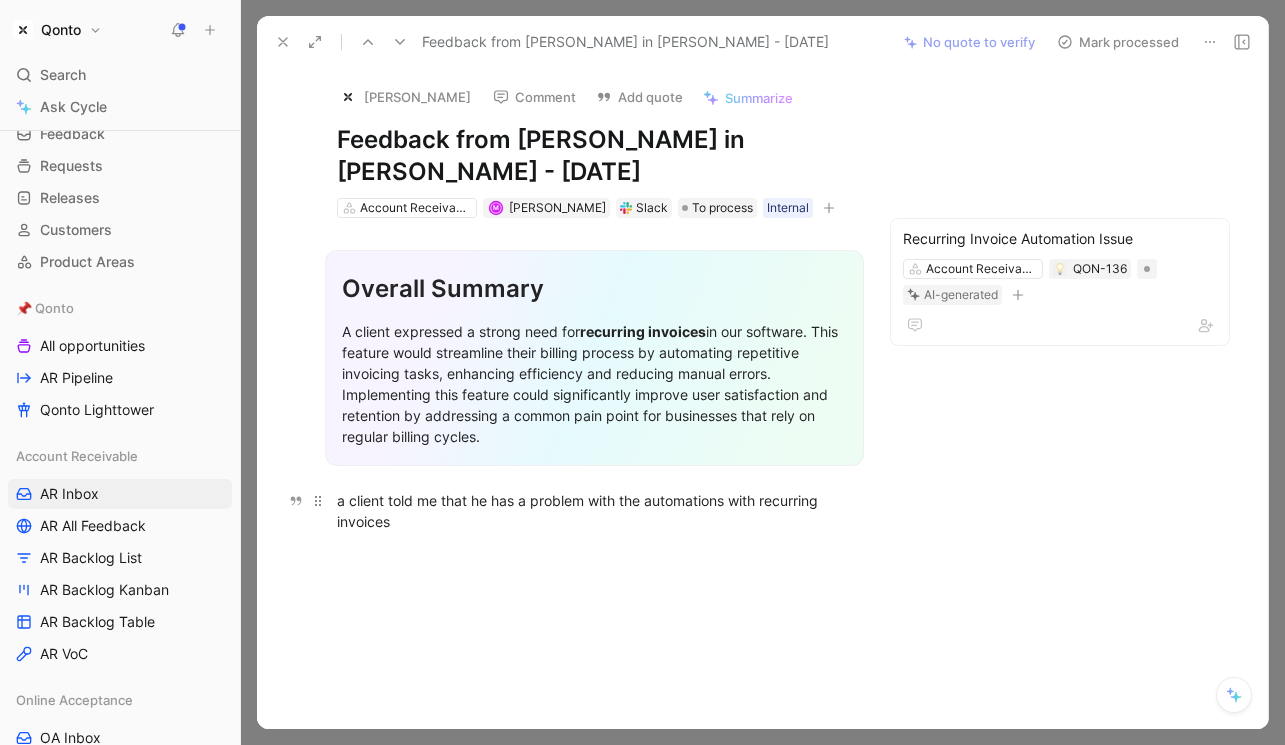 drag, startPoint x: 442, startPoint y: 538, endPoint x: 329, endPoint y: 503, distance: 118.29624 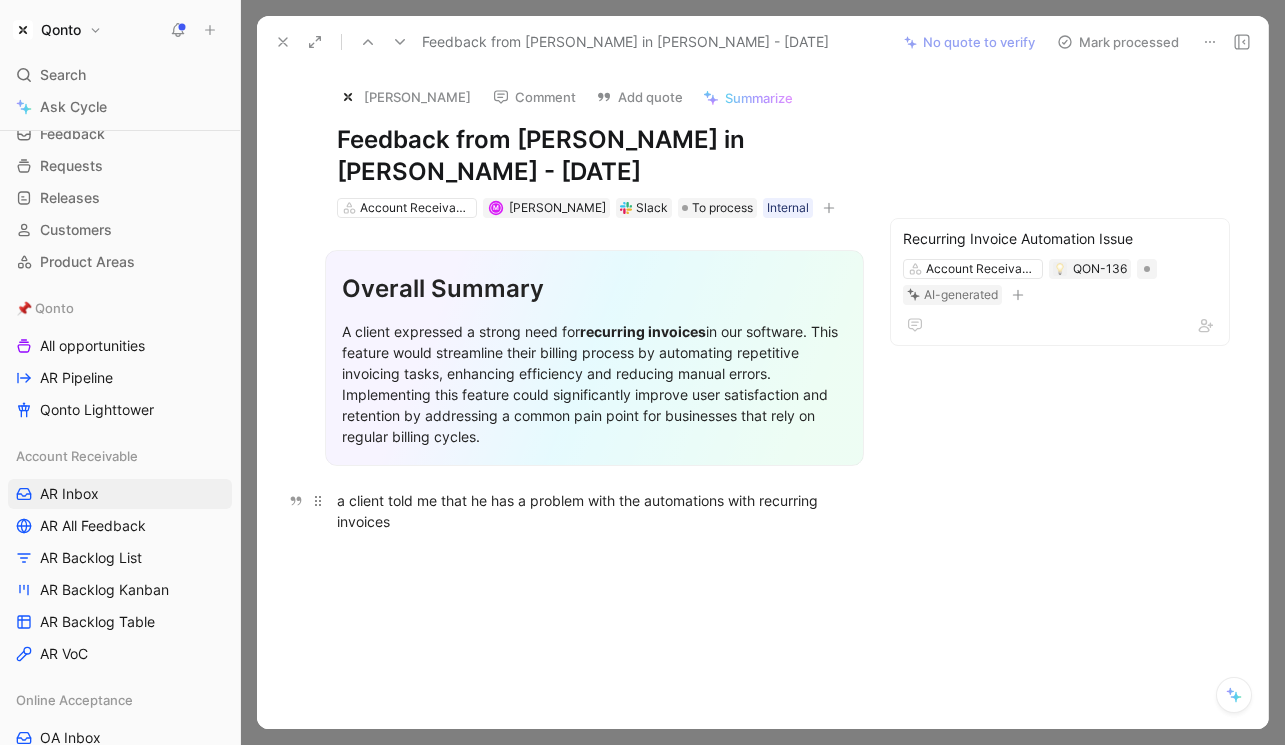 click on "Overall Summary A client expressed a strong need for  recurring invoices  in our software. This feature would streamline their billing process by automating repetitive invoicing tasks, enhancing efficiency and reducing manual errors. Implementing this feature could significantly improve user satisfaction and retention by addressing a common pain point for businesses that rely on regular billing cycles. a client told me that he has a problem with the automations with recurring invoices" at bounding box center (594, 386) 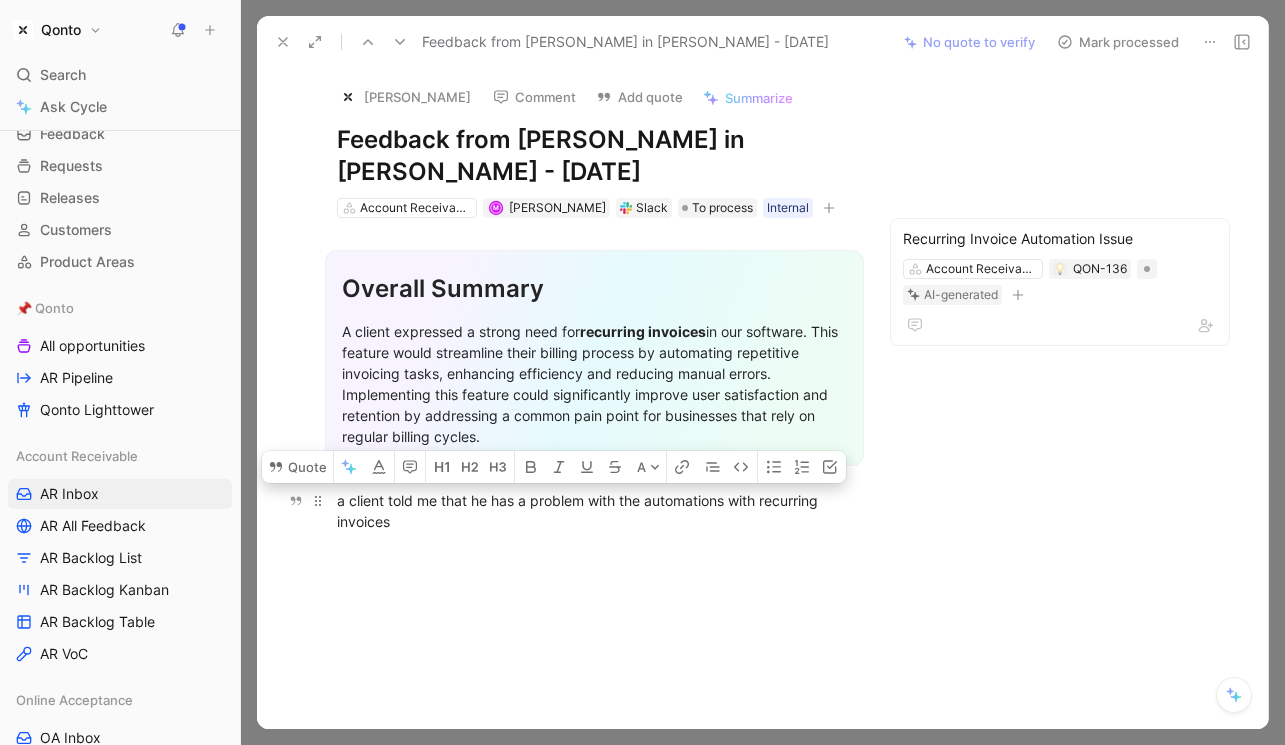 click on "a client told me that he has a problem with the automations with recurring invoices" at bounding box center (594, 511) 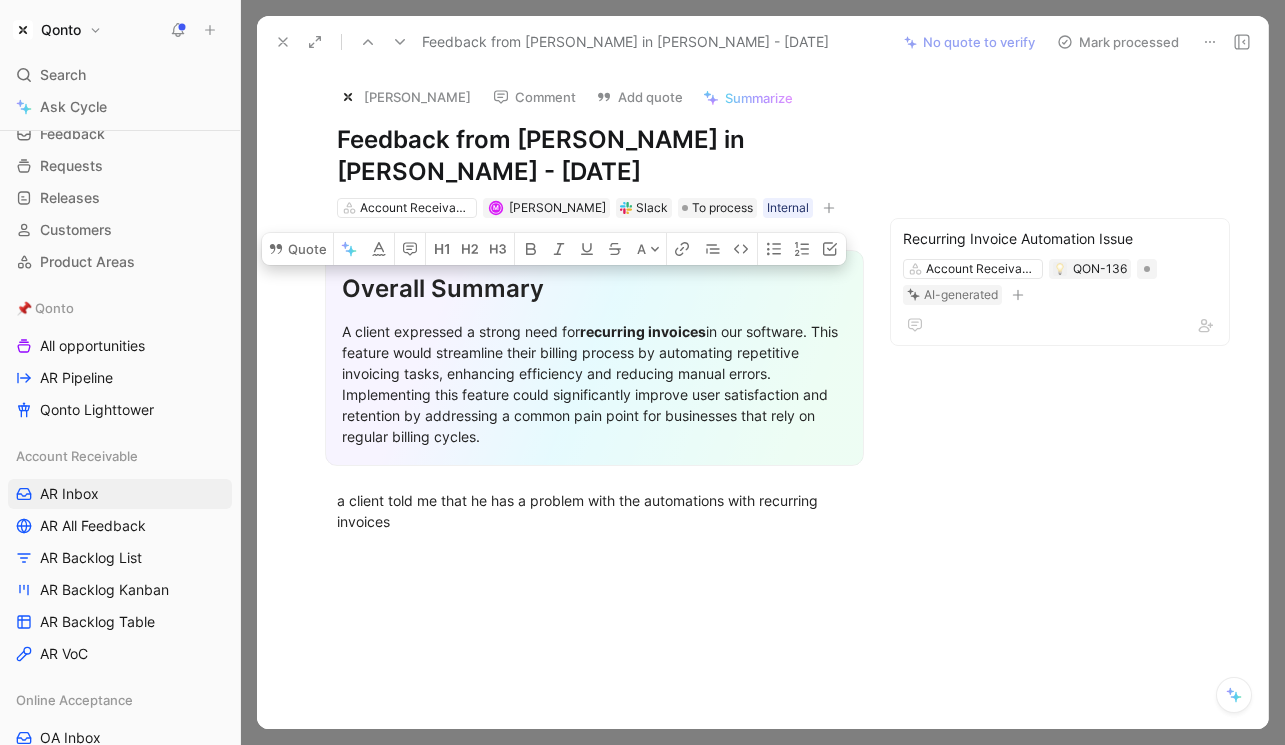 drag, startPoint x: 513, startPoint y: 439, endPoint x: 499, endPoint y: 290, distance: 149.65627 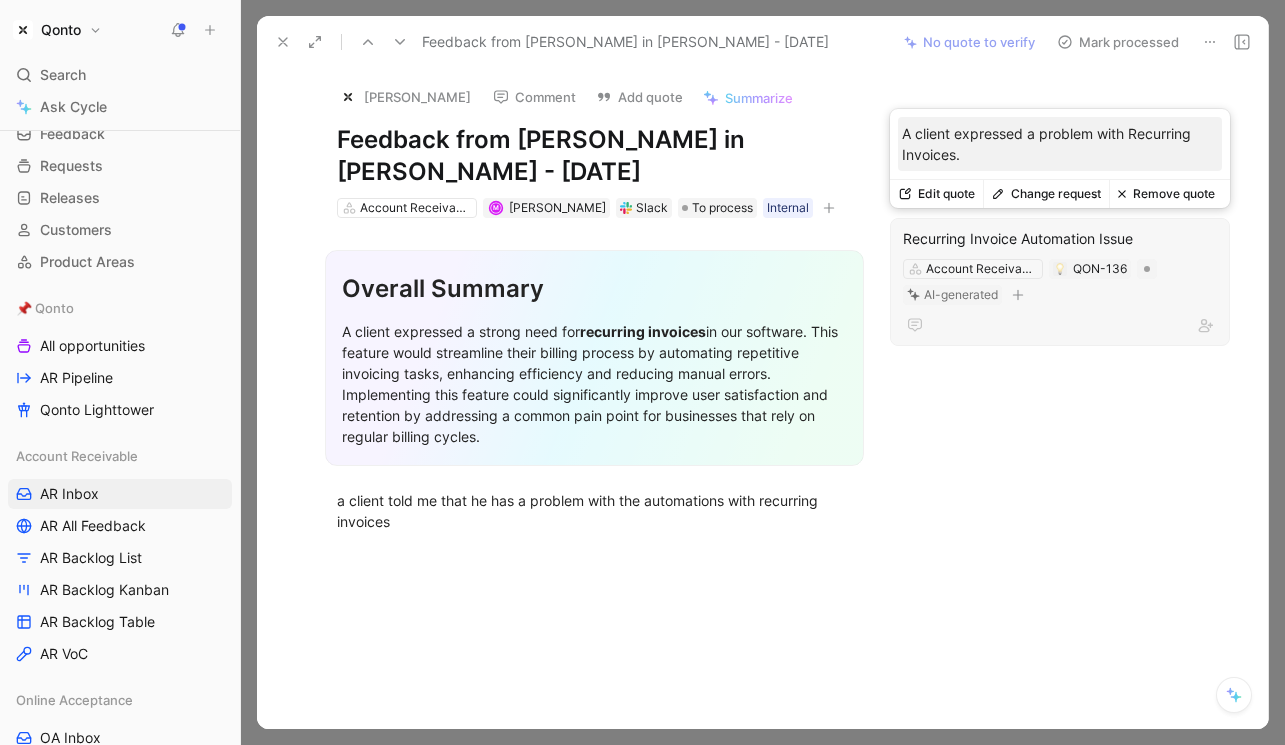 click 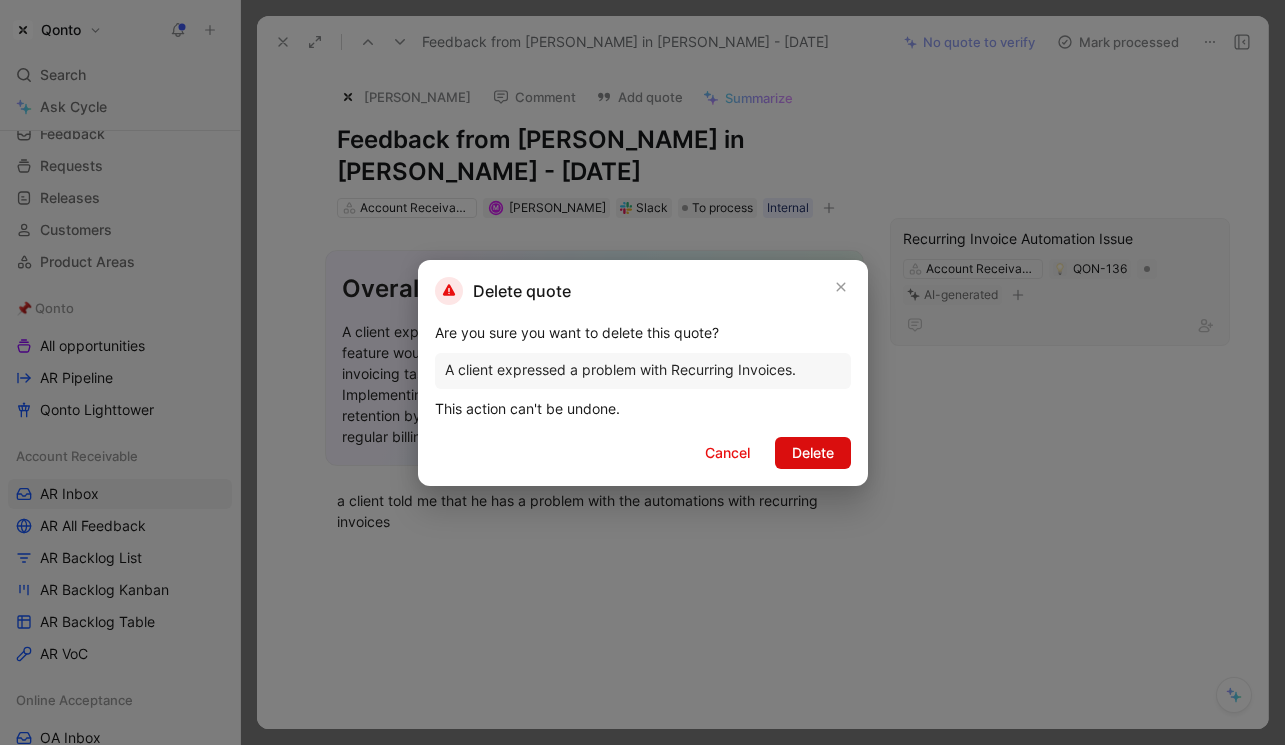 click on "Delete" at bounding box center [813, 453] 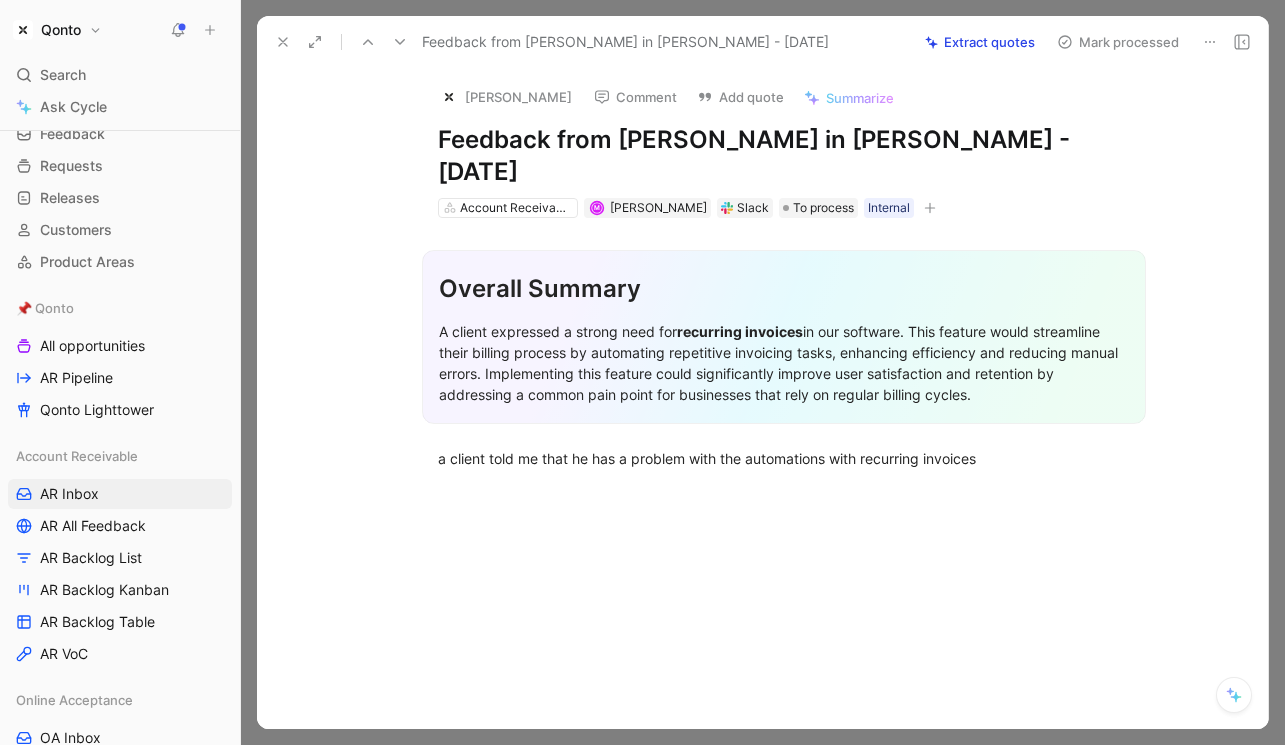 click on "Extract quotes" at bounding box center (980, 42) 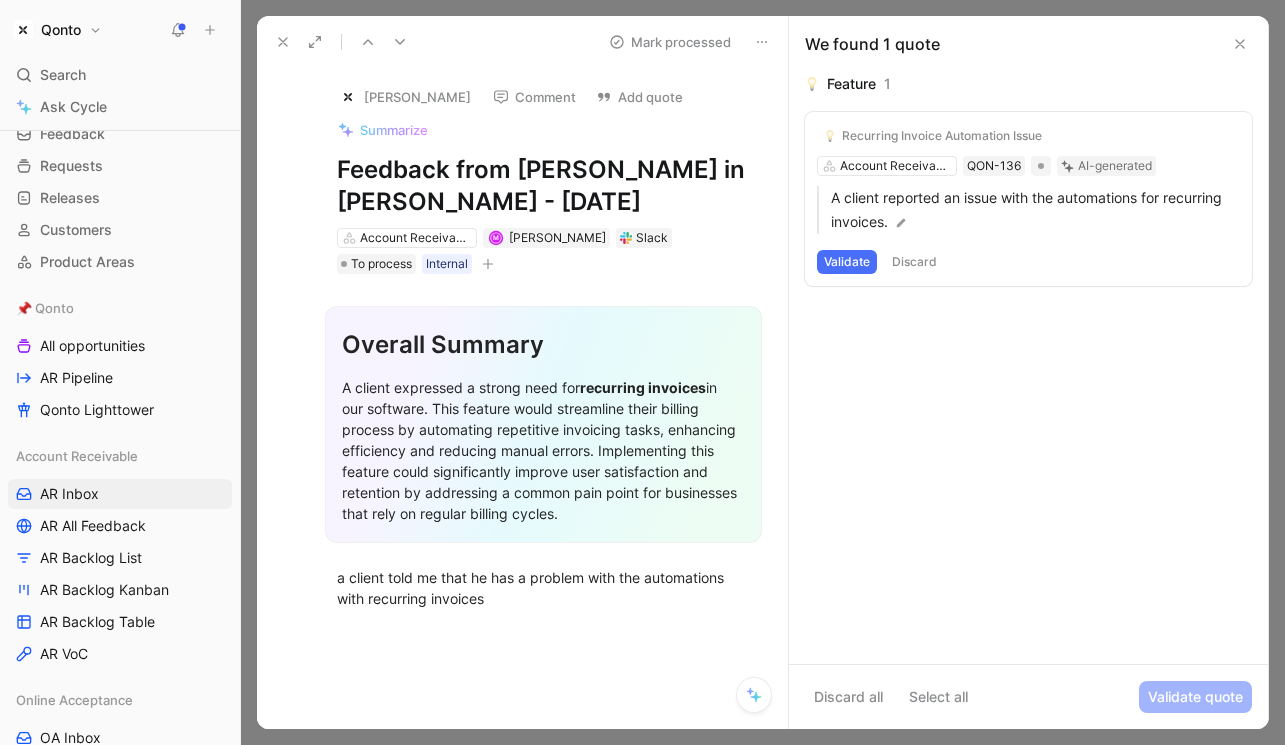drag, startPoint x: 819, startPoint y: 44, endPoint x: 952, endPoint y: 44, distance: 133 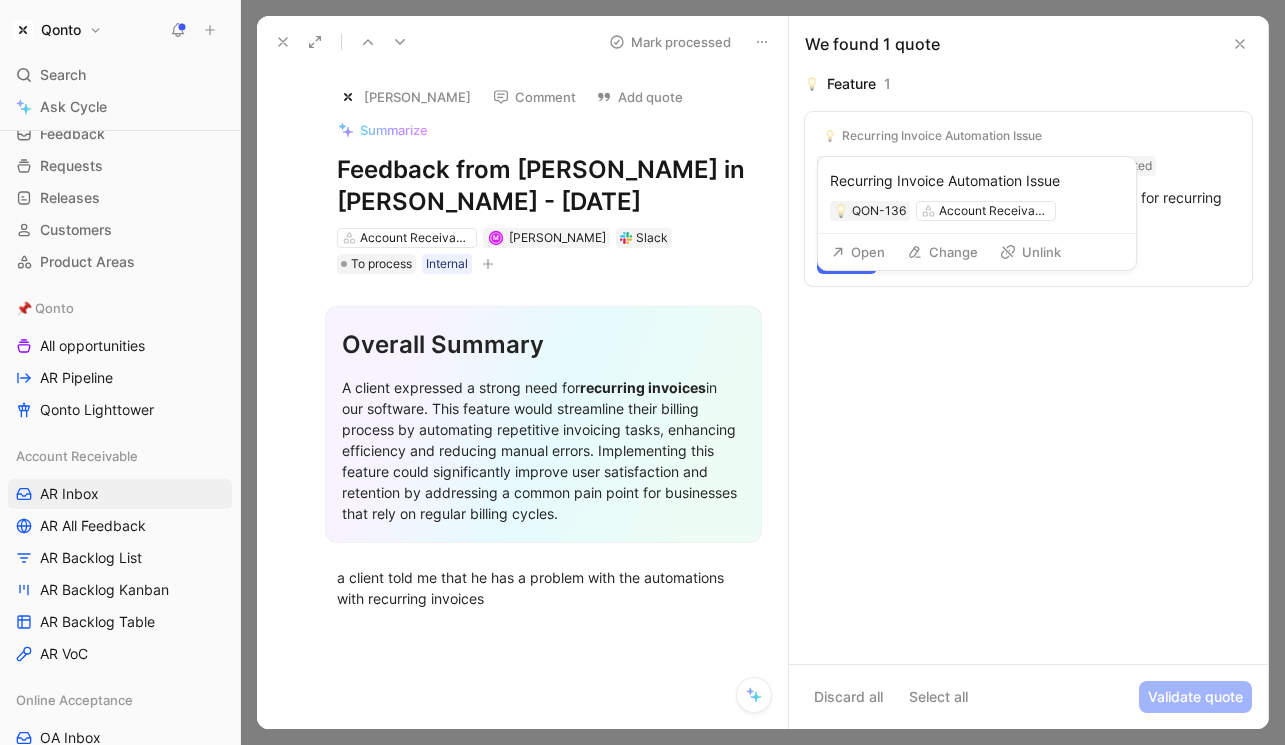 click on "Open" at bounding box center (858, 252) 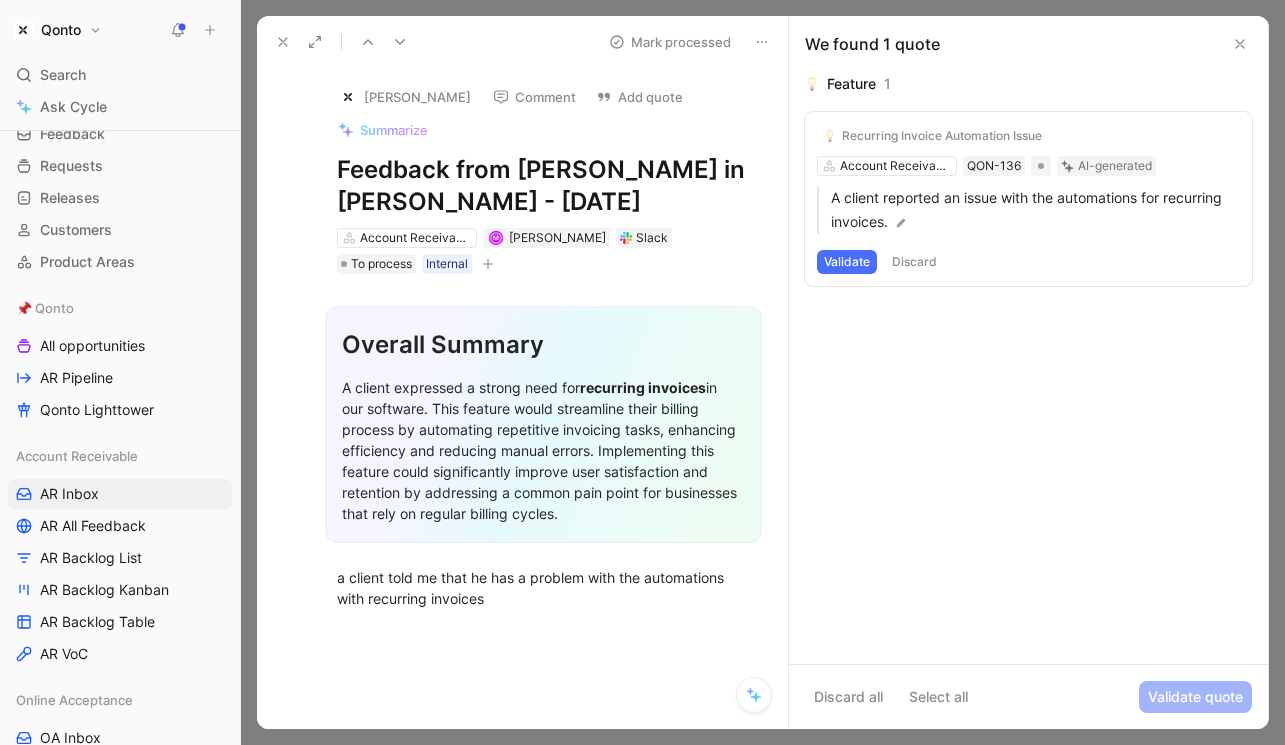 click on "Validate" at bounding box center [847, 262] 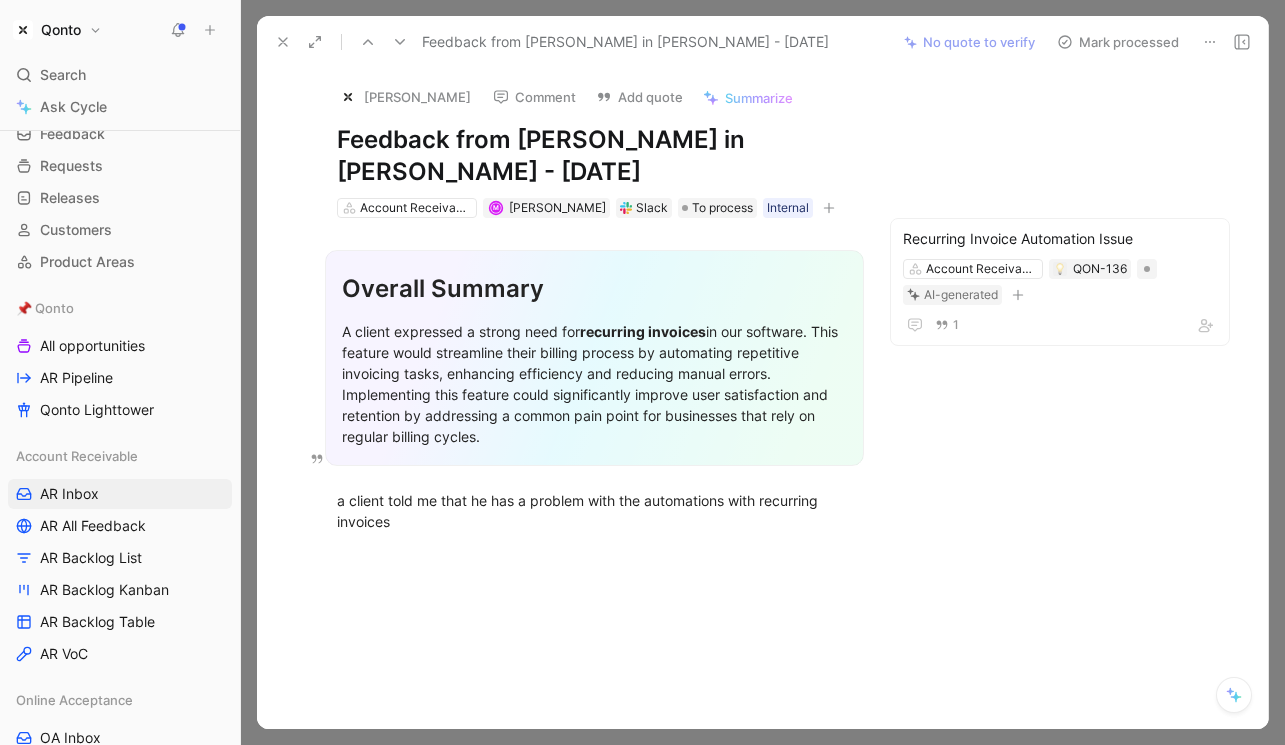 click on "Mark processed" at bounding box center (1118, 42) 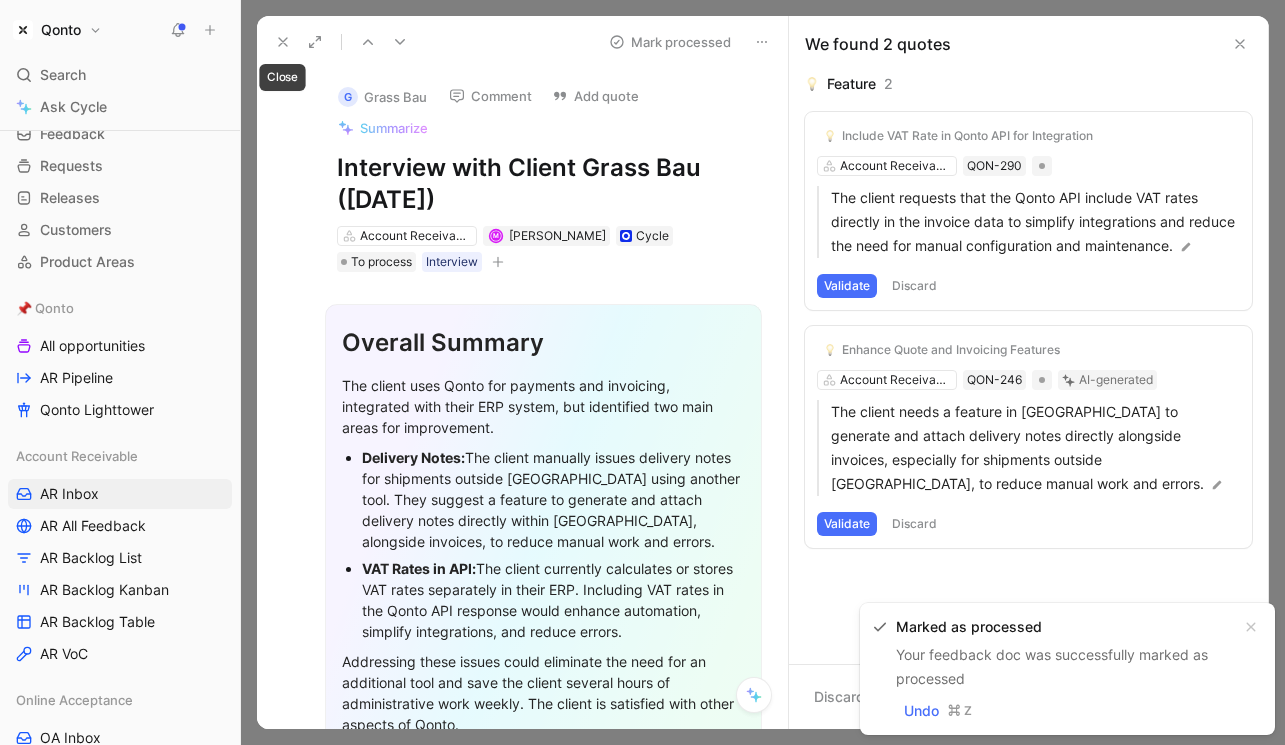 click 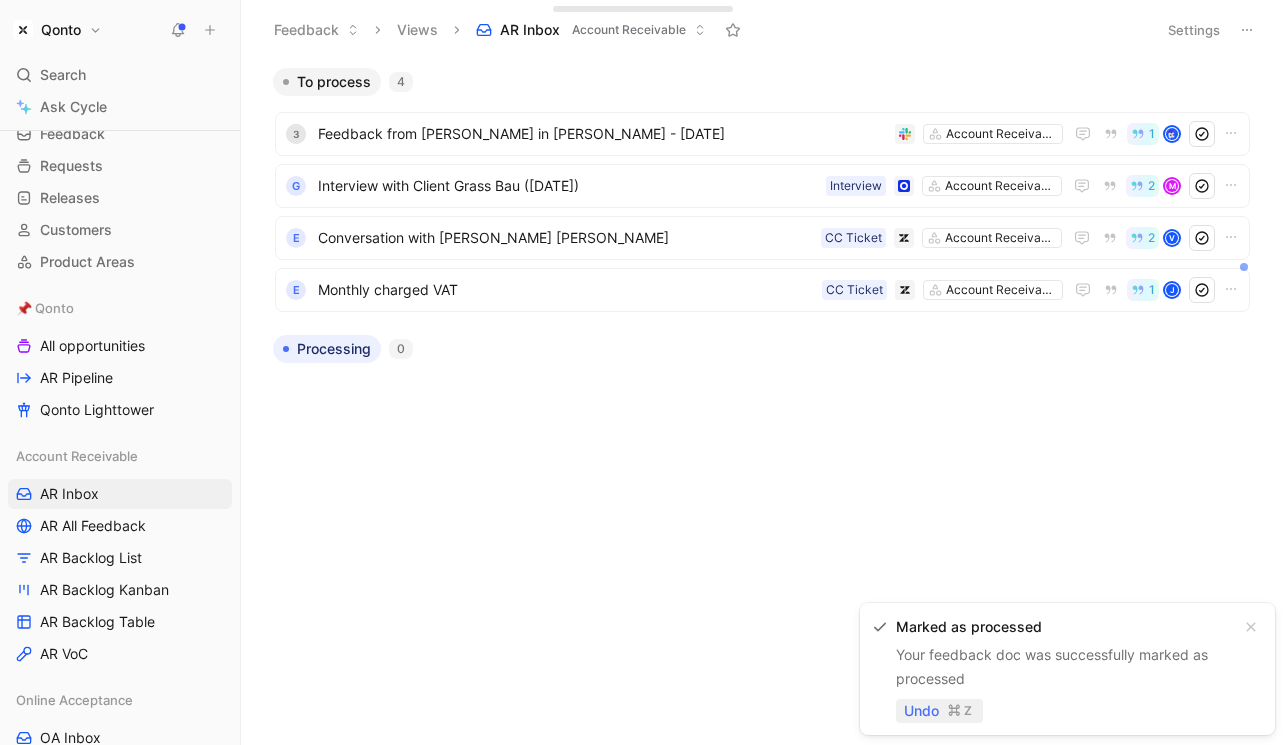 click on "Undo" at bounding box center [921, 711] 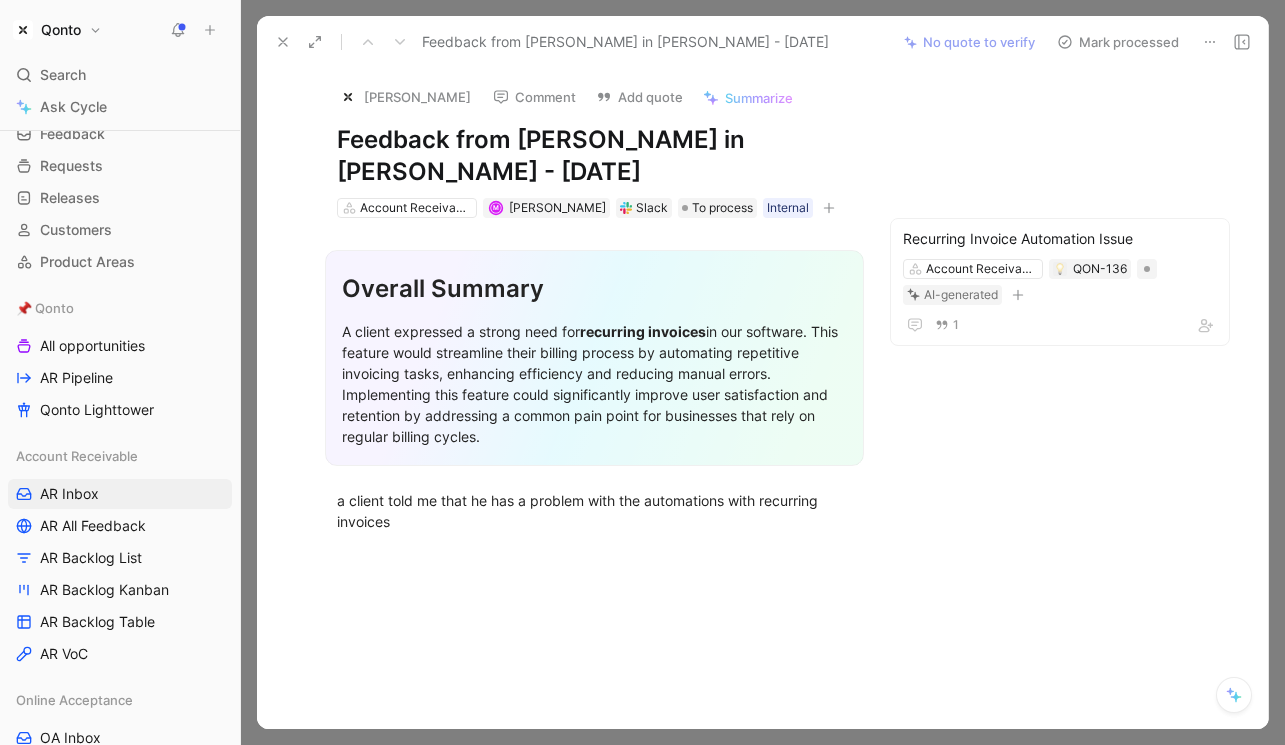 click 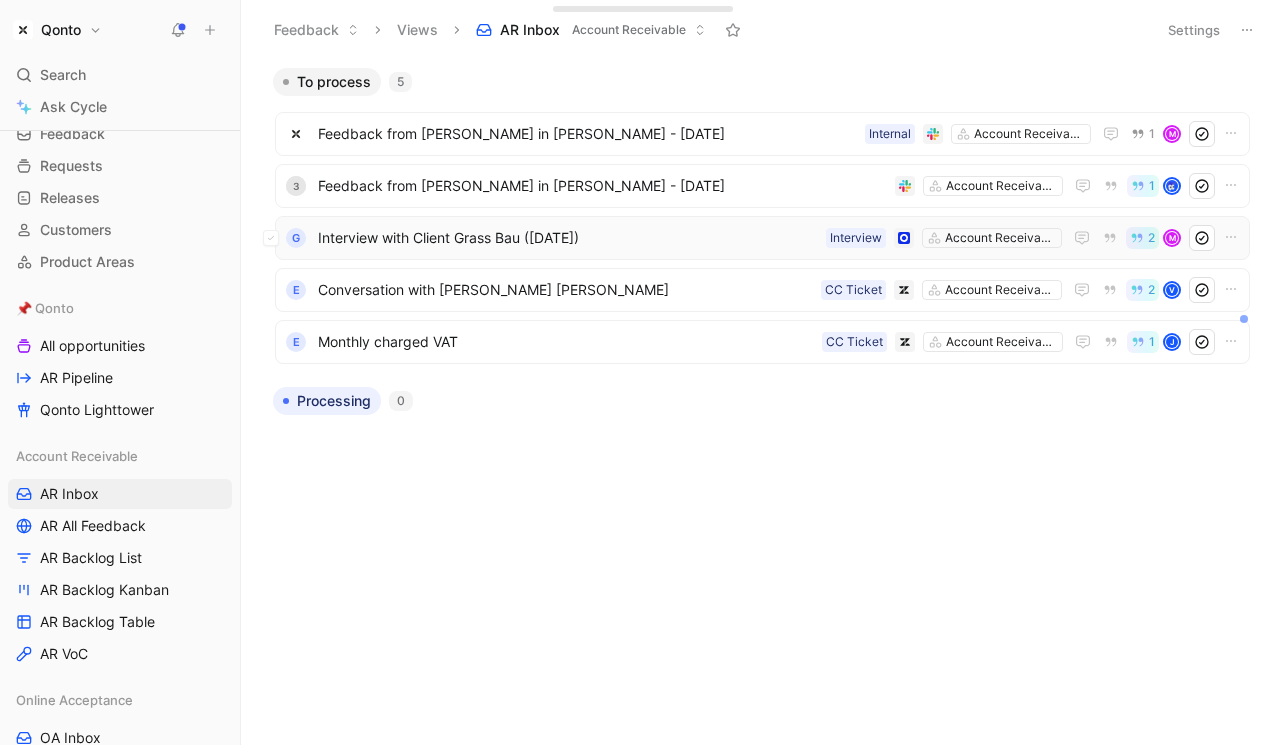 click on "Interview with Client Grass Bau ([DATE])" at bounding box center [568, 238] 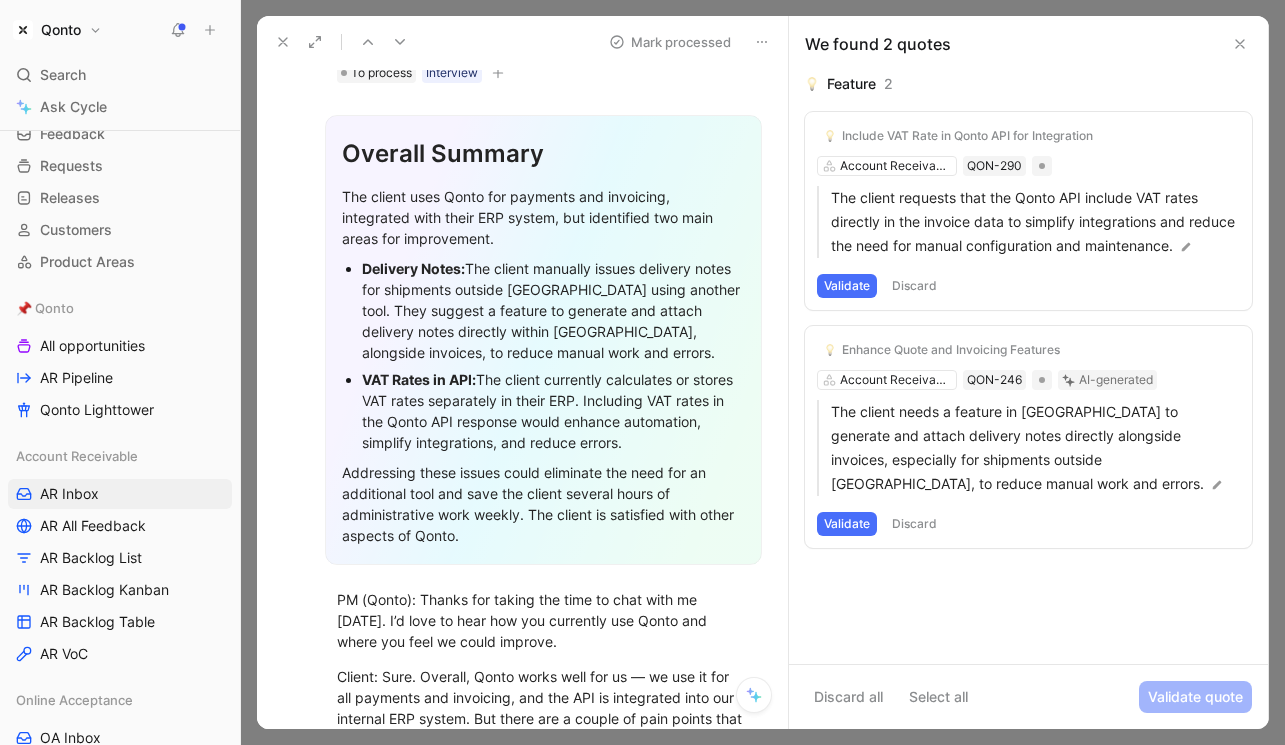 scroll, scrollTop: 178, scrollLeft: 0, axis: vertical 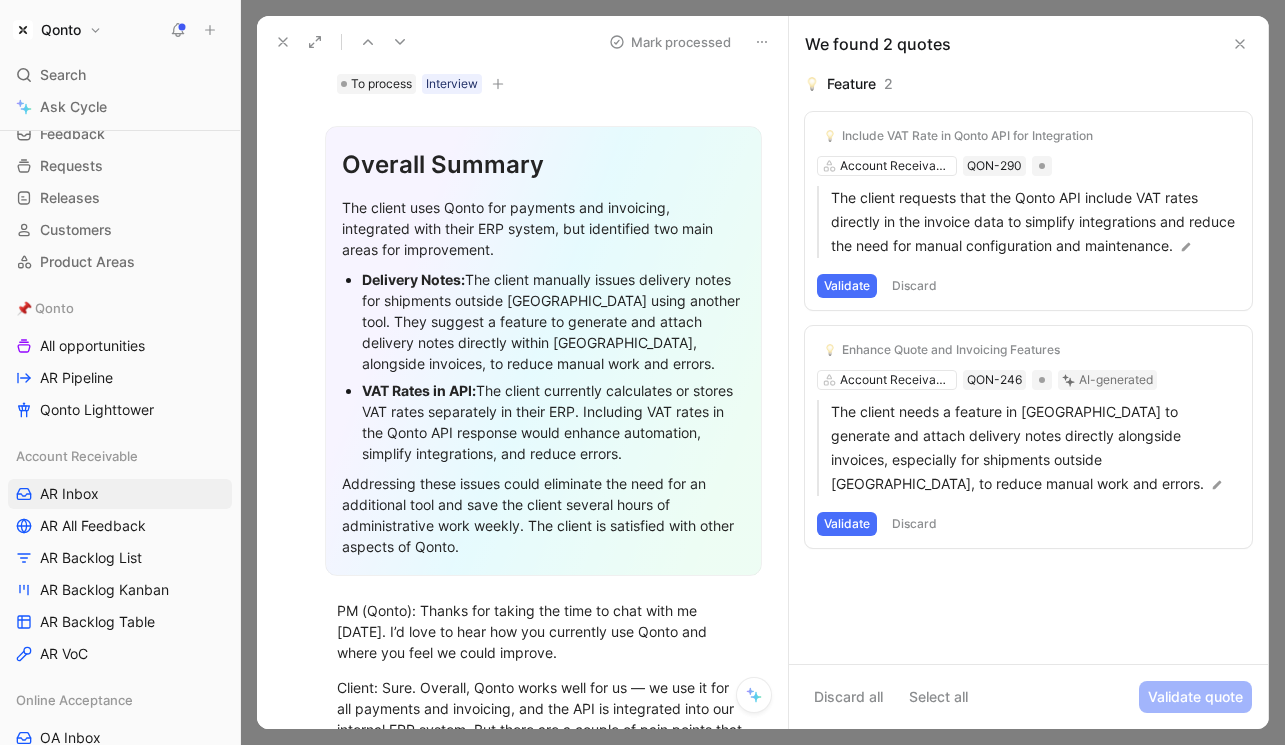 drag, startPoint x: 434, startPoint y: 217, endPoint x: 482, endPoint y: 528, distance: 314.68237 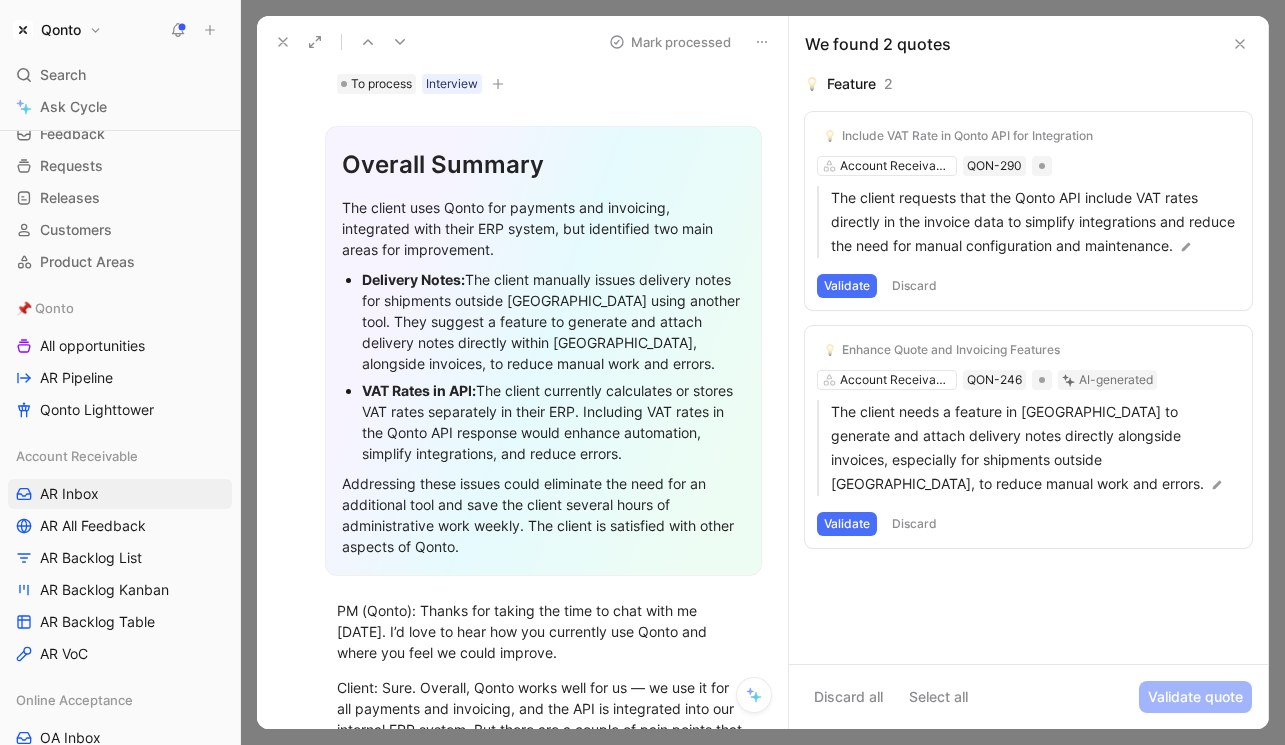 click on "Overall Summary The client uses Qonto for payments and invoicing, integrated with their ERP system, but identified two main areas for improvement. Delivery Notes:  The client manually issues delivery notes for shipments outside [GEOGRAPHIC_DATA] using another tool. They suggest a feature to generate and attach delivery notes directly within [GEOGRAPHIC_DATA], alongside invoices, to reduce manual work and errors. VAT Rates in API:  The client currently calculates or stores VAT rates separately in their ERP. Including VAT rates in the Qonto API response would enhance automation, simplify integrations, and reduce errors. Addressing these issues could eliminate the need for an additional tool and save the client several hours of administrative work weekly. The client is satisfied with other aspects of Qonto." at bounding box center (543, 351) 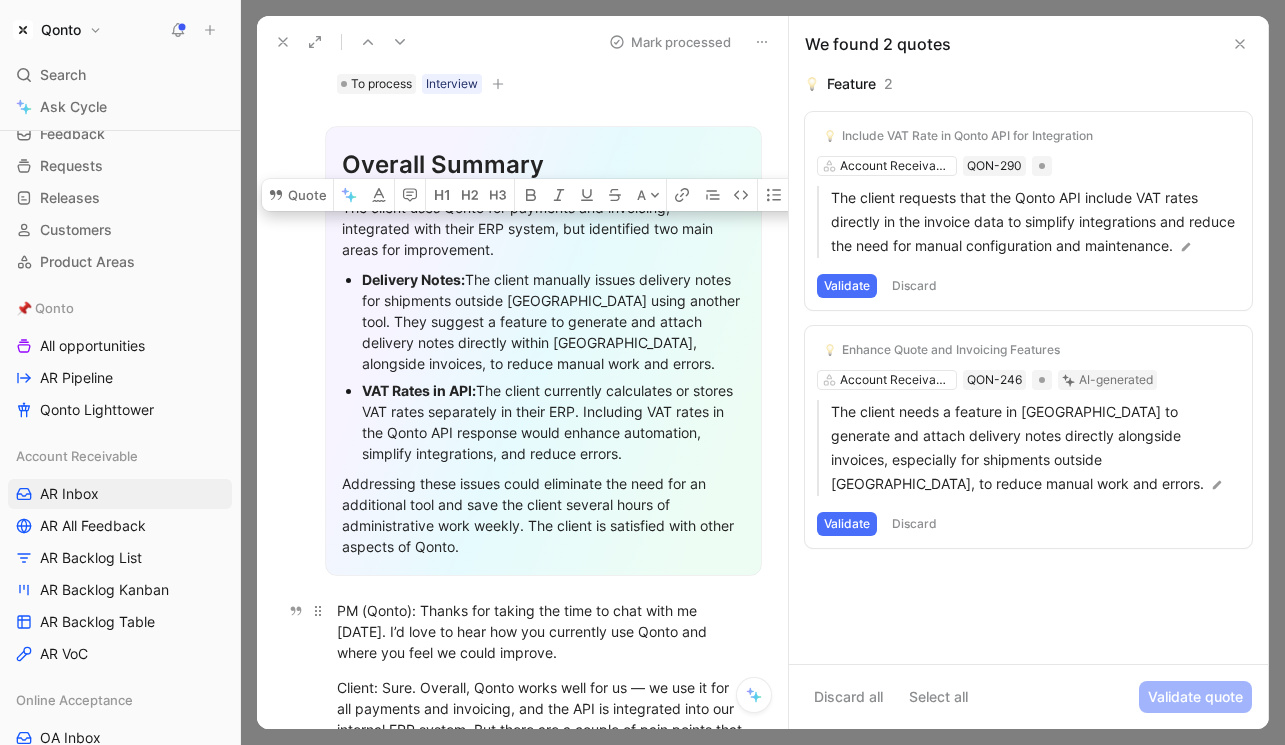 click on "PM (Qonto): Thanks for taking the time to chat with me [DATE]. I’d love to hear how you currently use Qonto and where you feel we could improve." at bounding box center (543, 631) 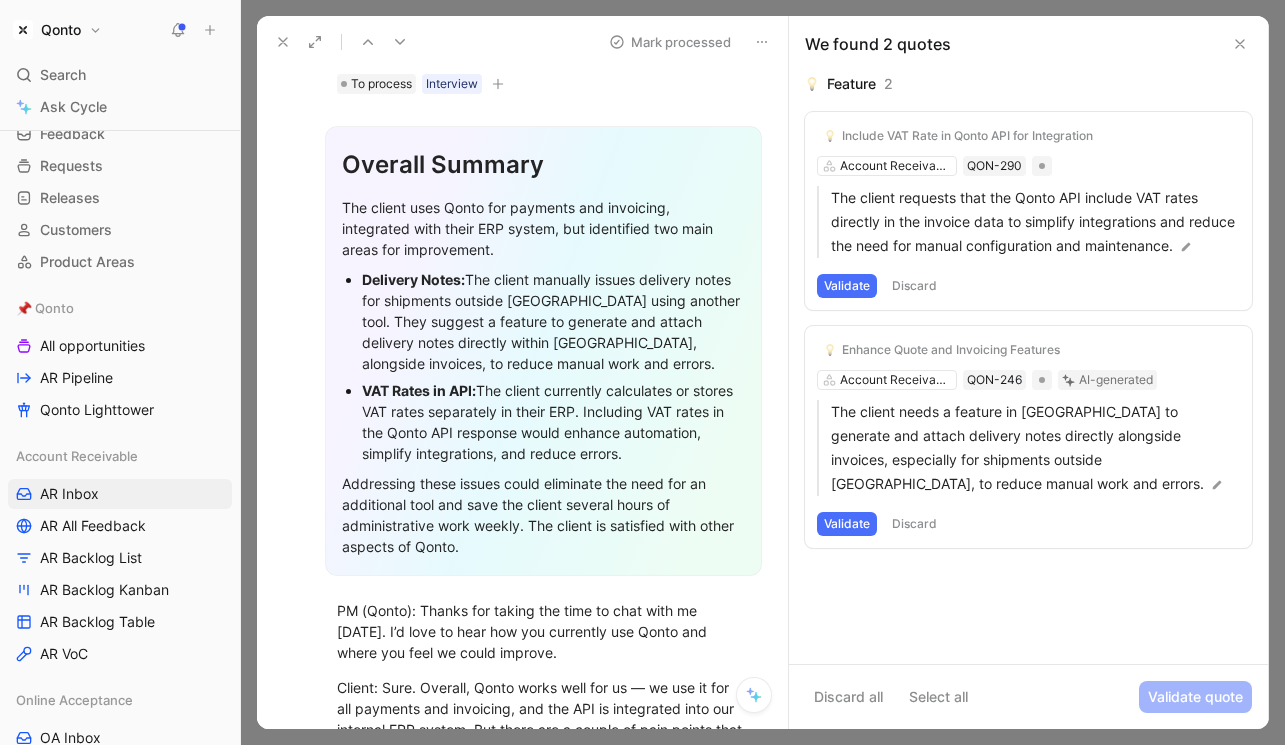 click on "Enhance Quote and Invoicing Features" at bounding box center (951, 350) 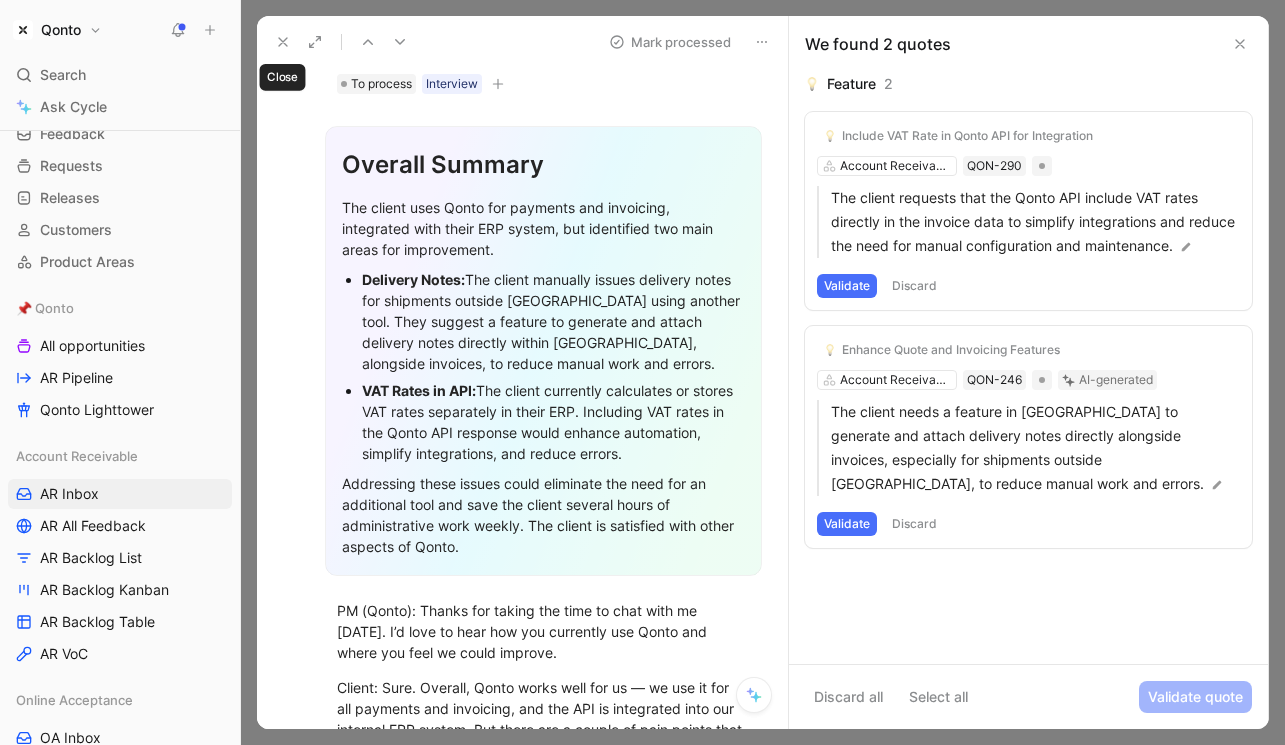 click 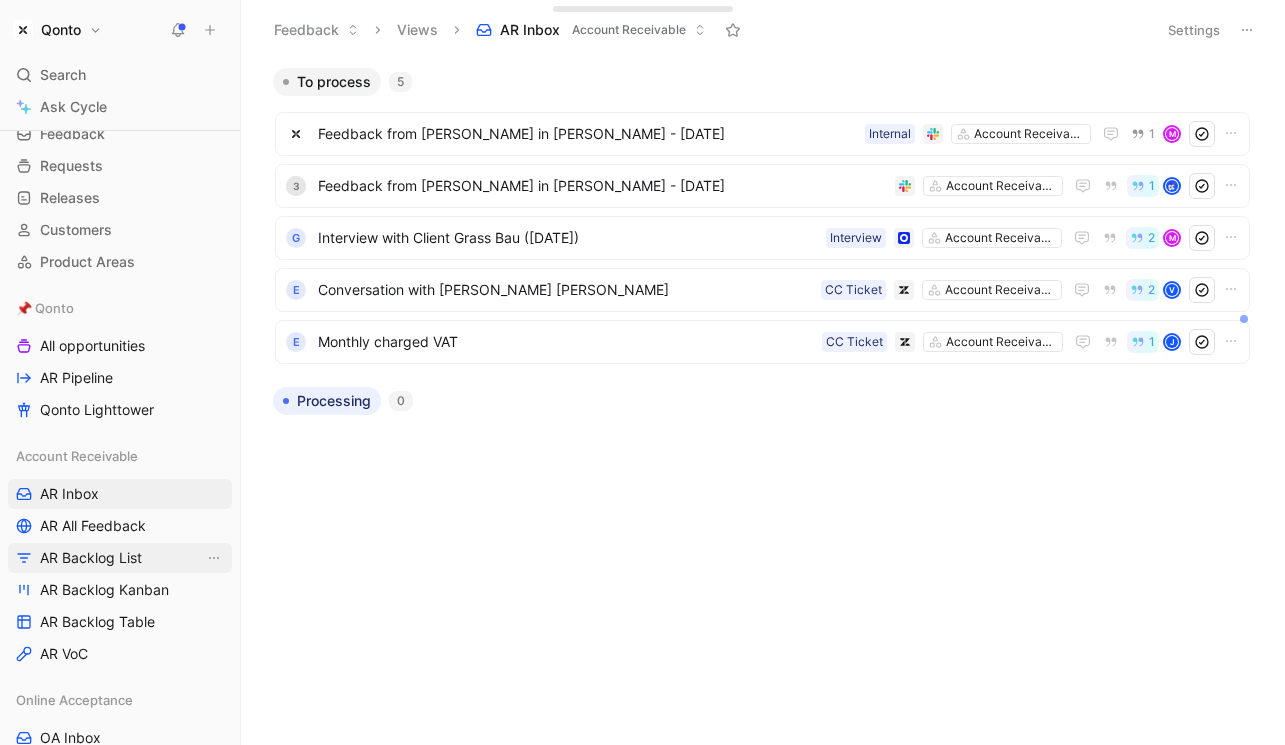 click on "AR Backlog List" at bounding box center (120, 558) 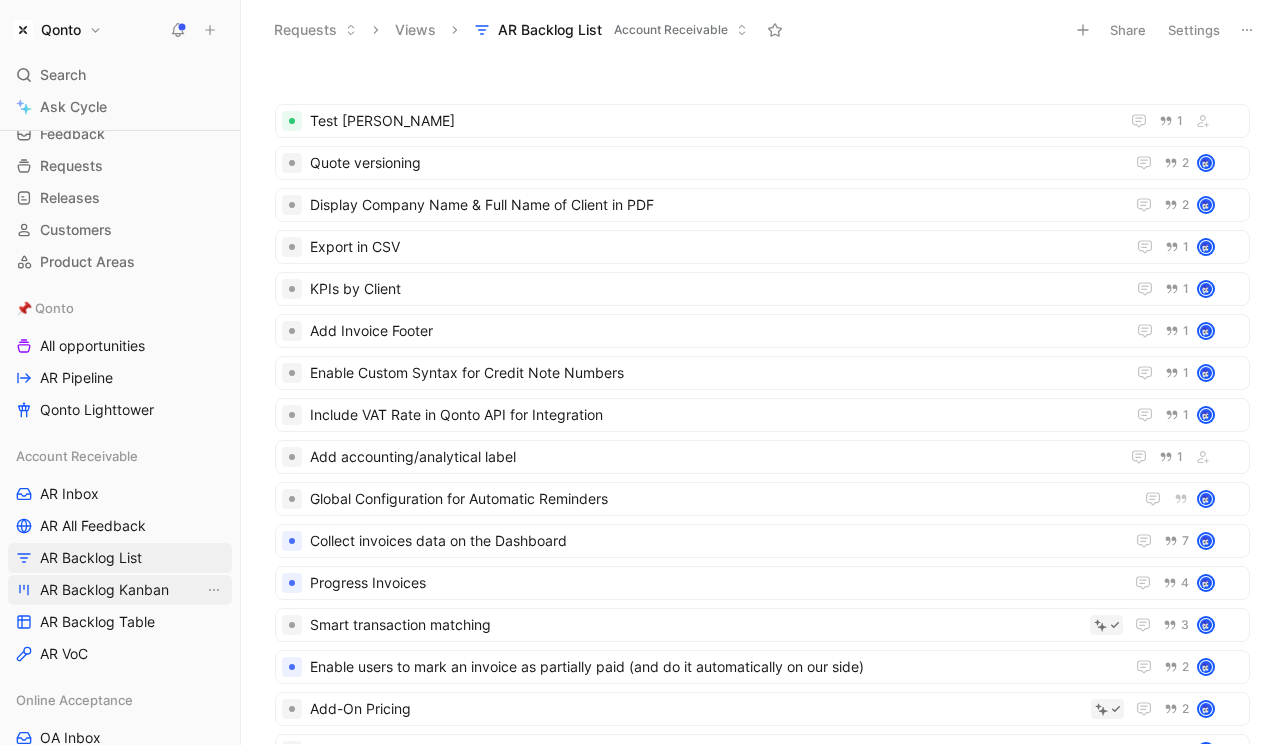 click on "AR Backlog Kanban" at bounding box center (104, 590) 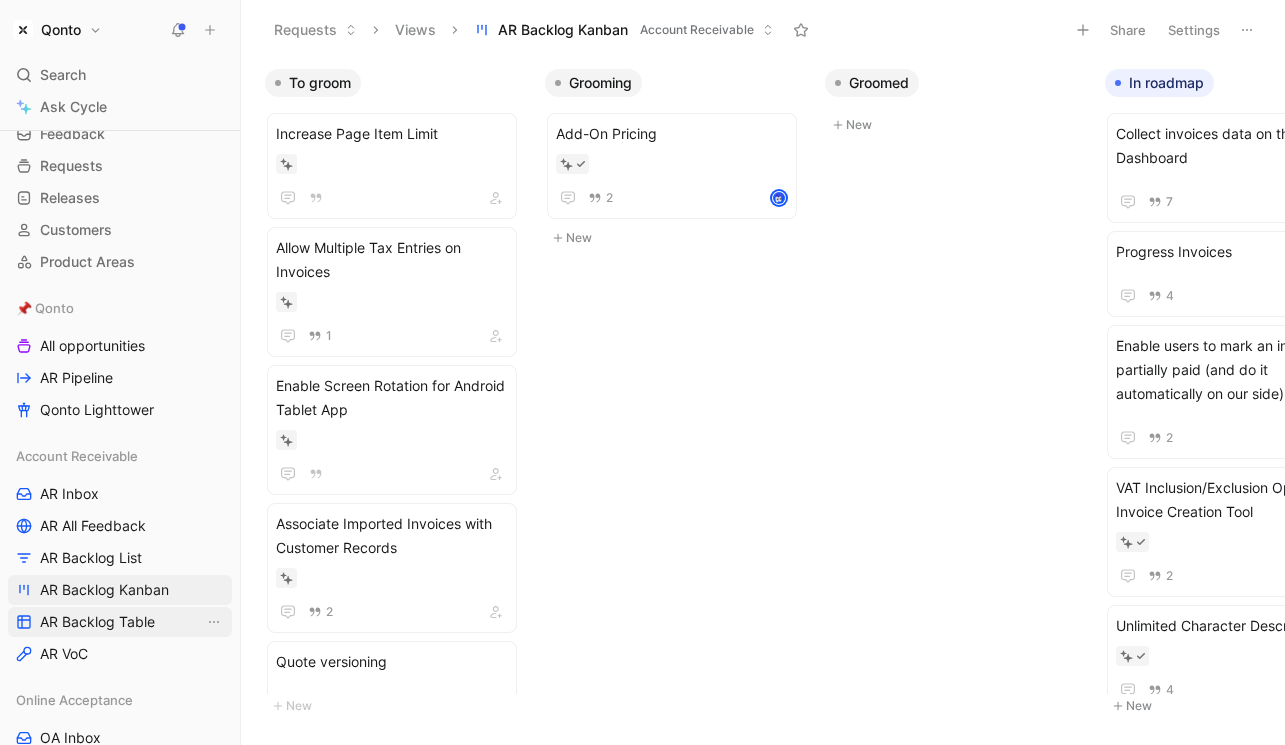 click on "AR Backlog Table" at bounding box center [97, 622] 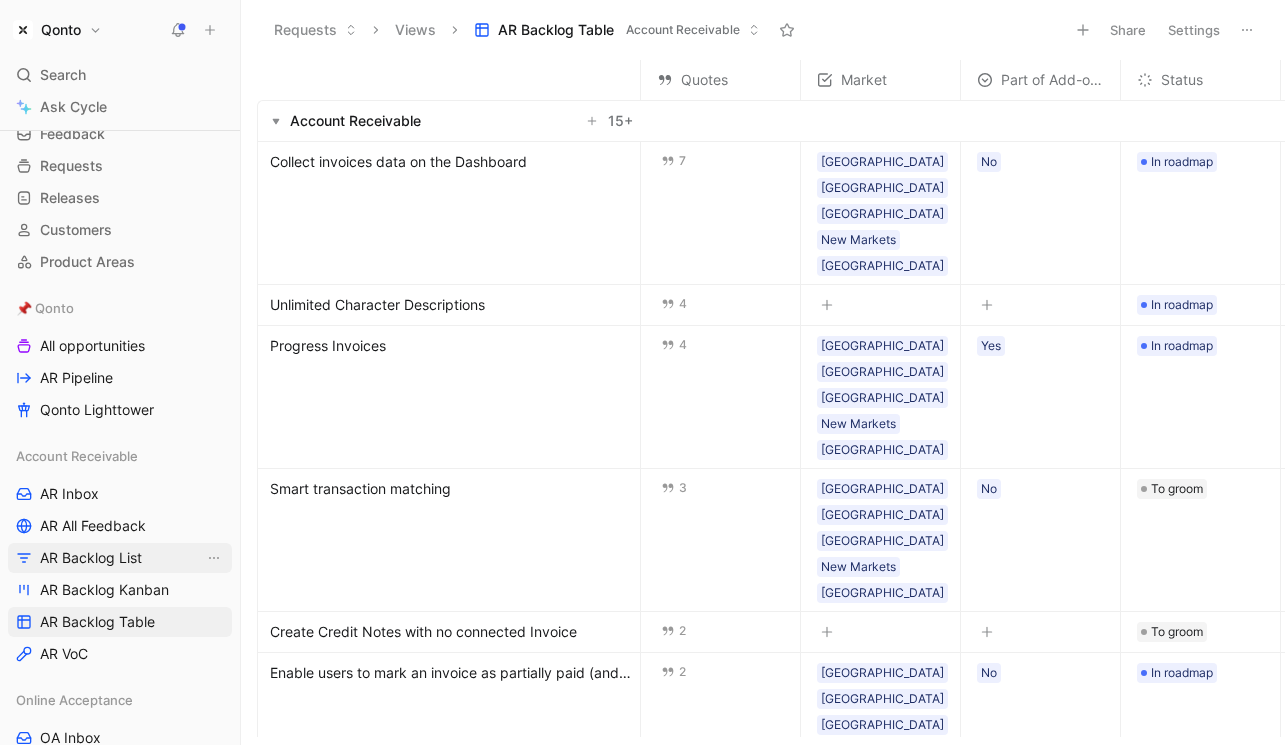click on "AR Backlog List" at bounding box center [91, 558] 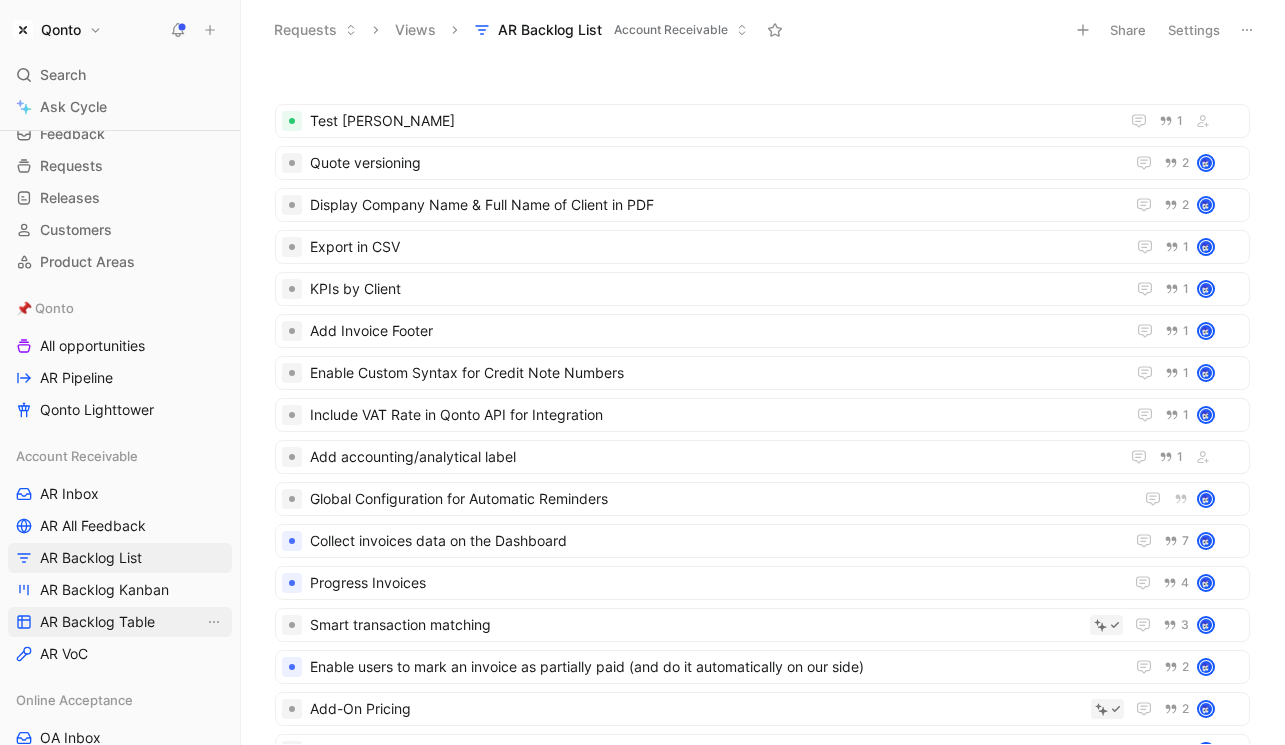 click on "AR Backlog Table" at bounding box center (97, 622) 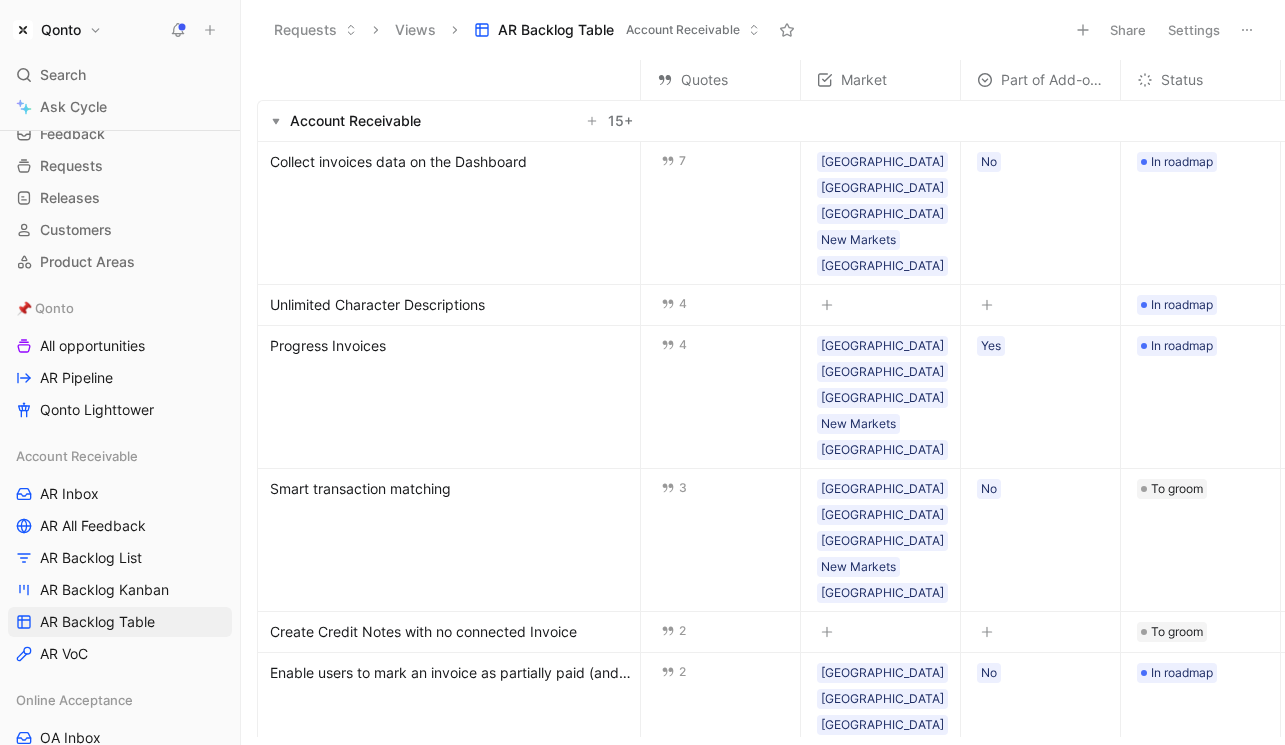 click on "Collect invoices data on the Dashboard" at bounding box center [398, 162] 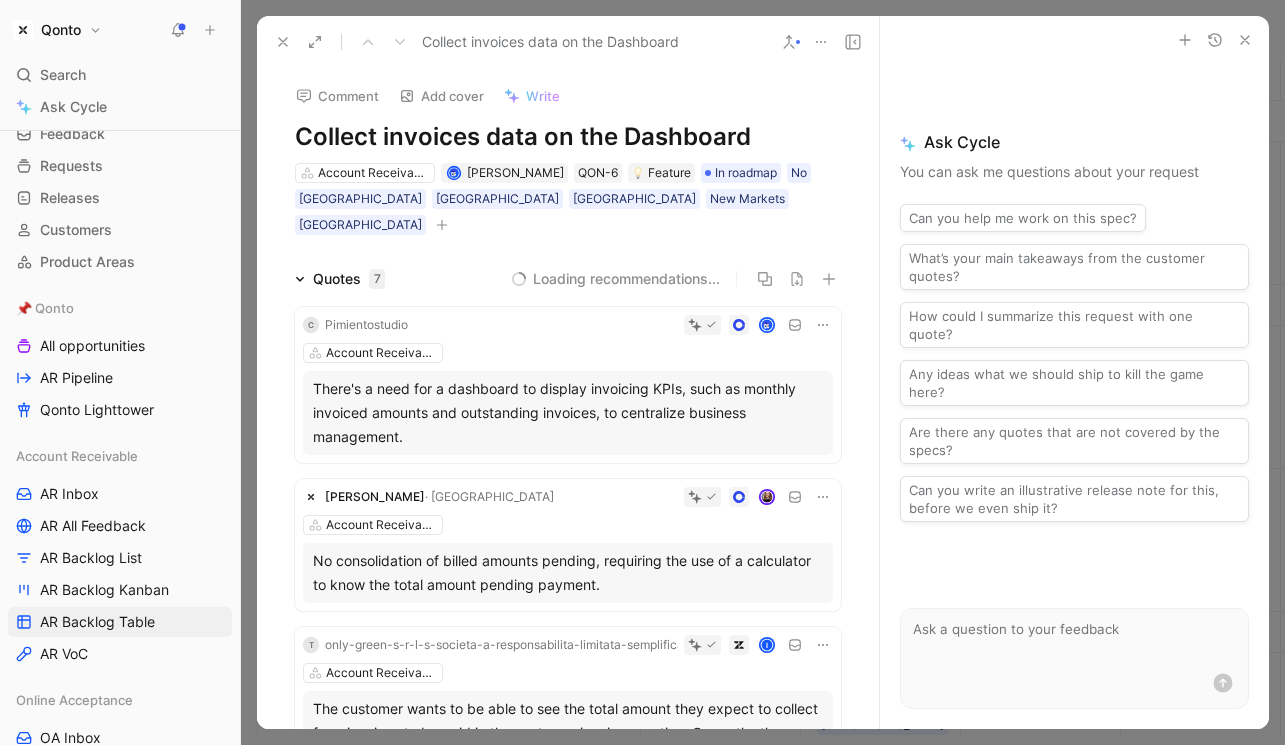 click 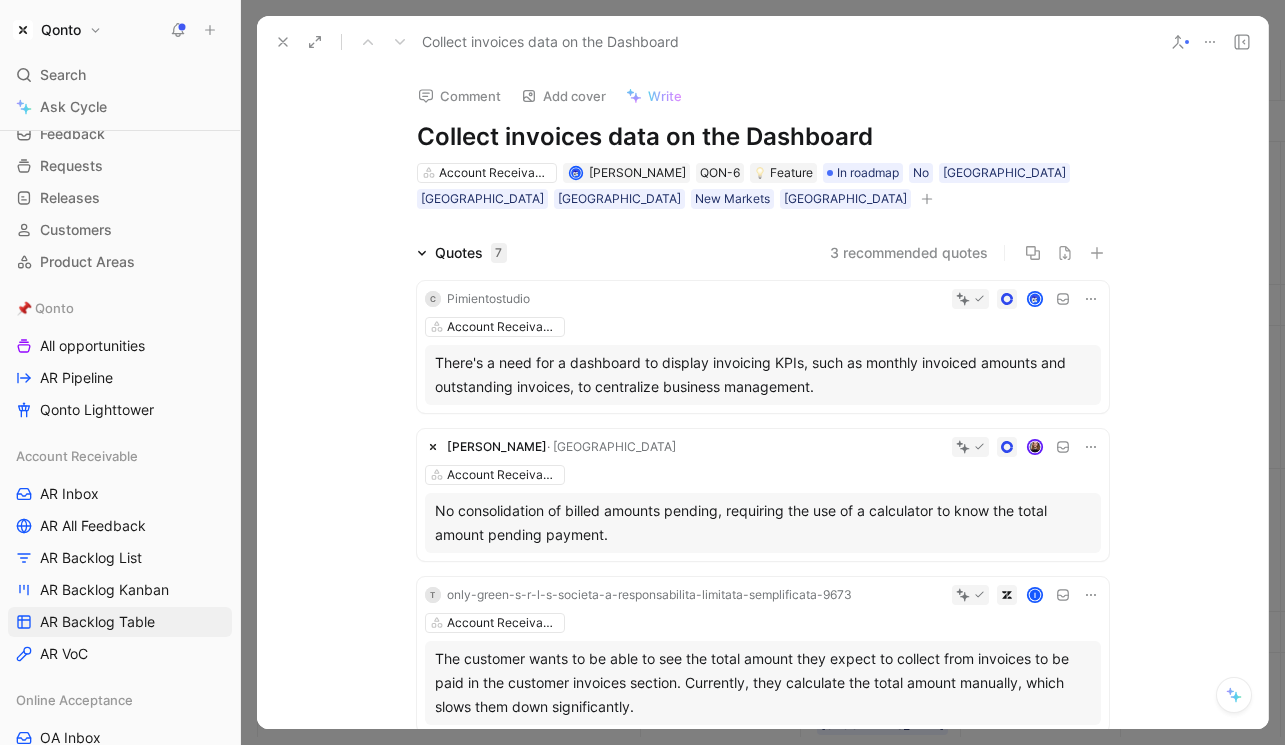click 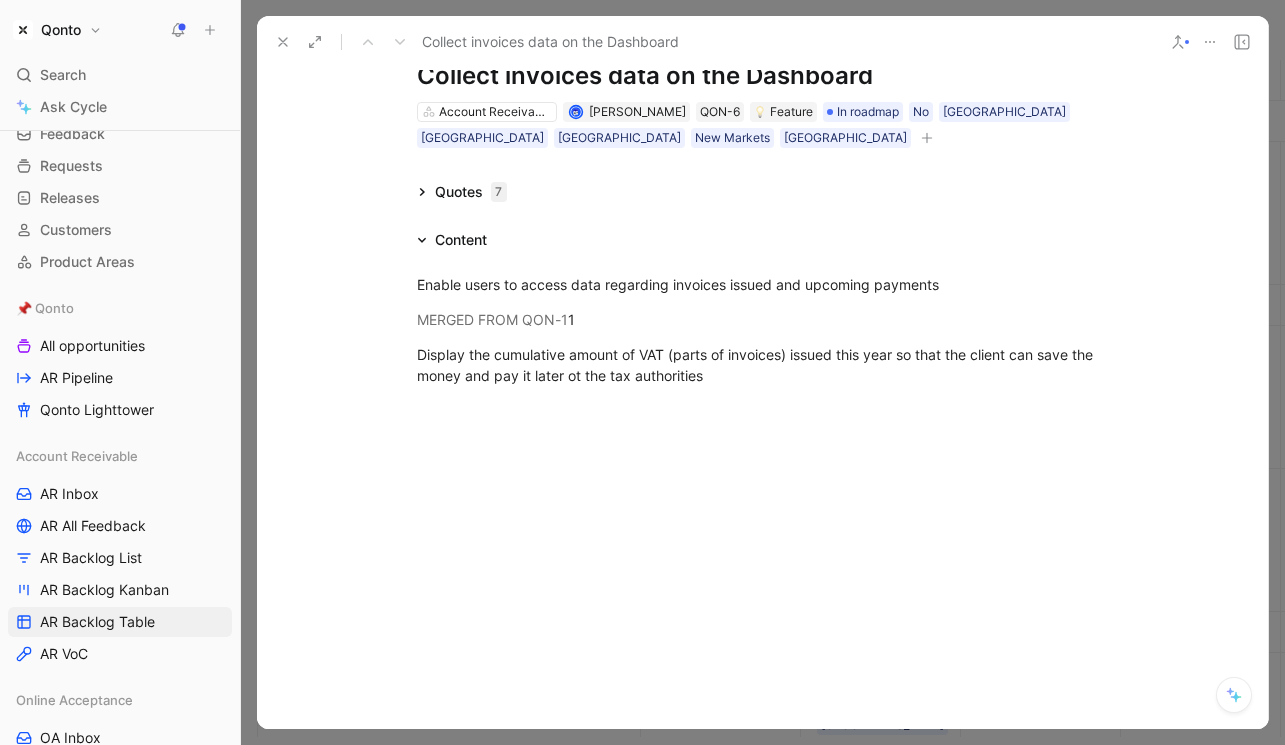 scroll, scrollTop: 57, scrollLeft: 0, axis: vertical 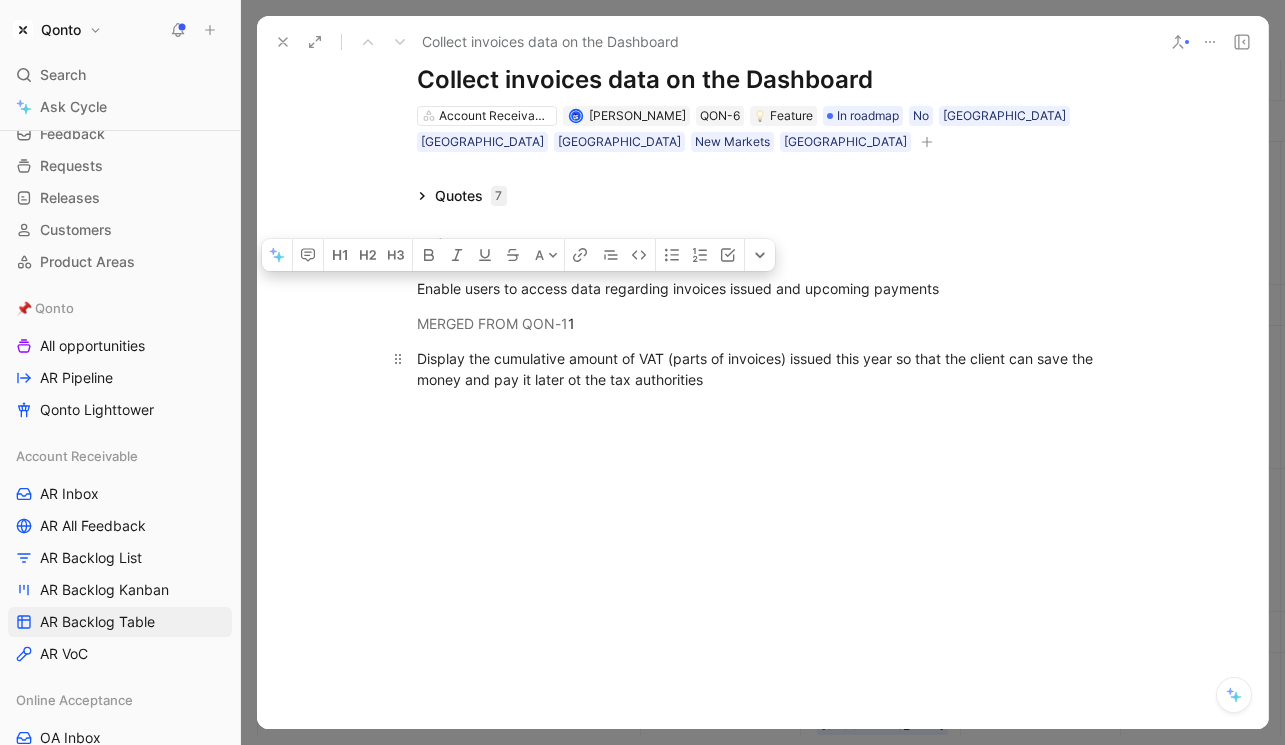 drag, startPoint x: 493, startPoint y: 289, endPoint x: 504, endPoint y: 370, distance: 81.7435 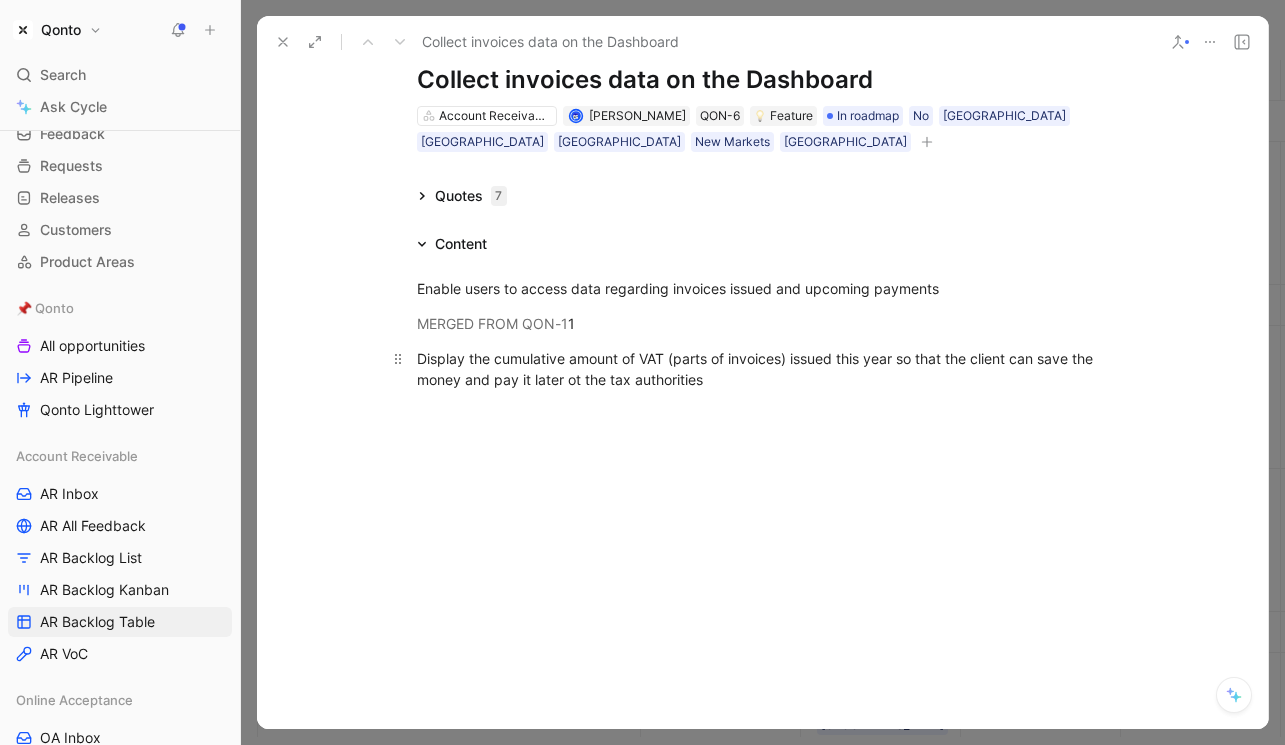 click on "Display the cumulative amount of VAT (parts of invoices) issued this year so that the client can save the money and pay it later ot the tax authorities" at bounding box center (763, 369) 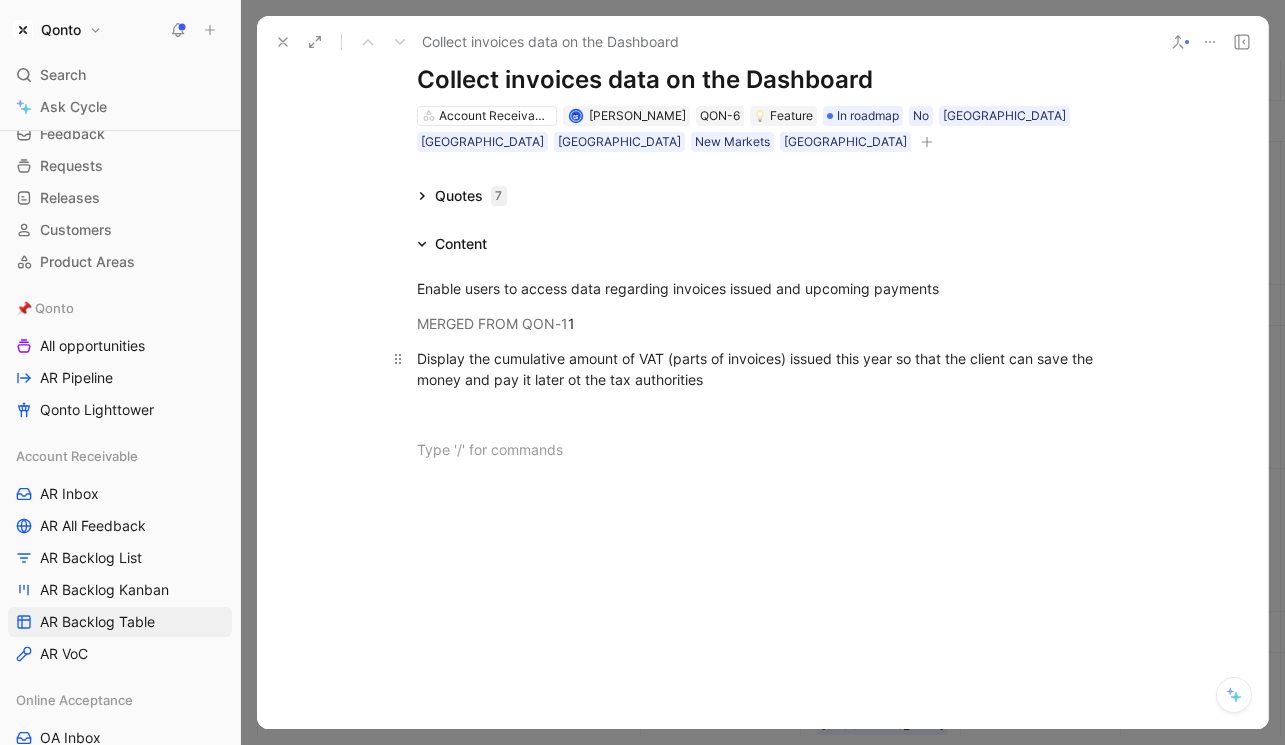 type 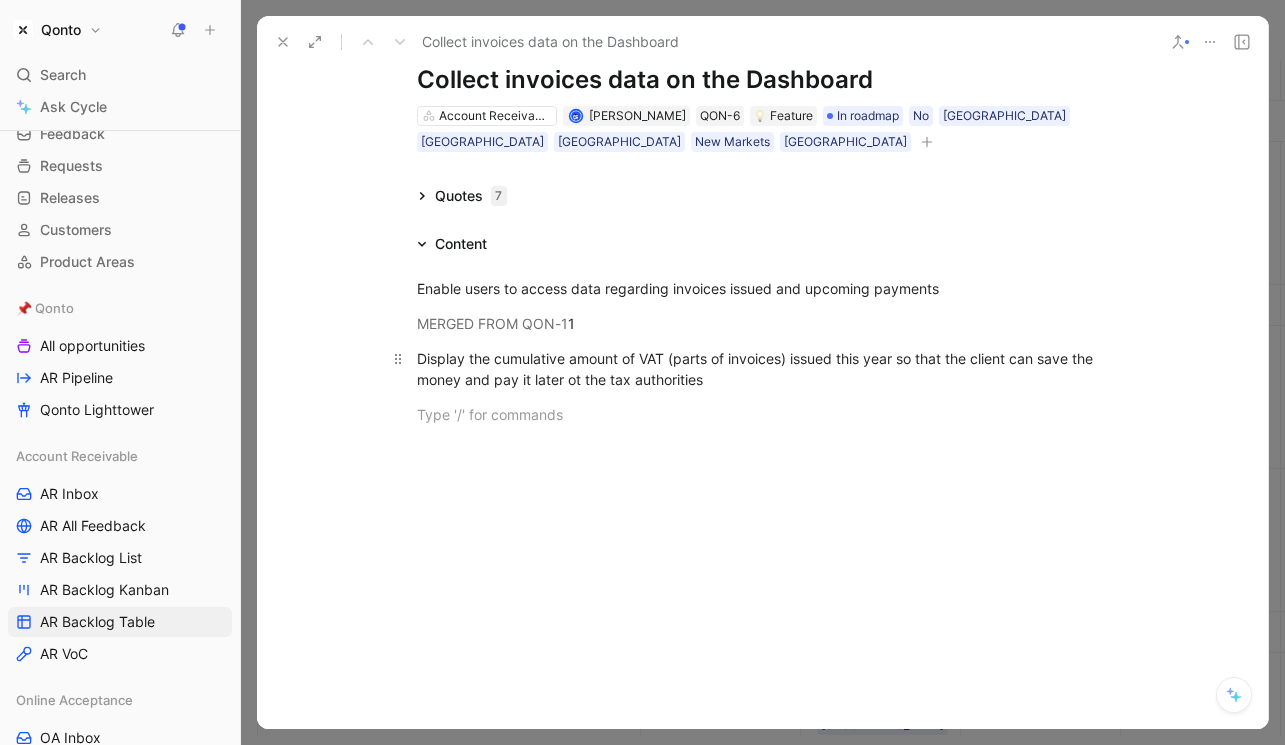 click on "Display the cumulative amount of VAT (parts of invoices) issued this year so that the client can save the money and pay it later ot the tax authorities" at bounding box center [763, 369] 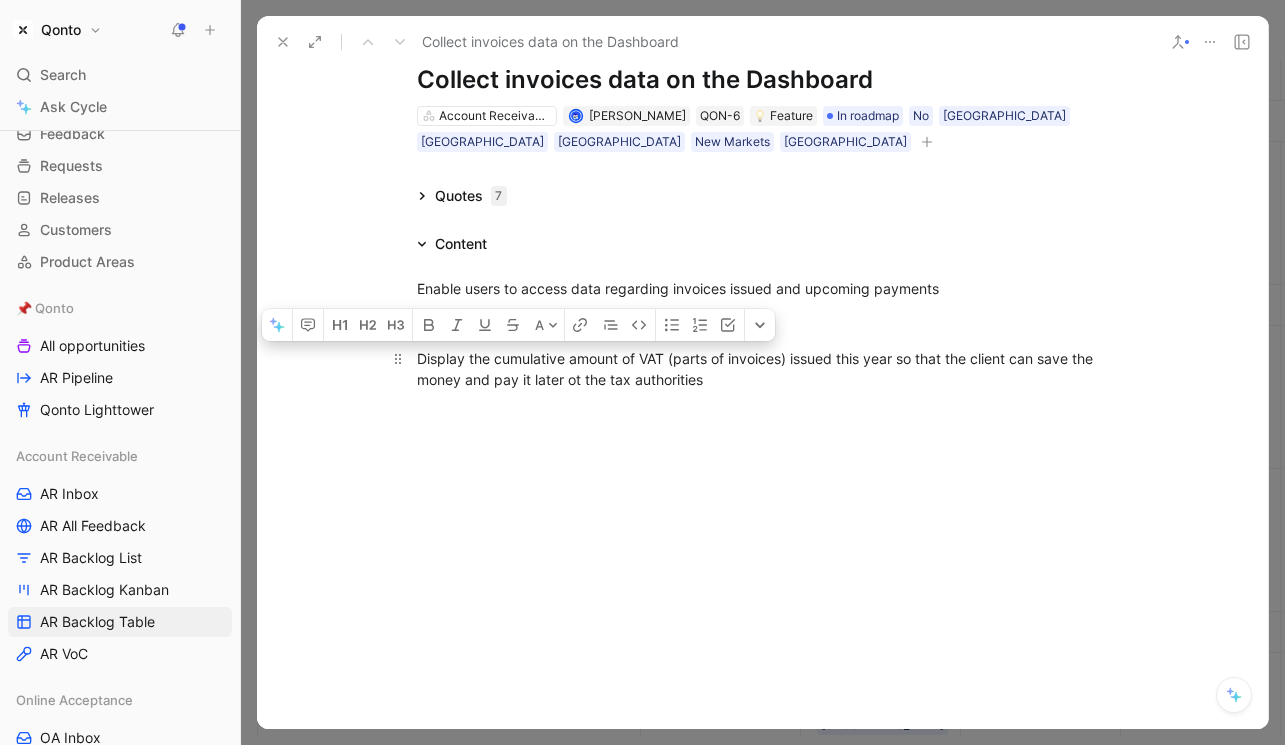 drag, startPoint x: 432, startPoint y: 363, endPoint x: 677, endPoint y: 390, distance: 246.48326 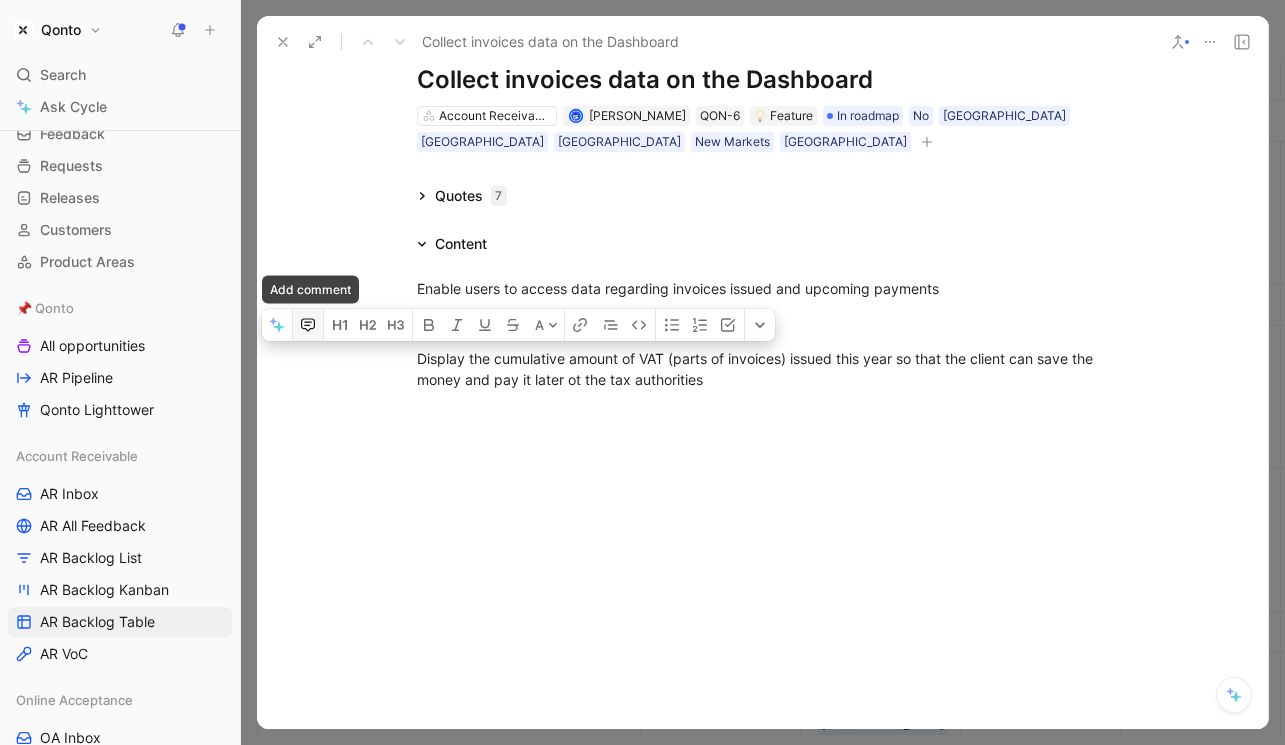 click 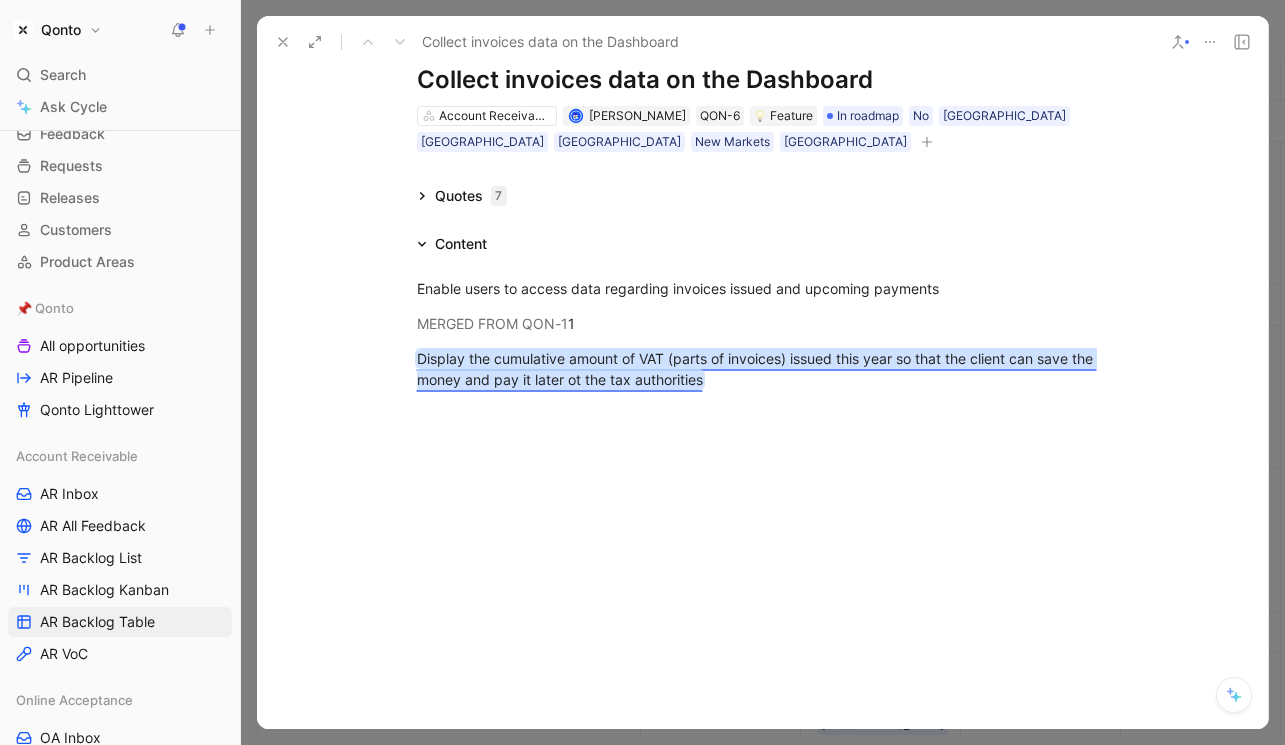 type 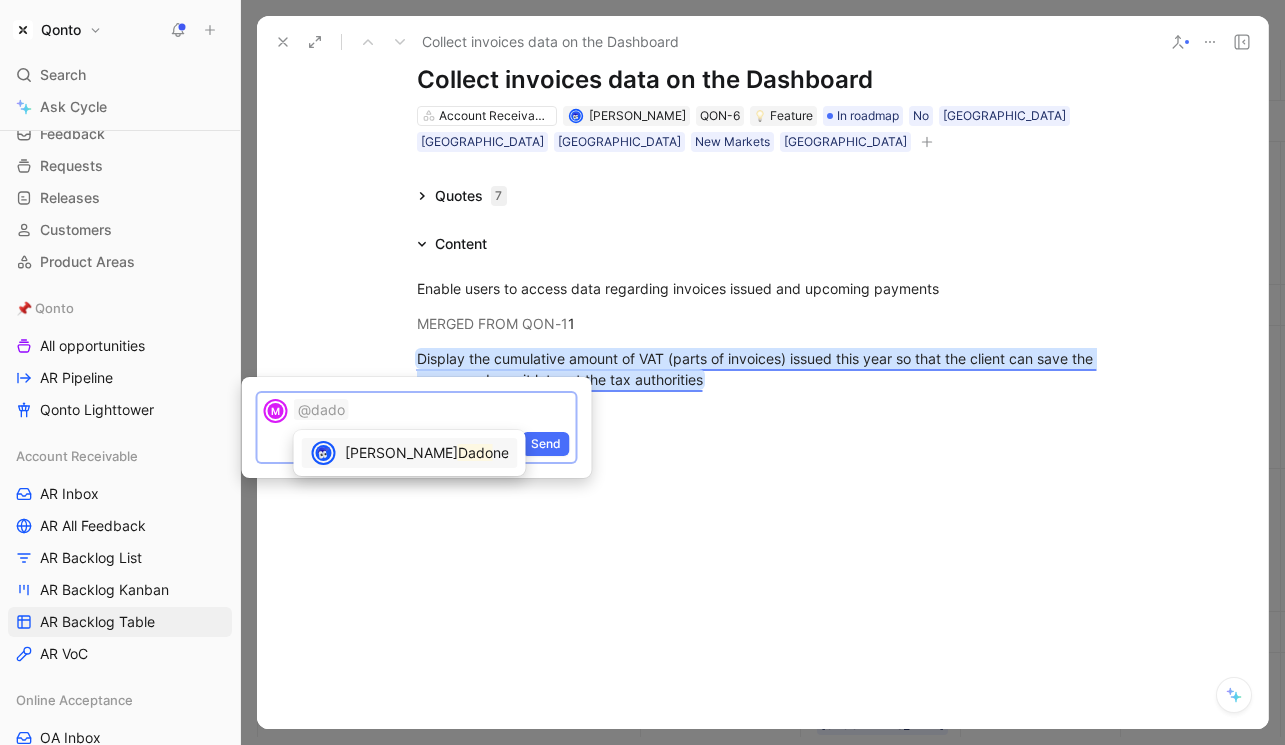 click on "Dado" at bounding box center (475, 452) 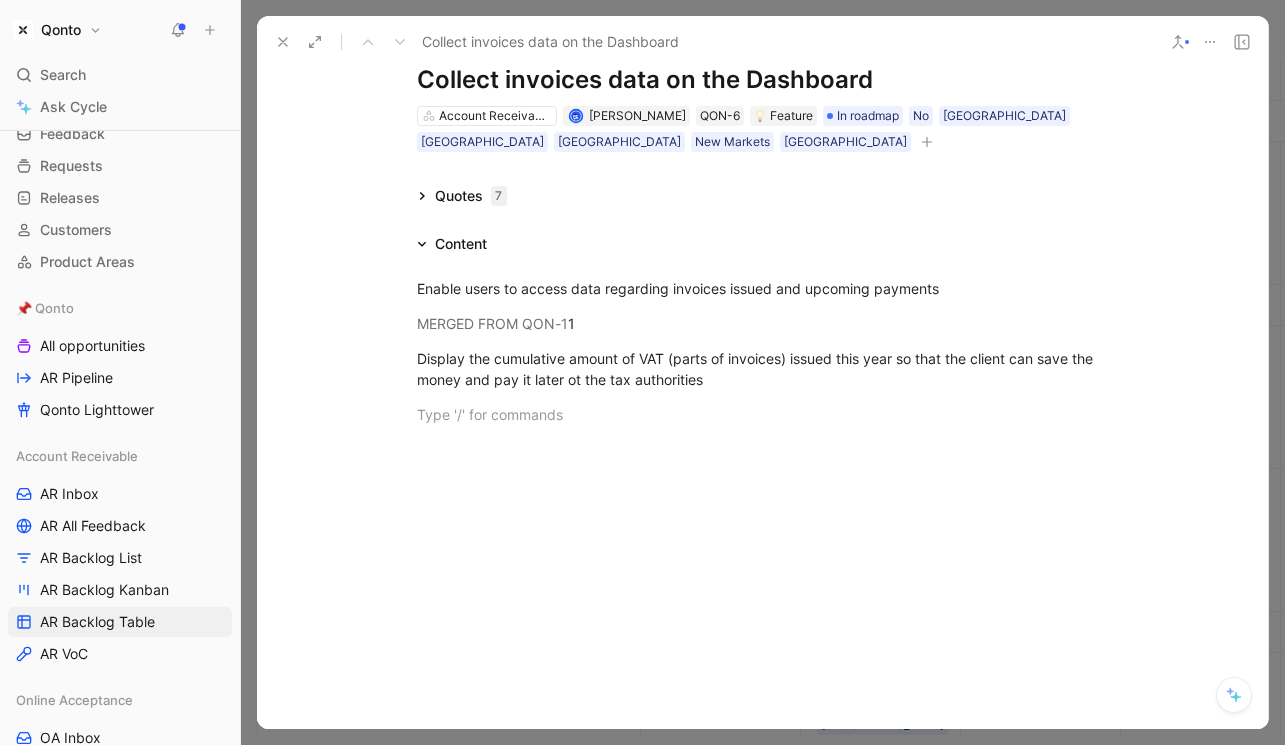 scroll, scrollTop: 0, scrollLeft: 0, axis: both 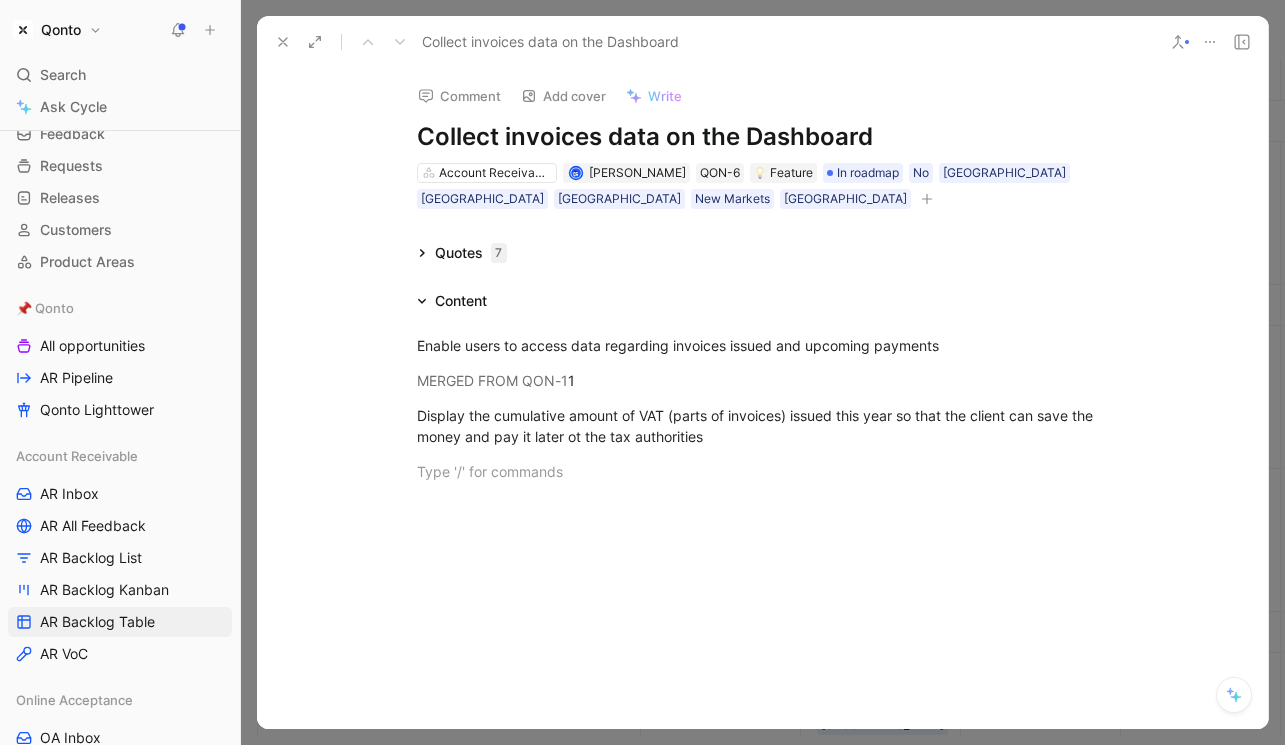 click 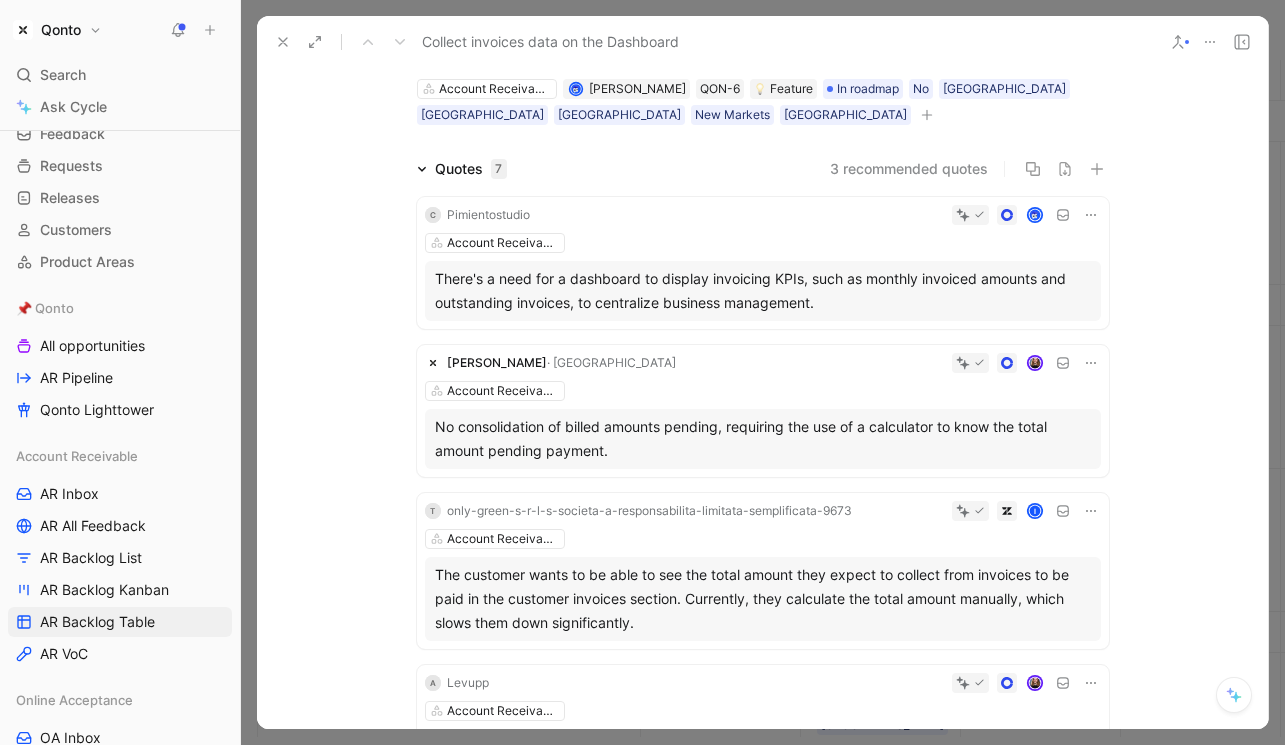 scroll, scrollTop: 101, scrollLeft: 0, axis: vertical 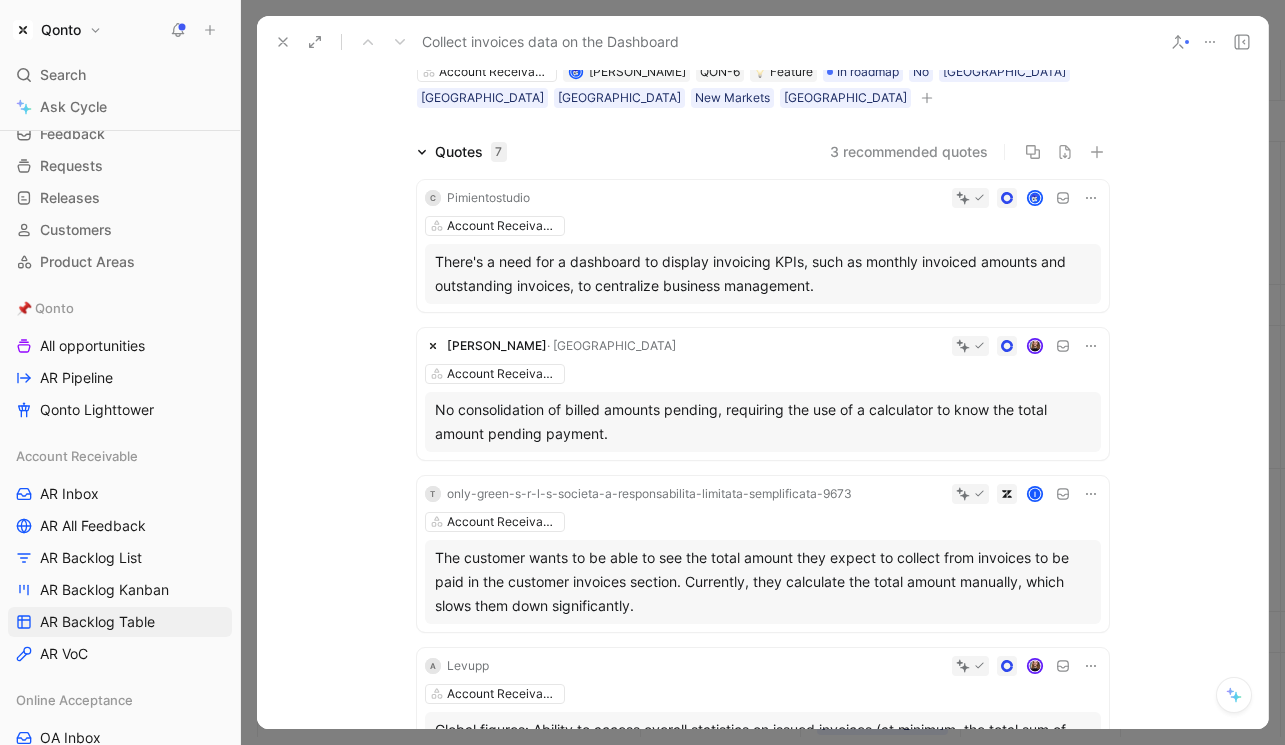 click at bounding box center [819, 198] 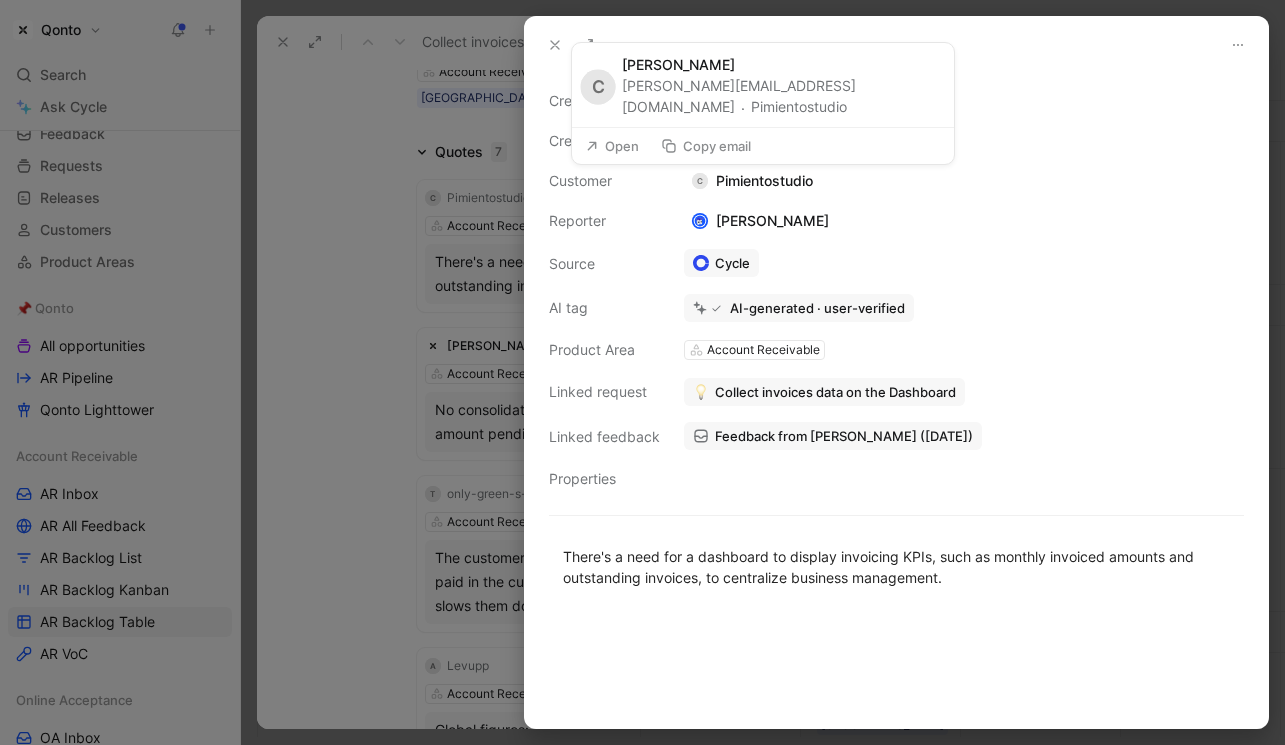 click on "Open" at bounding box center (612, 146) 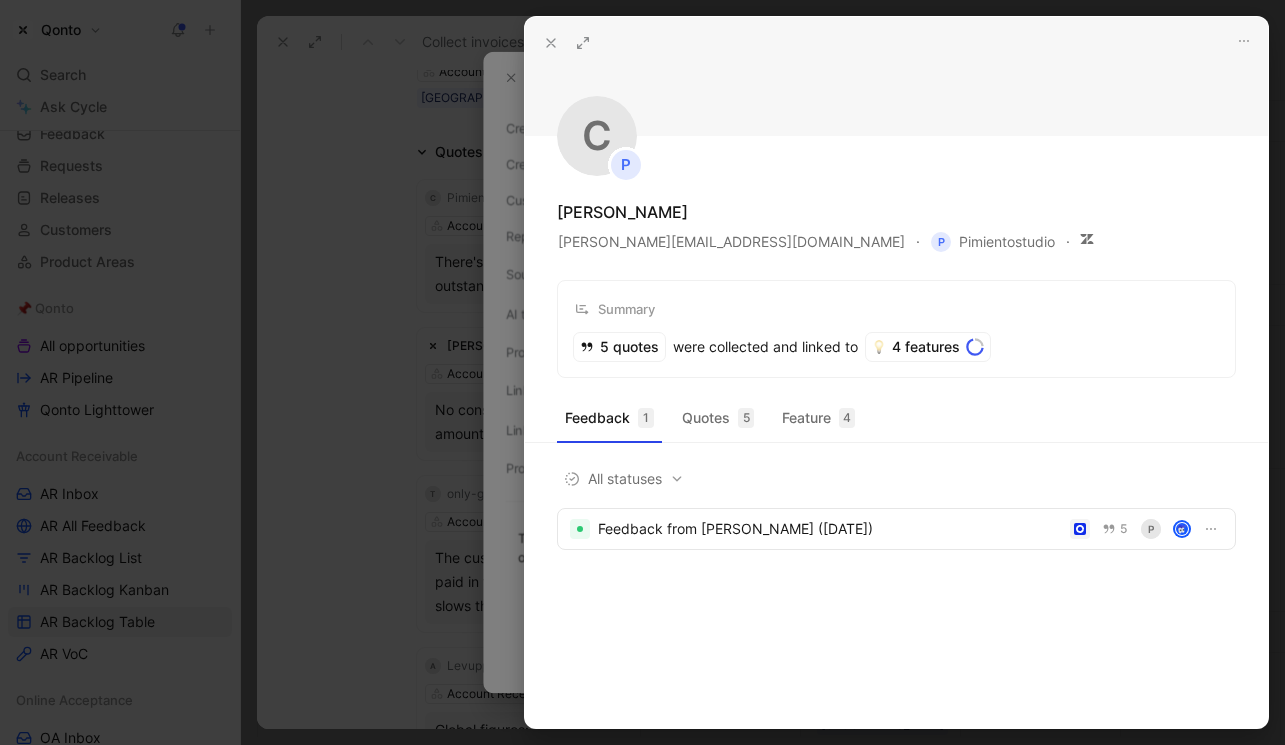 click 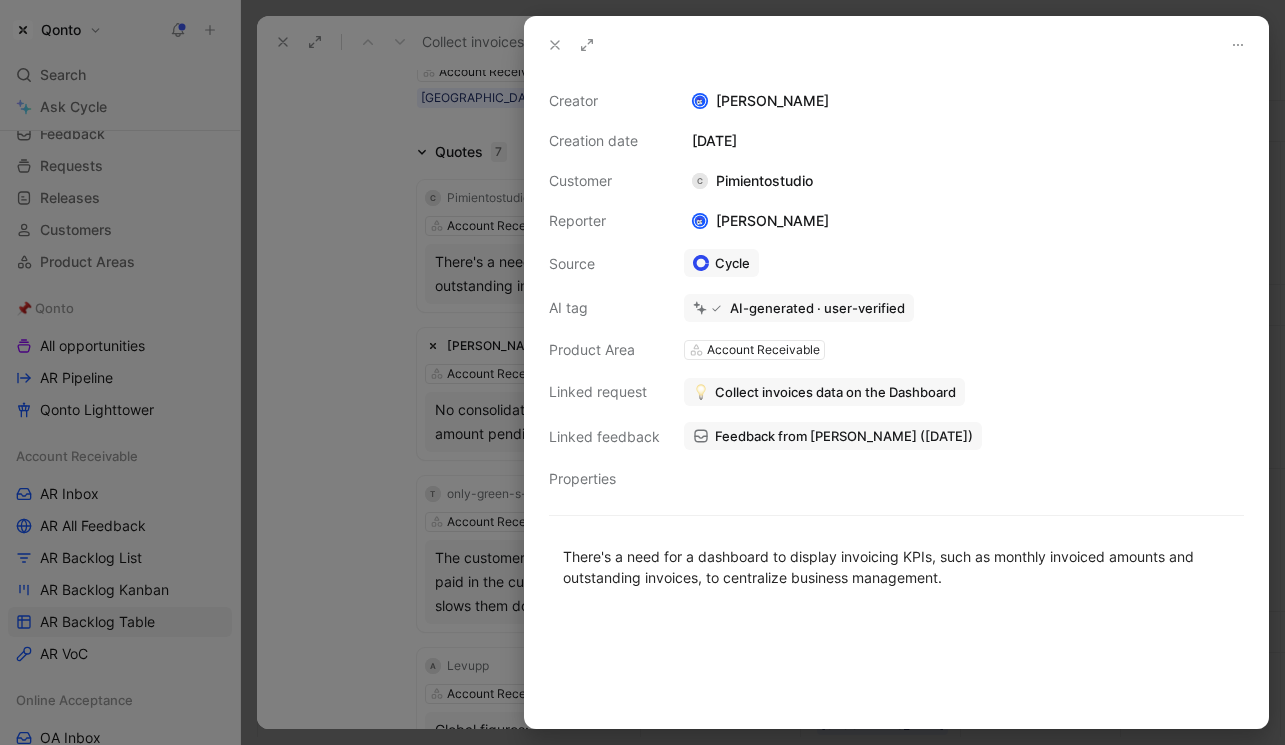 click 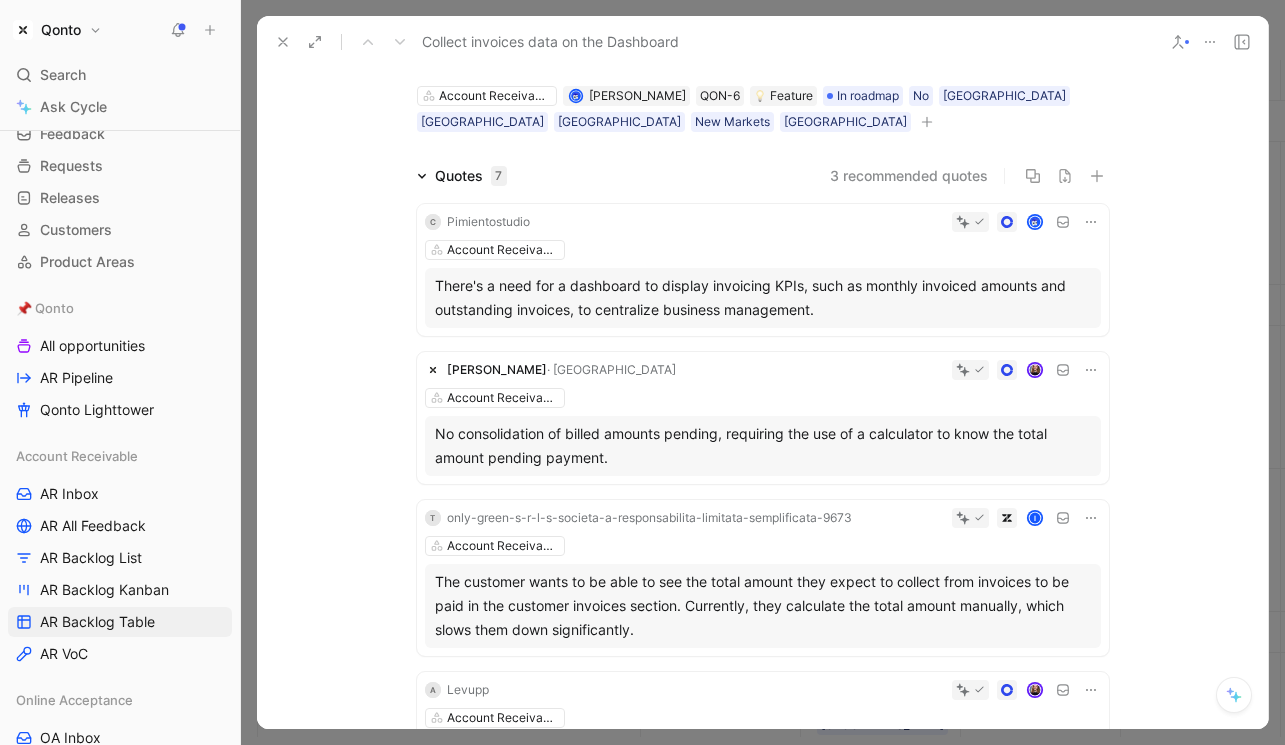 scroll, scrollTop: 75, scrollLeft: 0, axis: vertical 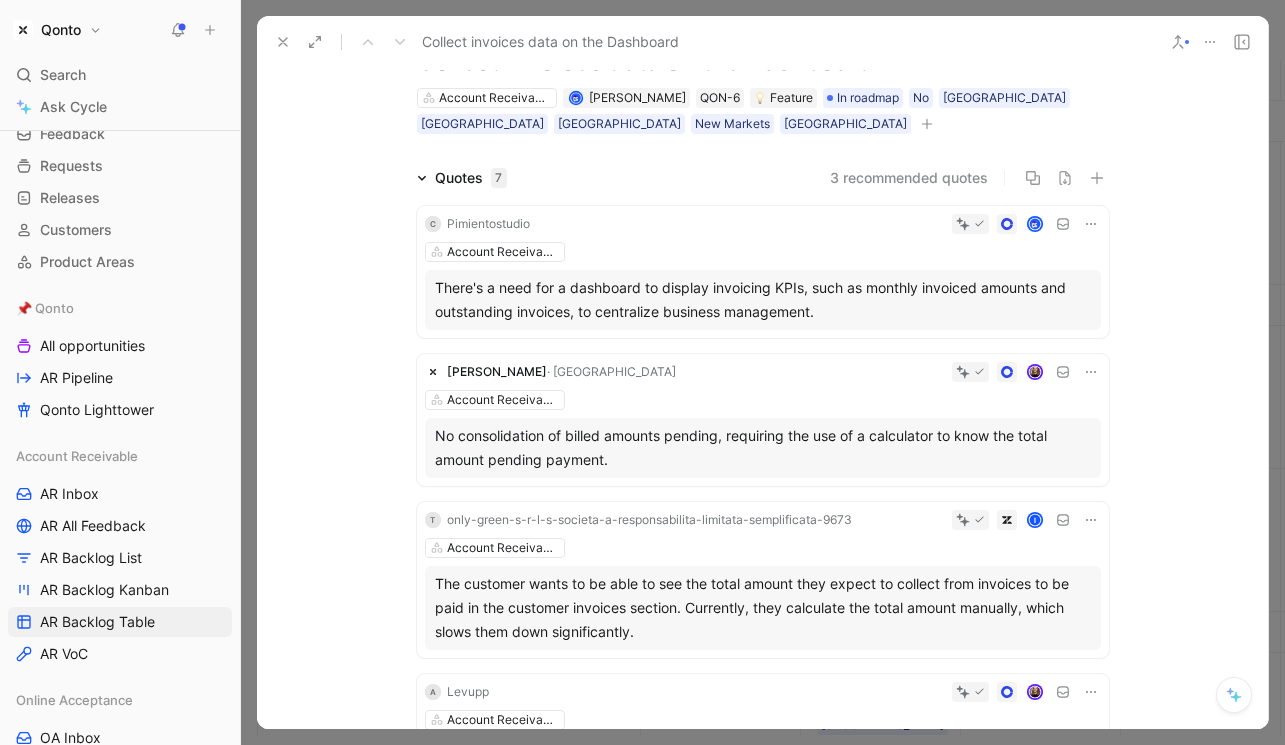 click 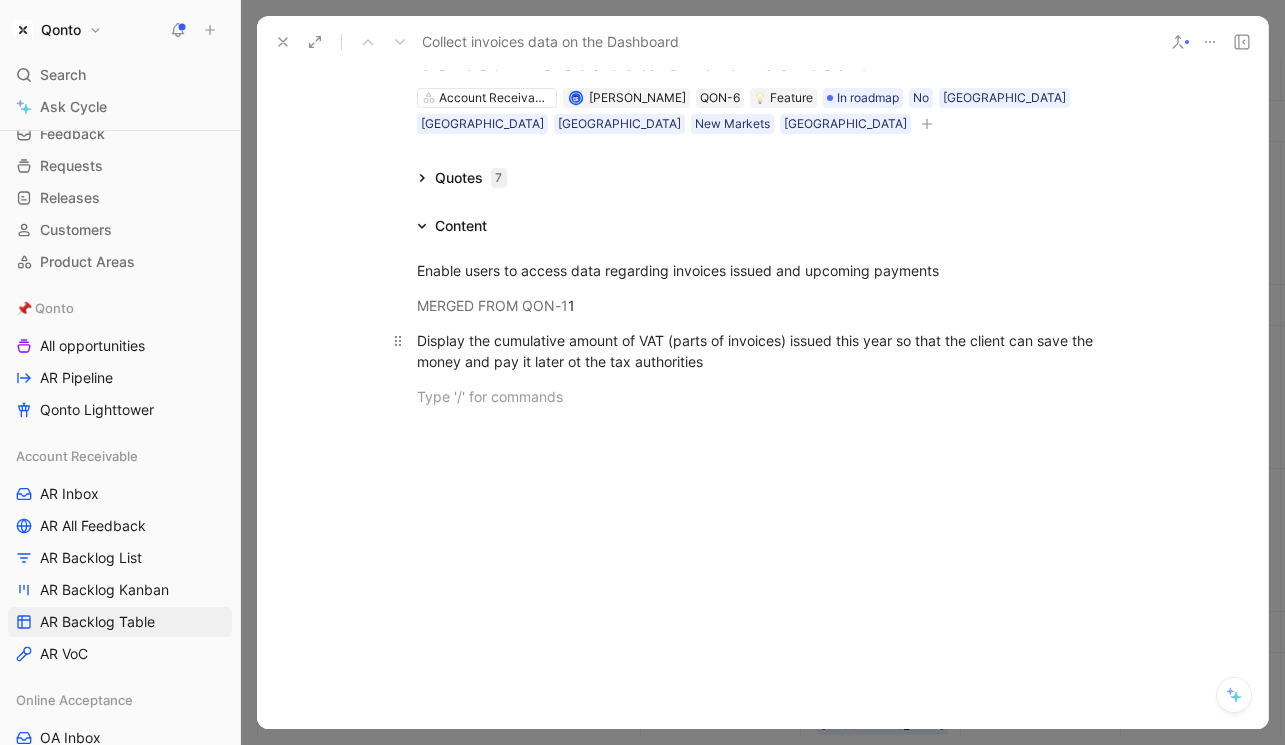 scroll, scrollTop: 0, scrollLeft: 0, axis: both 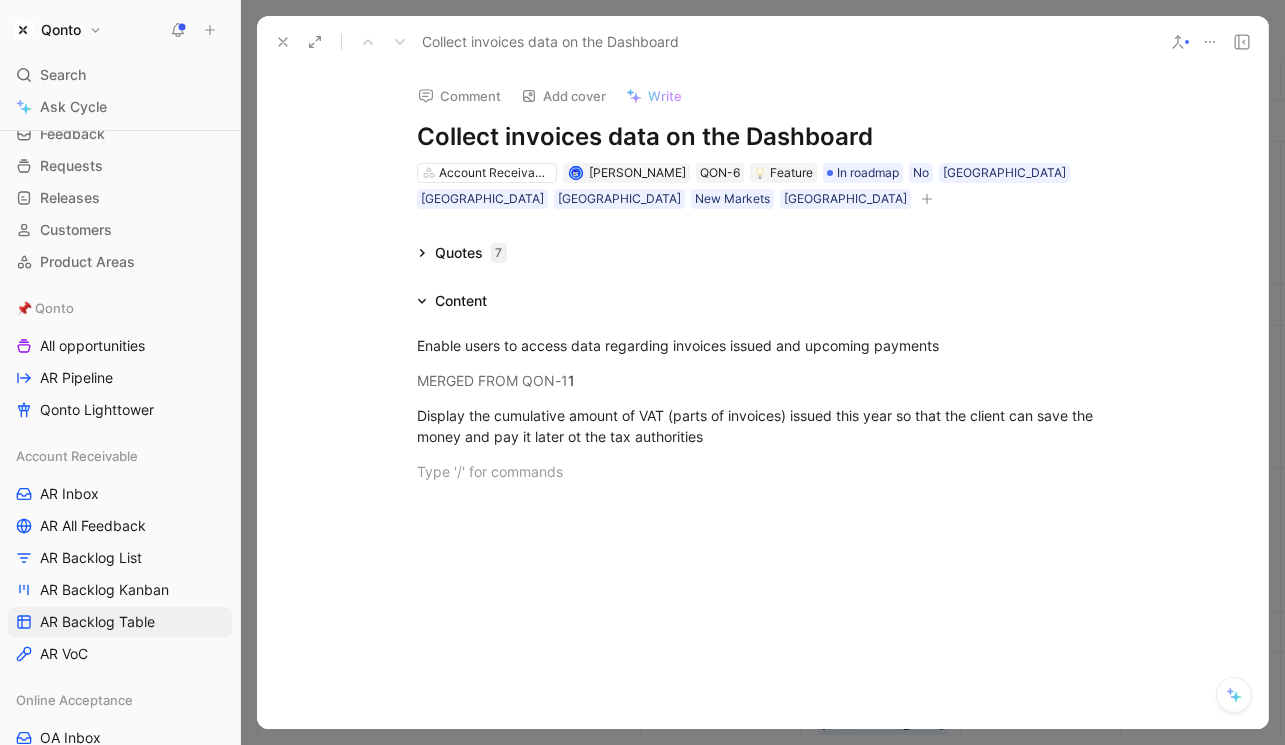 click at bounding box center [1234, 695] 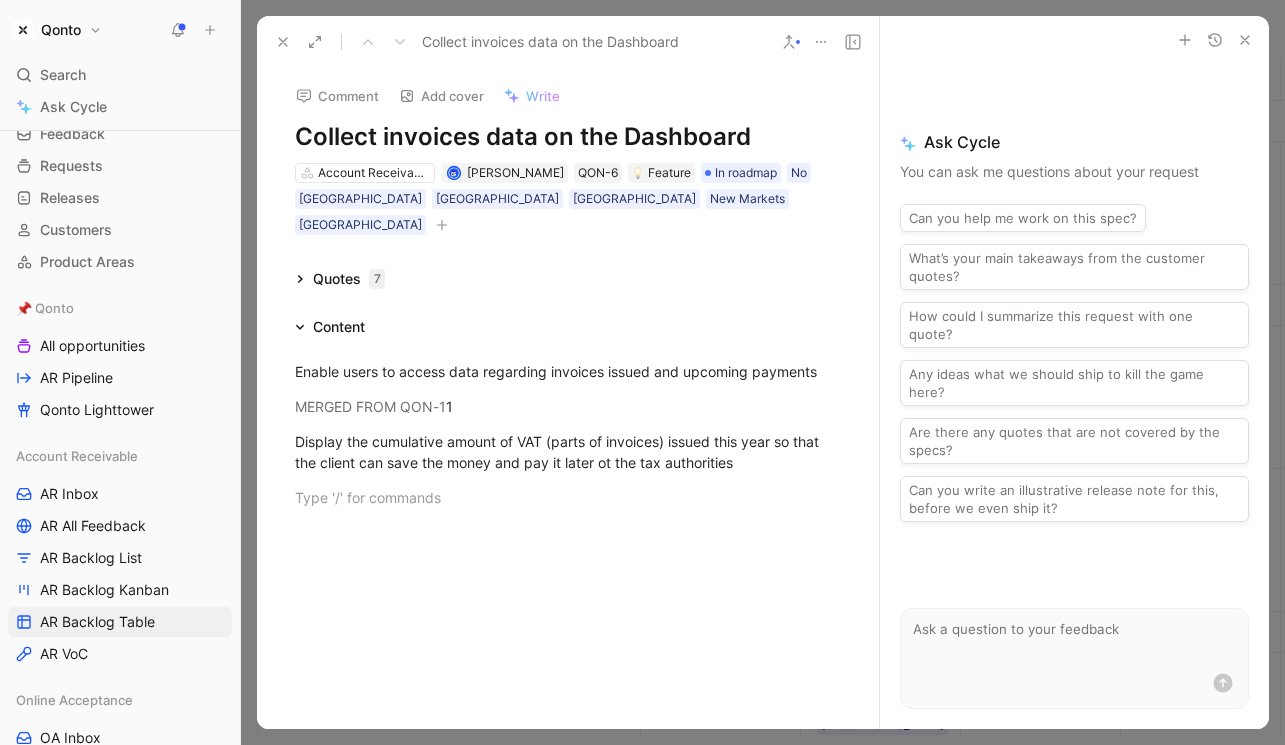 click 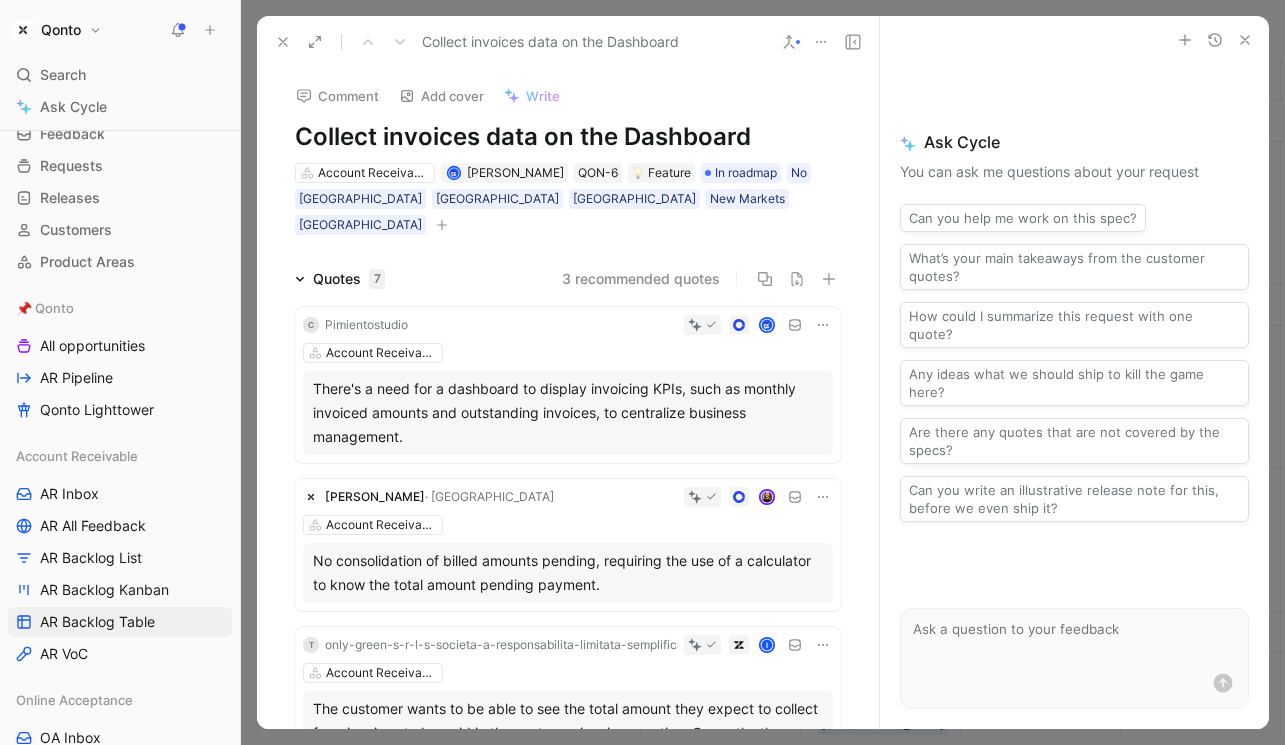click 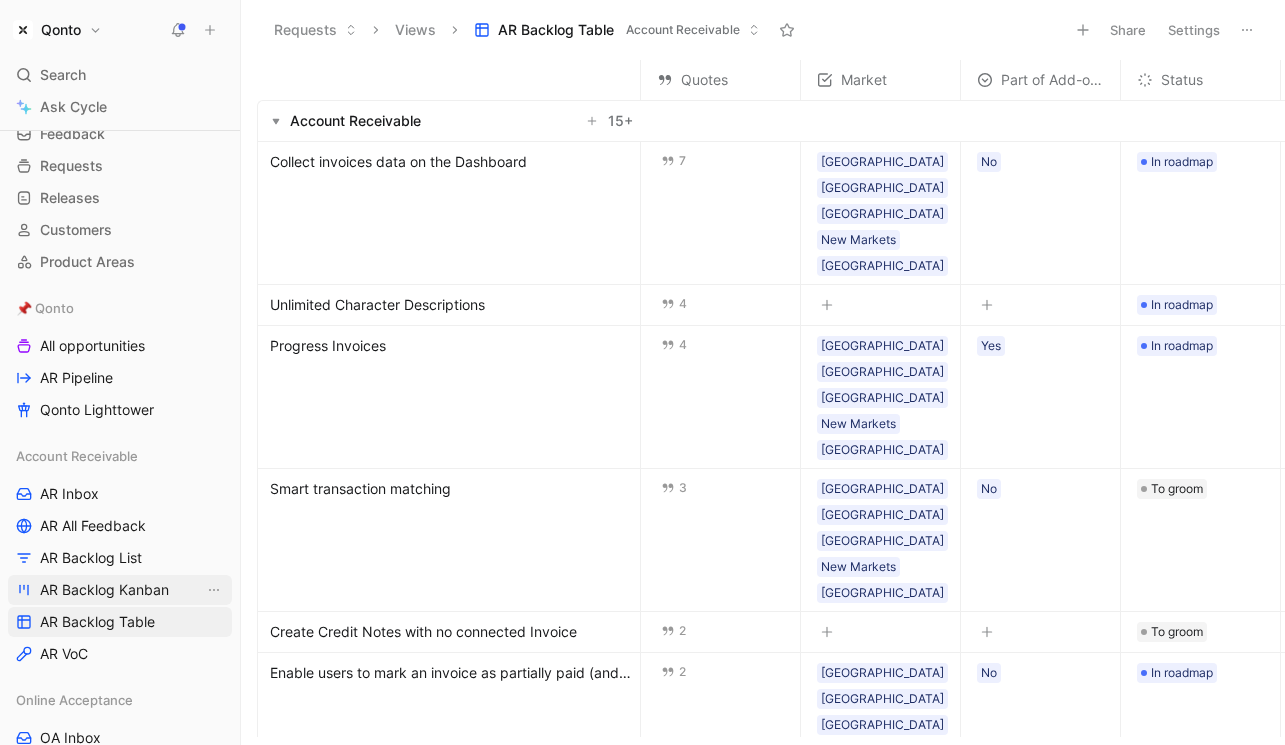 click on "AR Backlog Kanban" at bounding box center (104, 590) 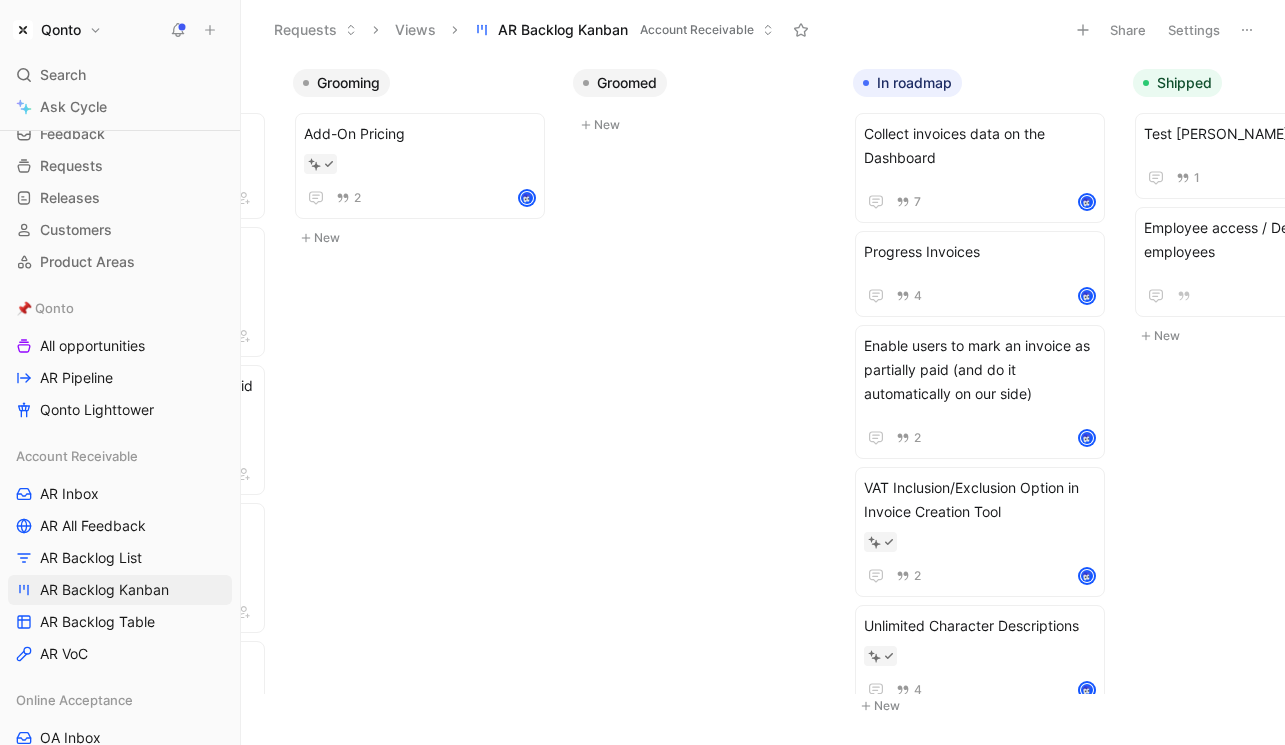 scroll, scrollTop: 0, scrollLeft: 253, axis: horizontal 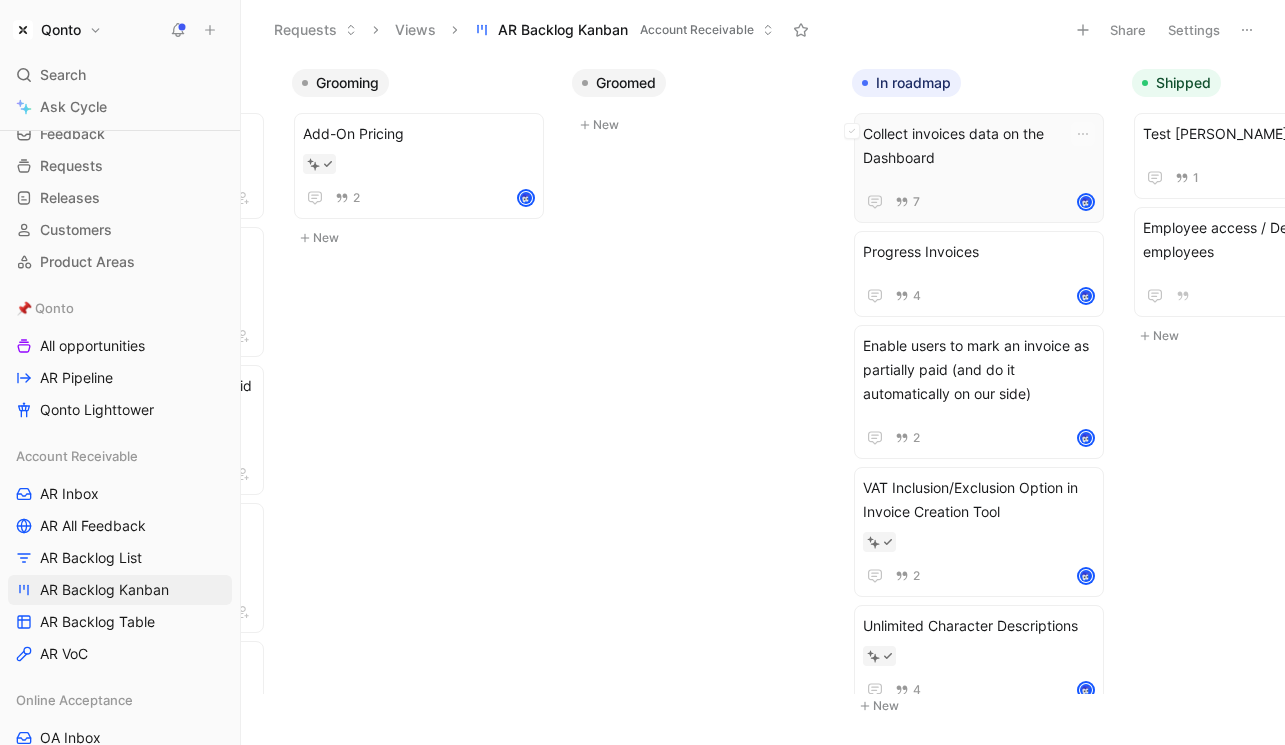 click on "Collect invoices data on the Dashboard" at bounding box center (979, 146) 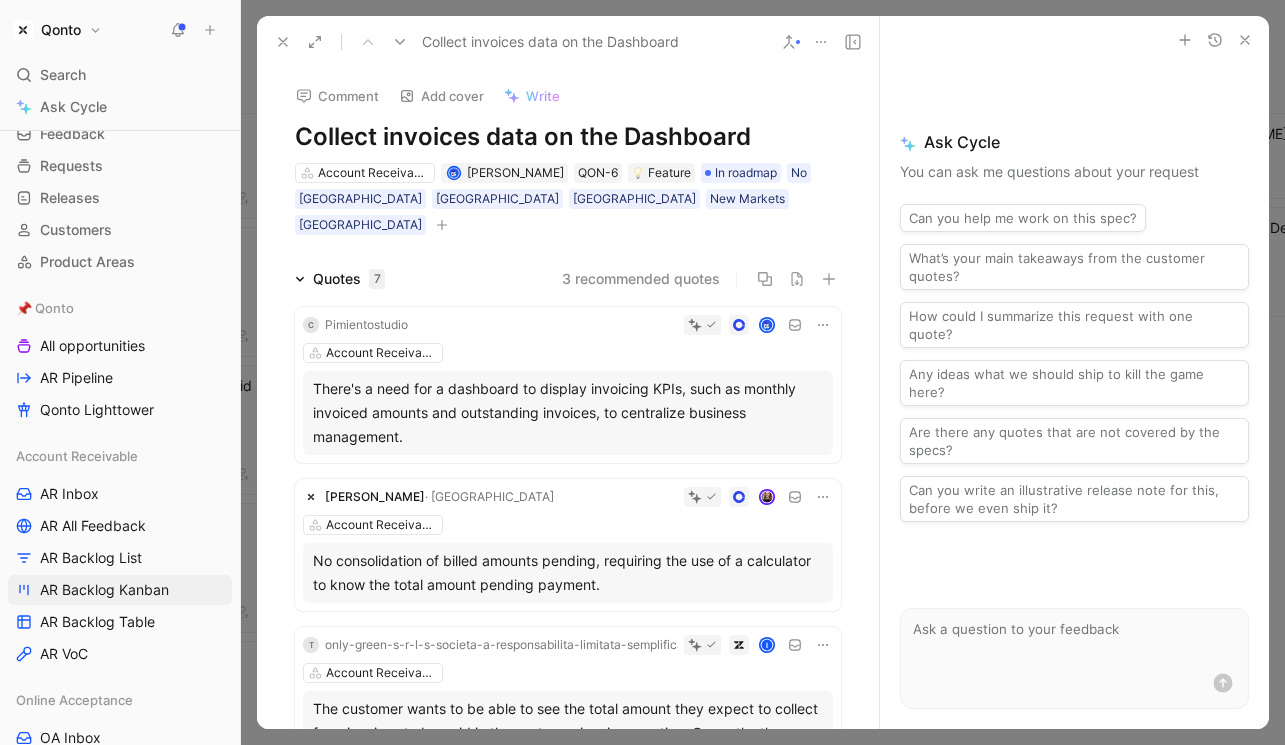 click 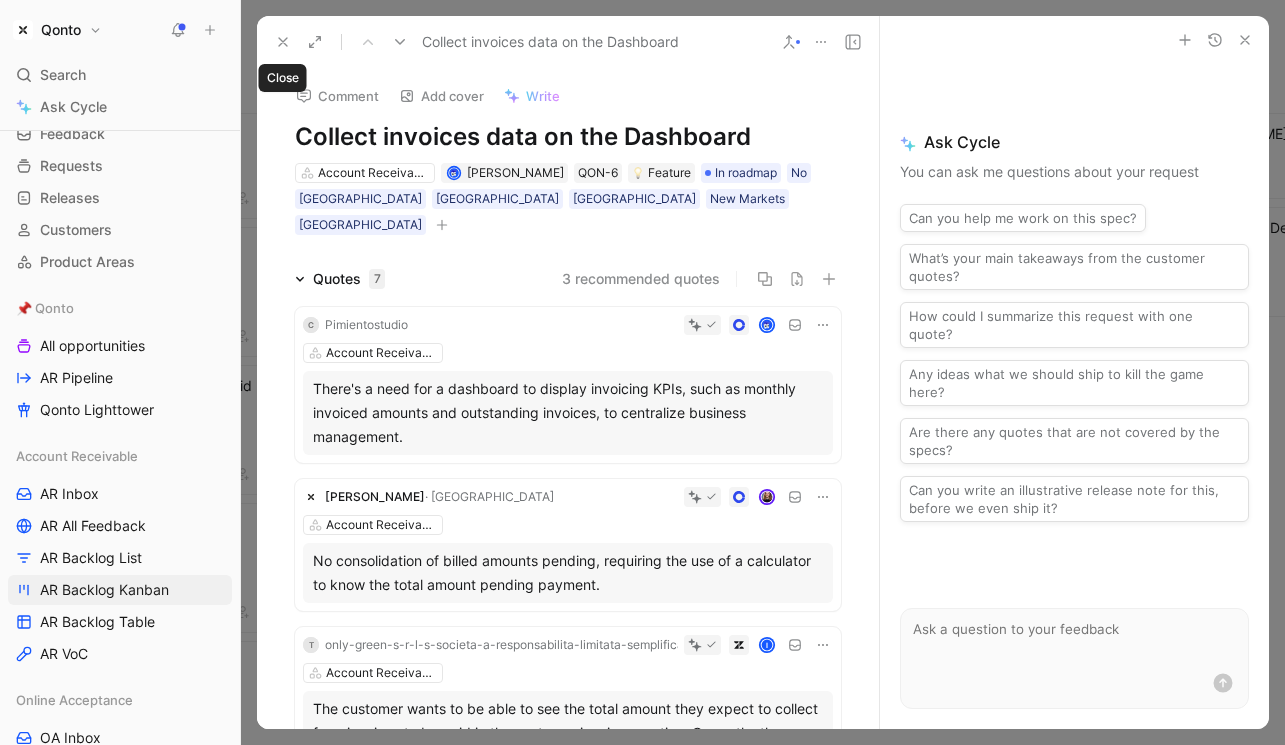 click 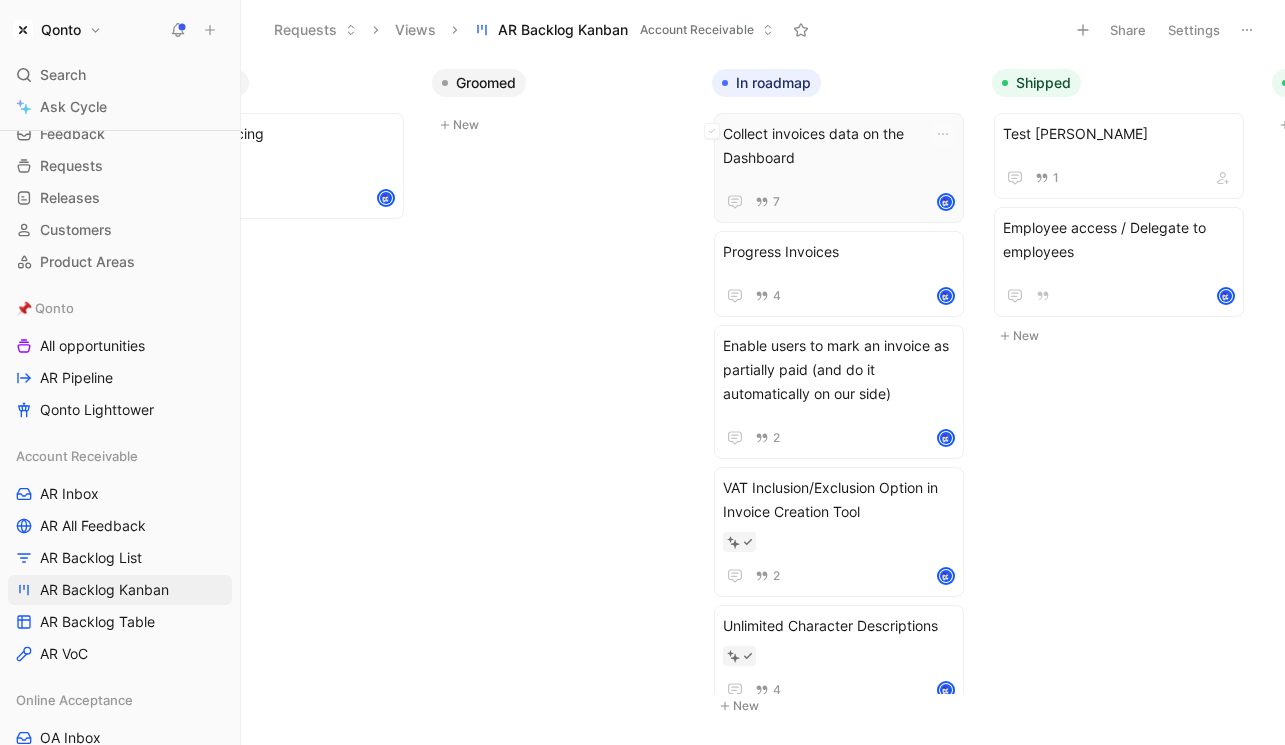 scroll, scrollTop: 0, scrollLeft: 706, axis: horizontal 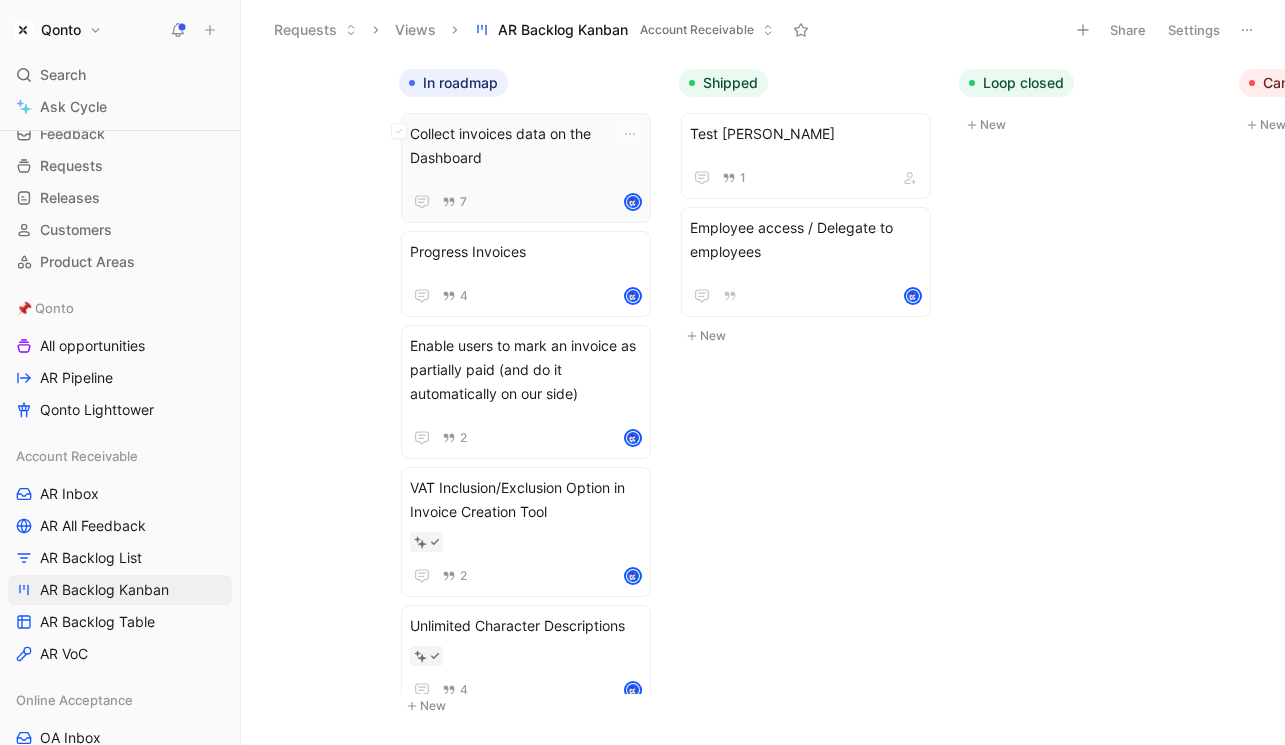 click on "Collect invoices data on the Dashboard" at bounding box center [526, 146] 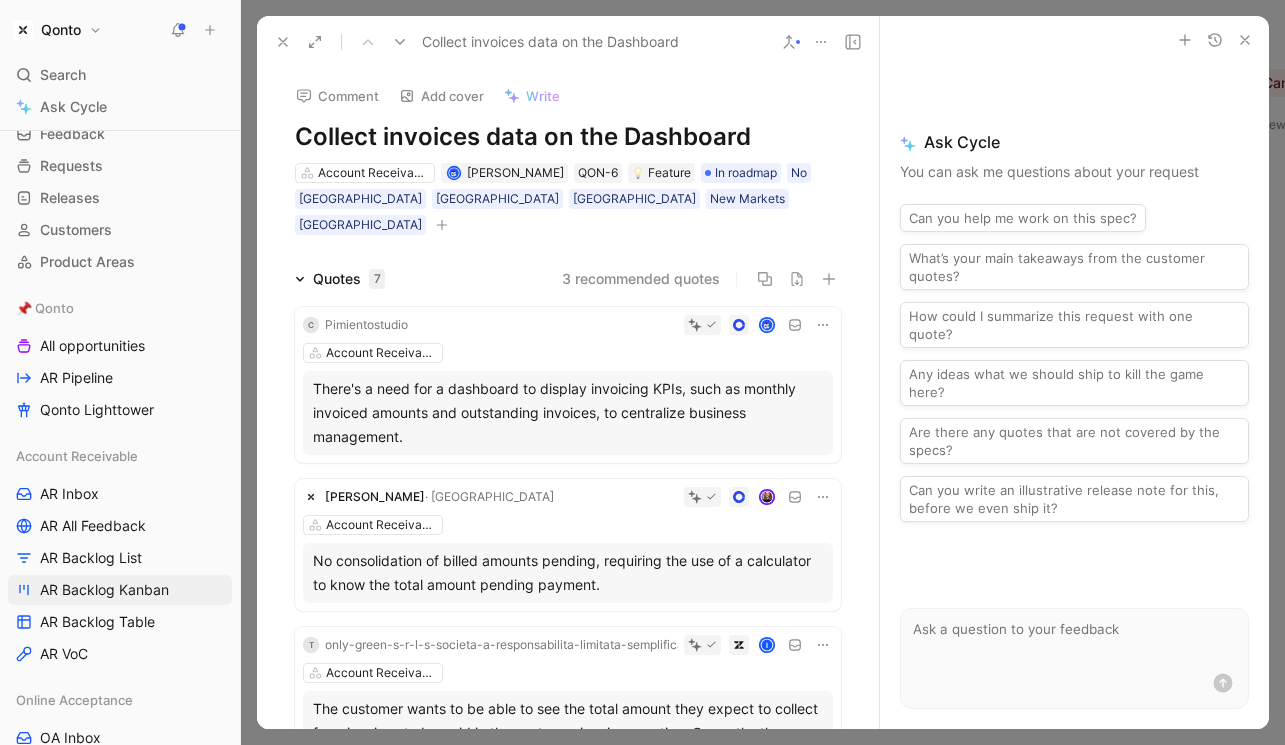 click 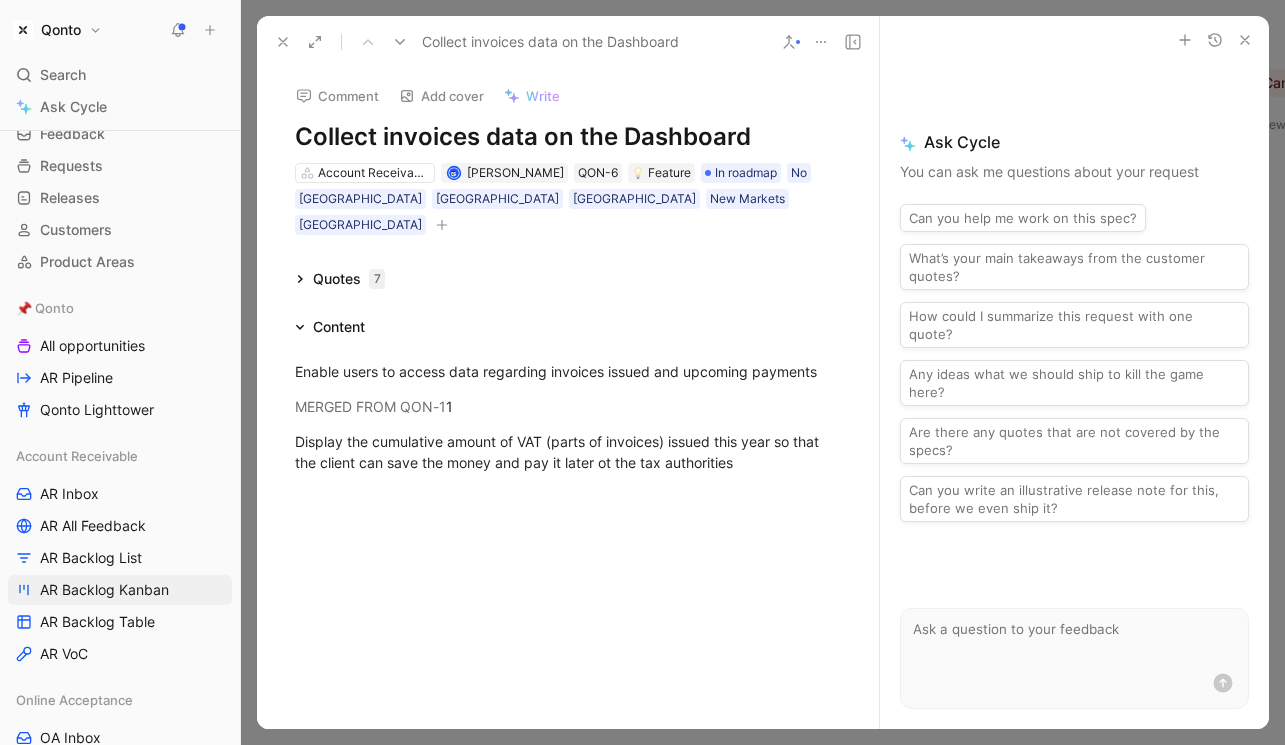 click on "Quotes 7 Content Enable users to access data regarding invoices issued and upcoming payments MERGED FROM QON-1 1 Display the cumulative amount of VAT (parts of invoices) issued this year so that the client can save the money and pay it later ot the tax authorities" at bounding box center (568, 563) 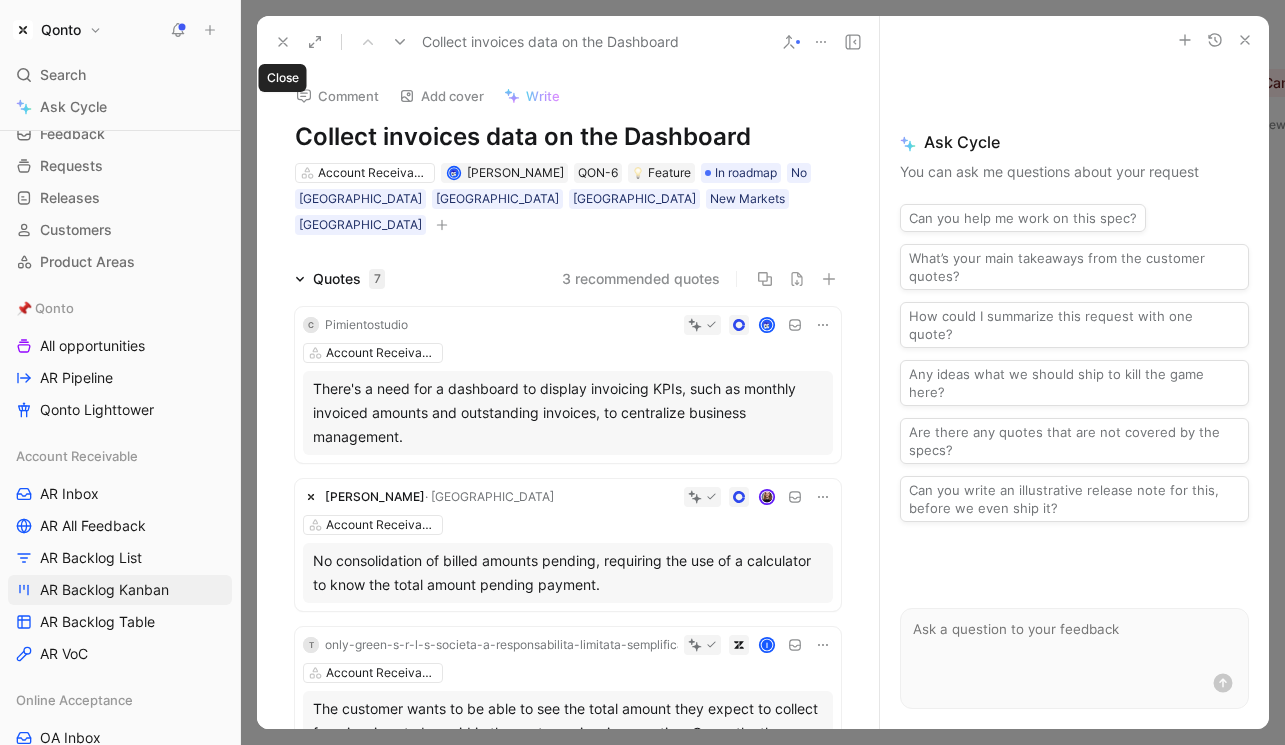 click 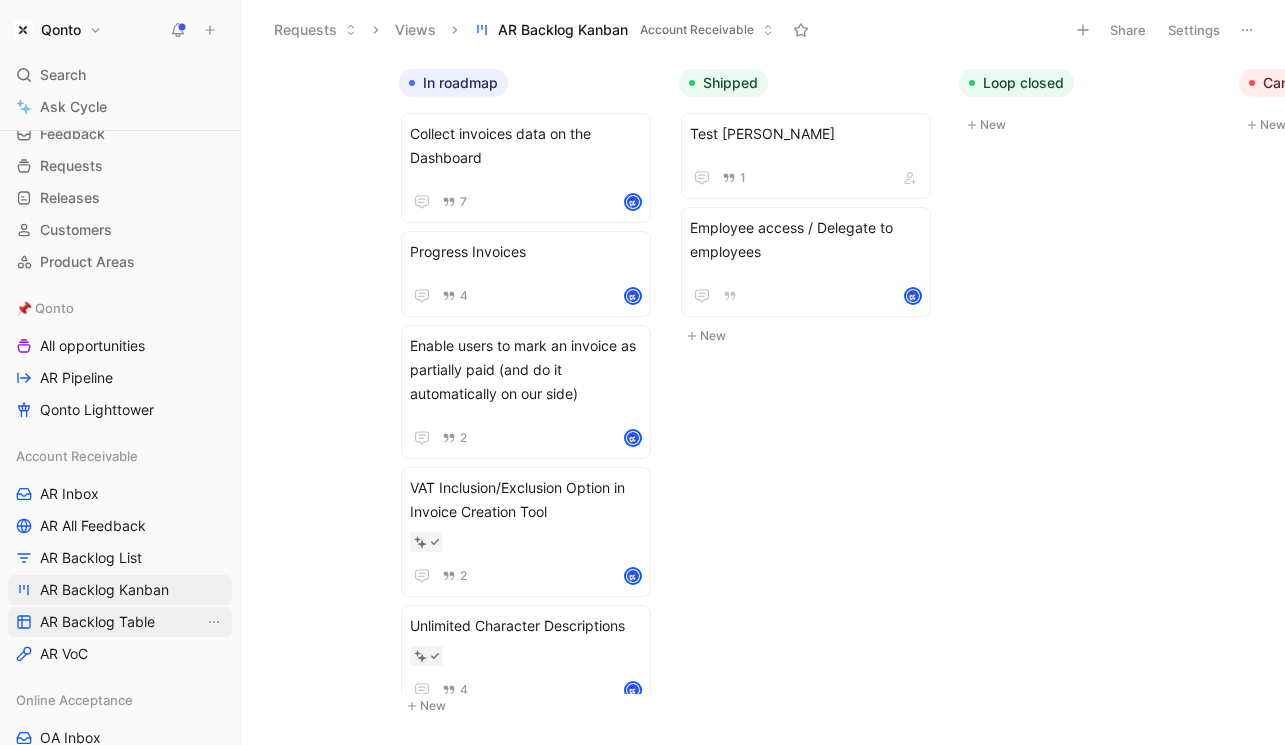 click on "AR Backlog Table" at bounding box center (97, 622) 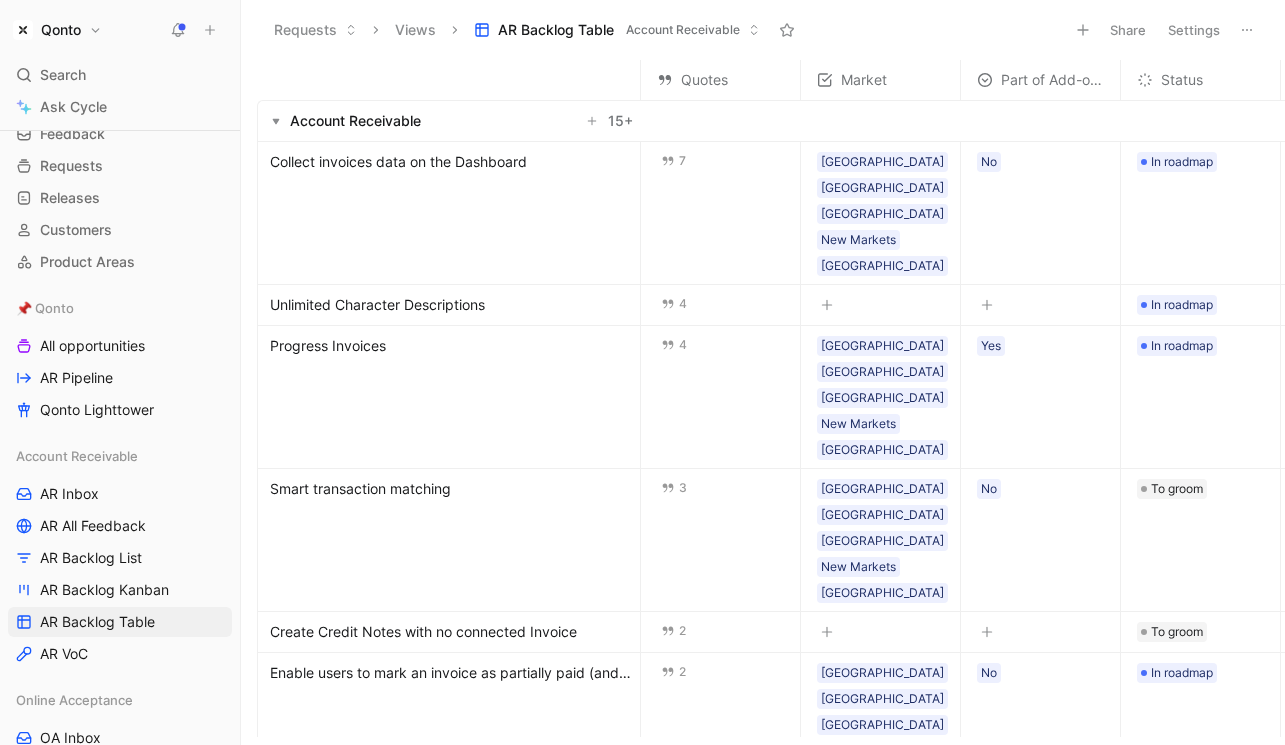 click on "Unlimited Character Descriptions" at bounding box center (377, 305) 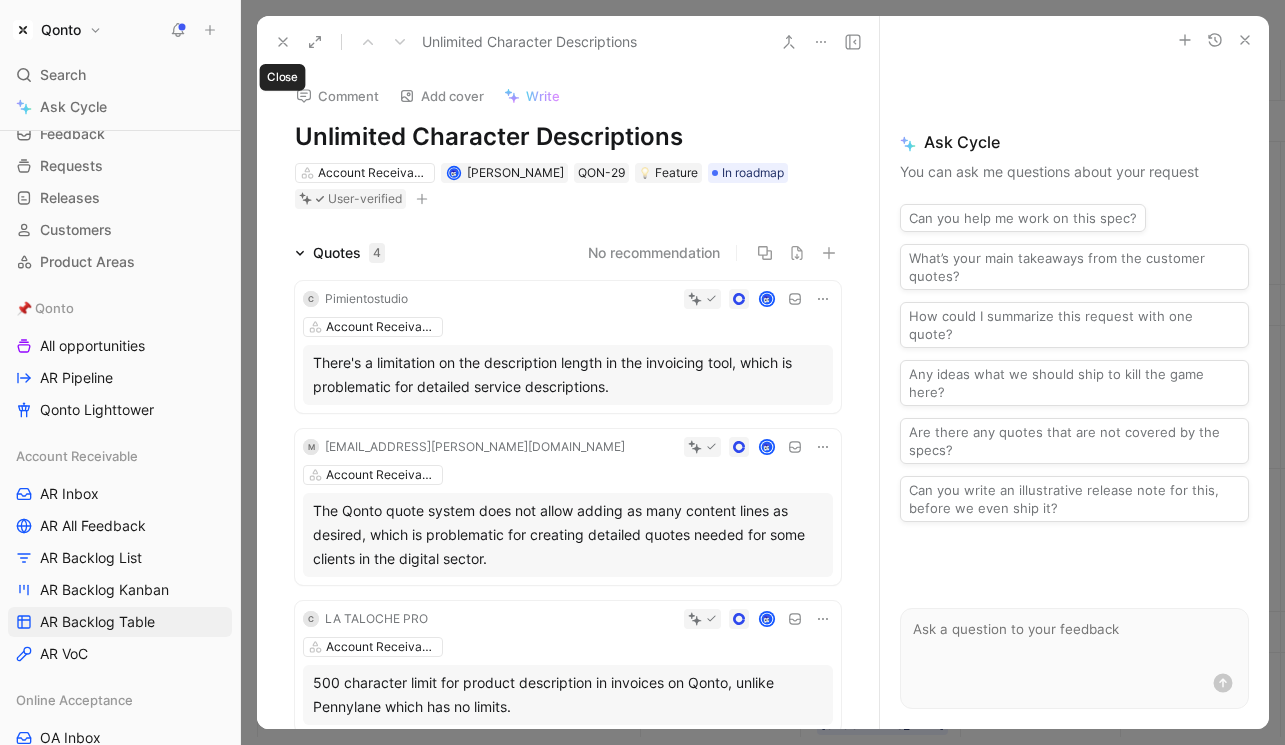 click 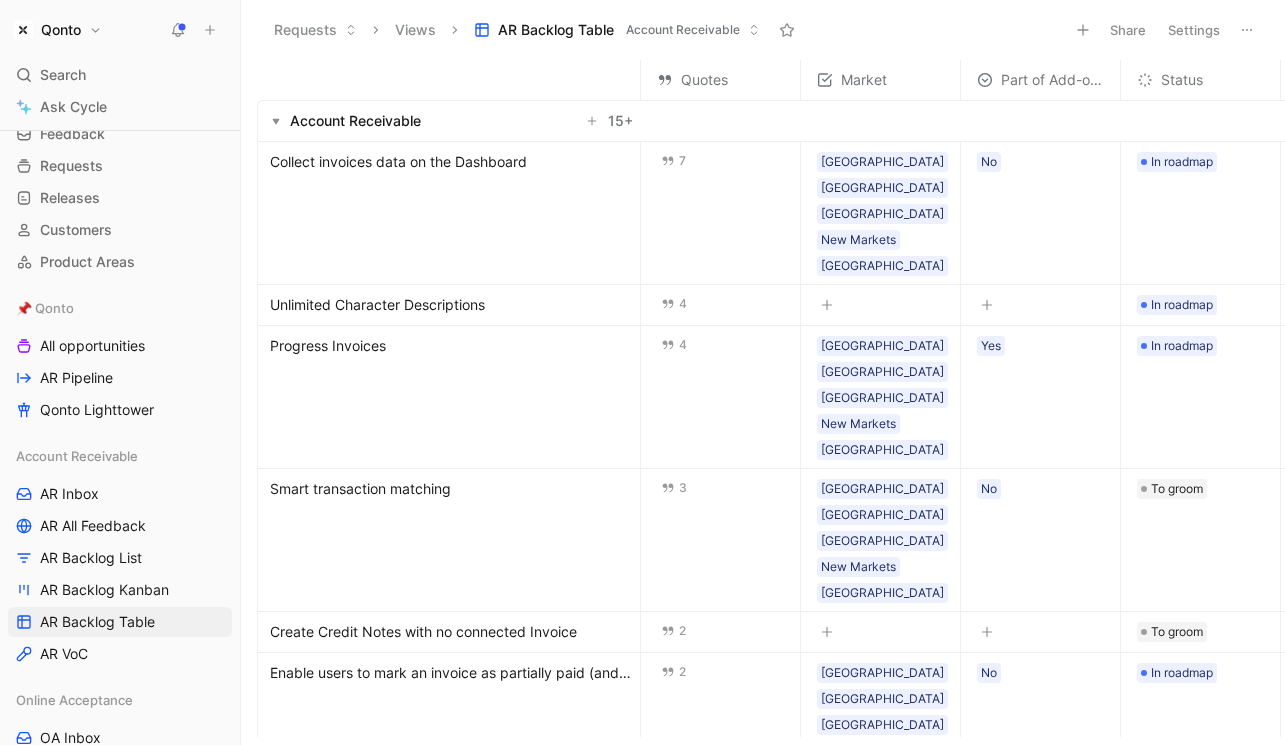 click on "Smart transaction matching" at bounding box center (360, 489) 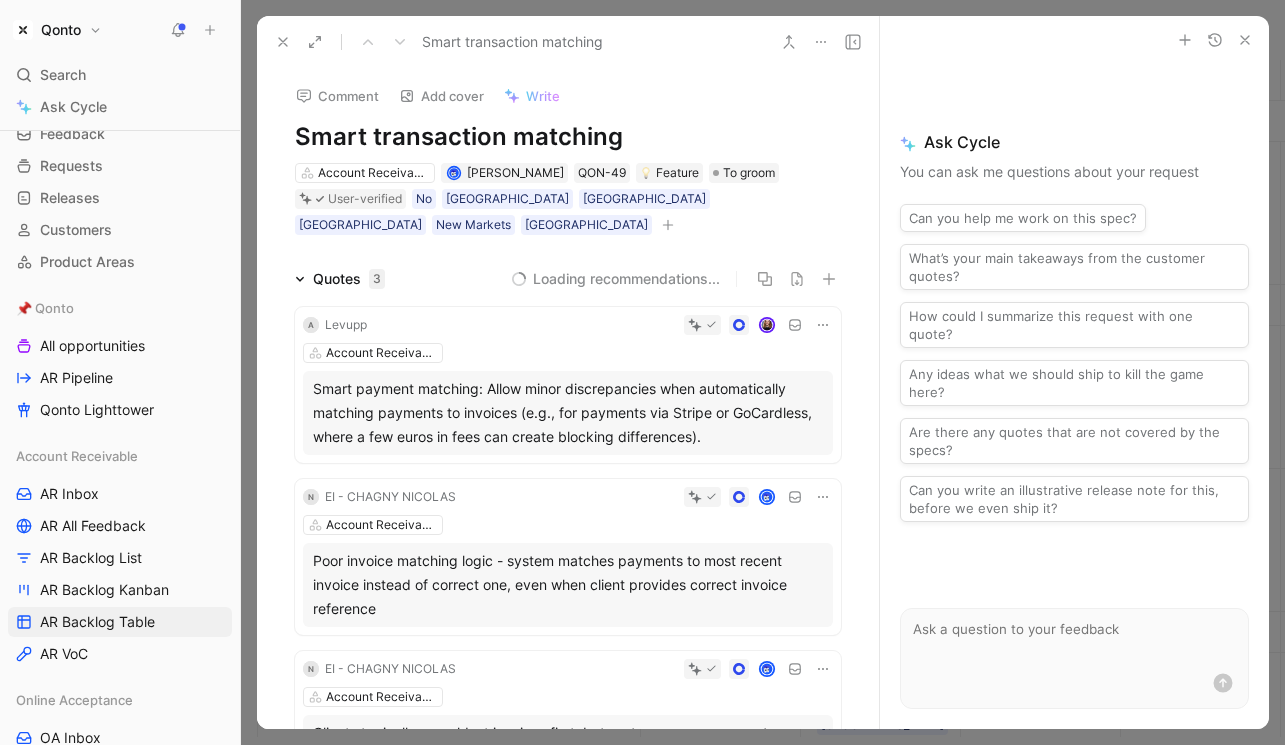 click 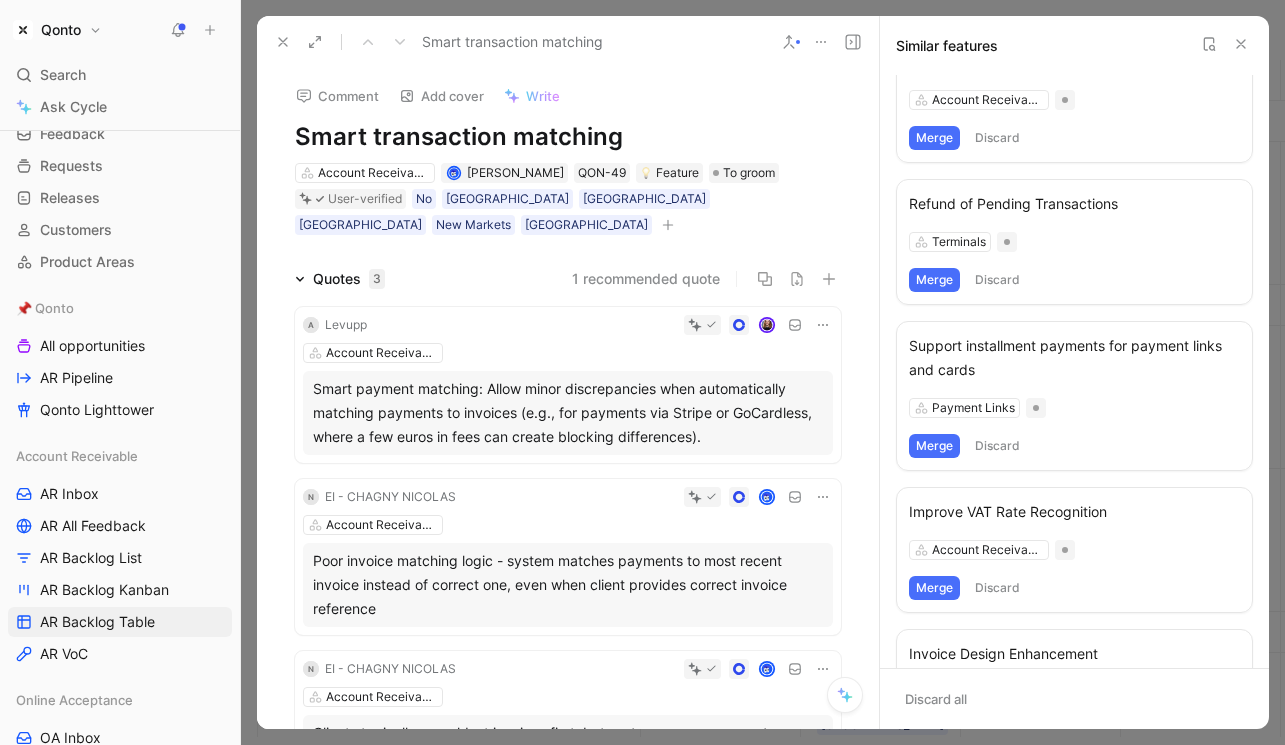 scroll, scrollTop: 0, scrollLeft: 0, axis: both 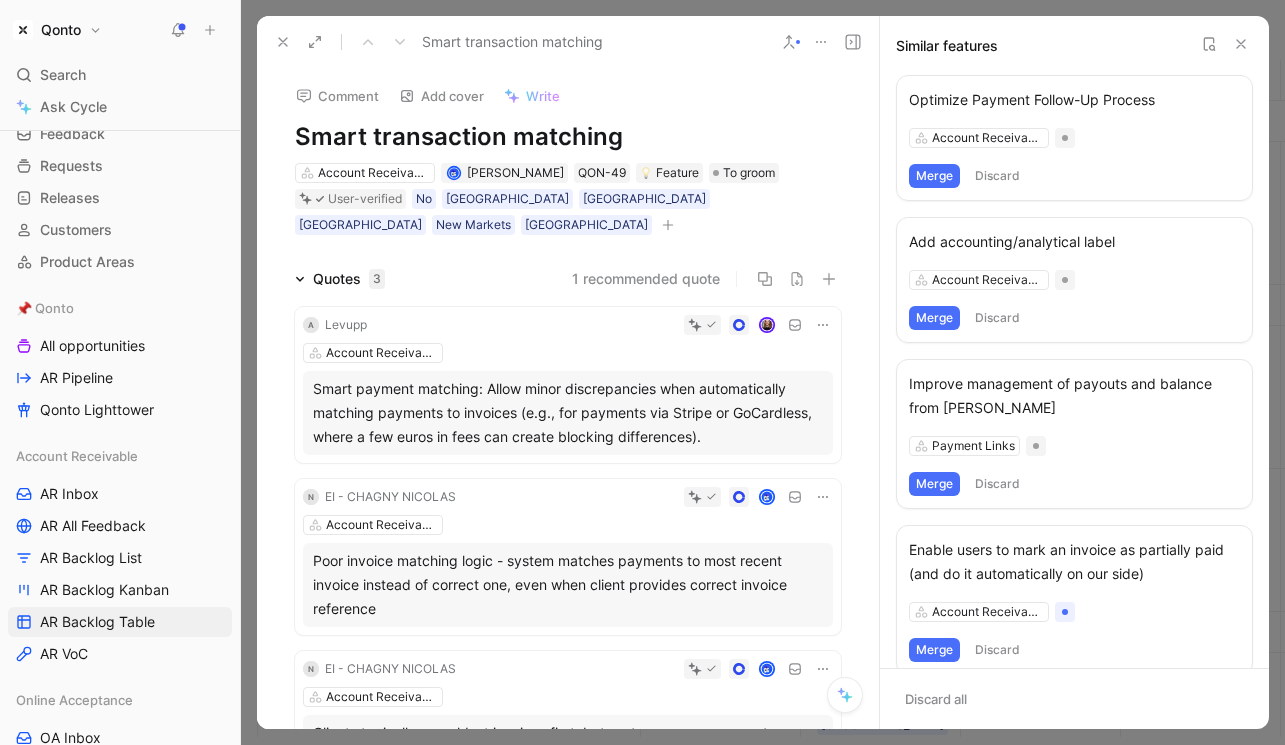 click 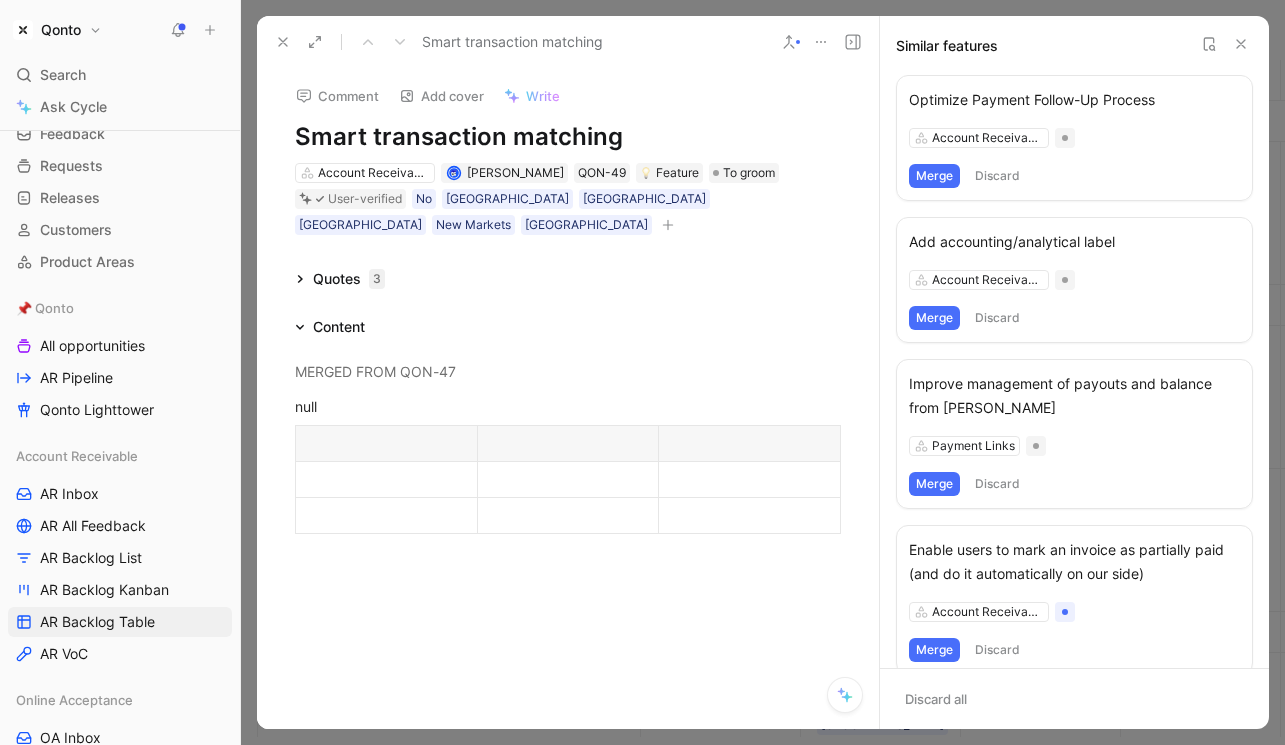 click 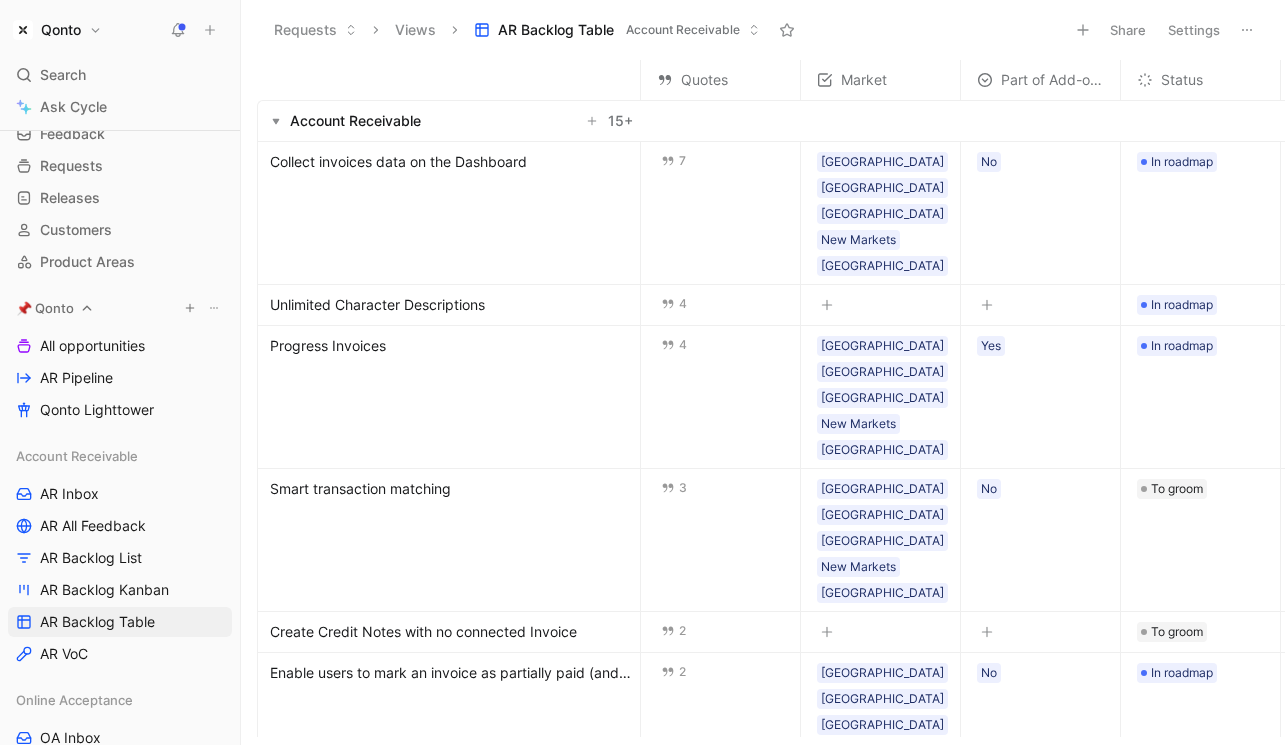 scroll, scrollTop: 0, scrollLeft: 0, axis: both 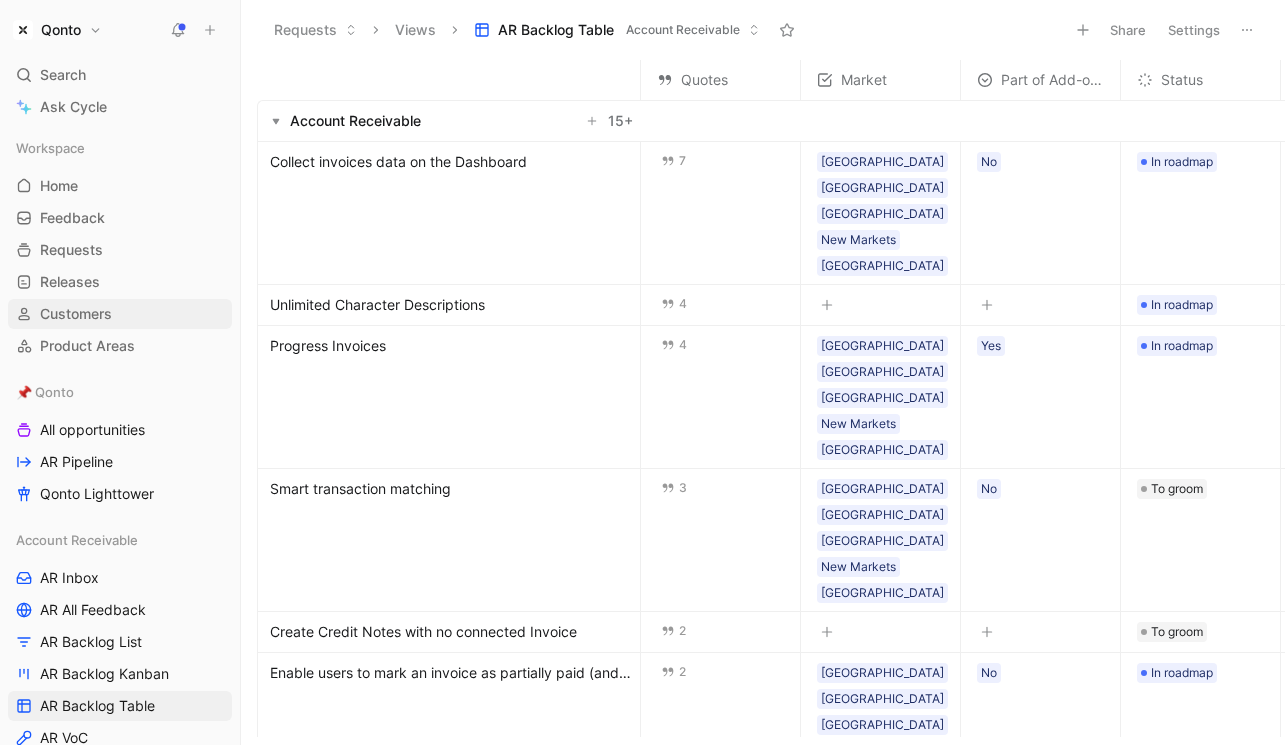 click on "Customers" at bounding box center (76, 314) 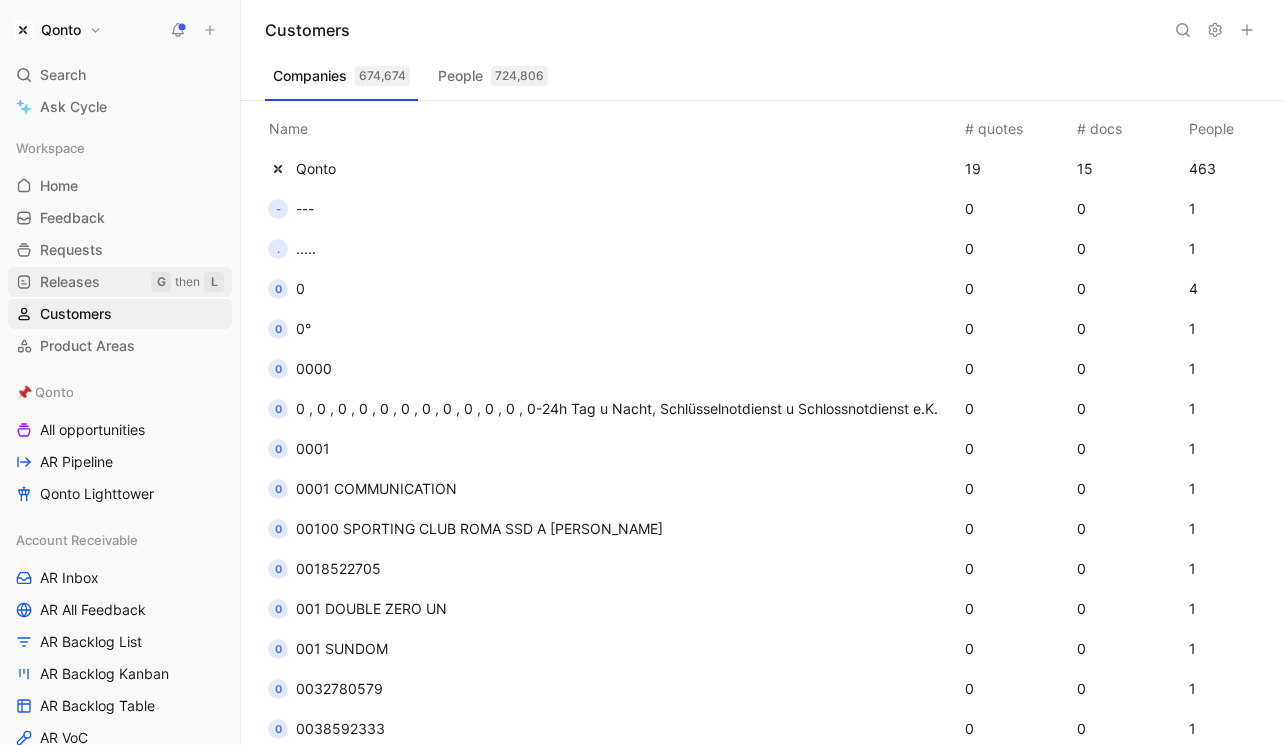 click on "Releases" at bounding box center [70, 282] 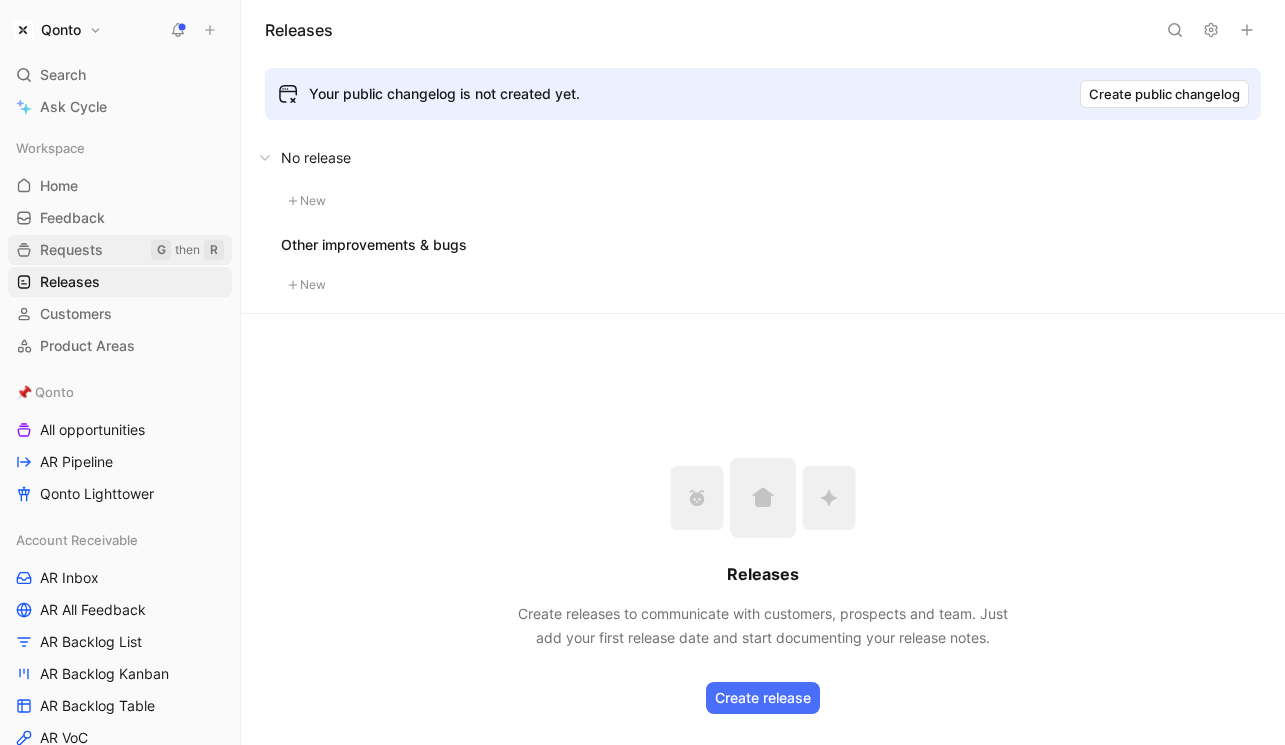 click on "Requests" at bounding box center (71, 250) 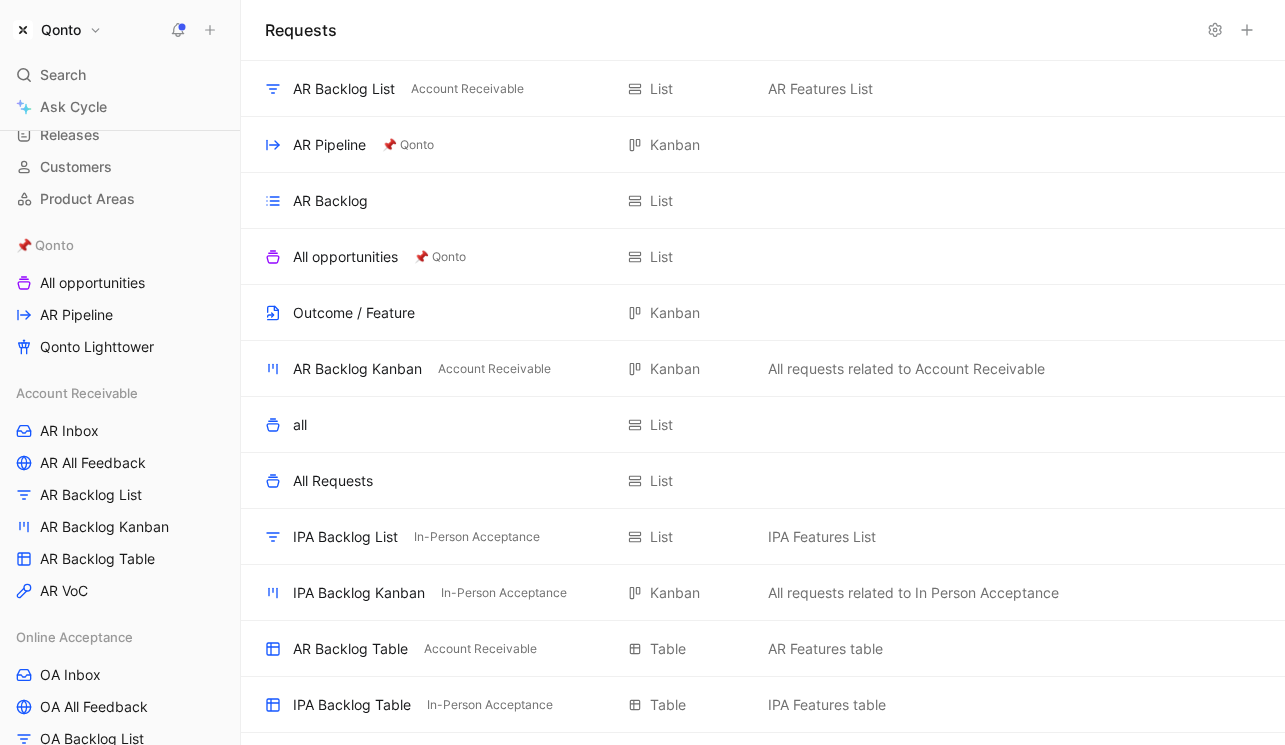 scroll, scrollTop: 168, scrollLeft: 0, axis: vertical 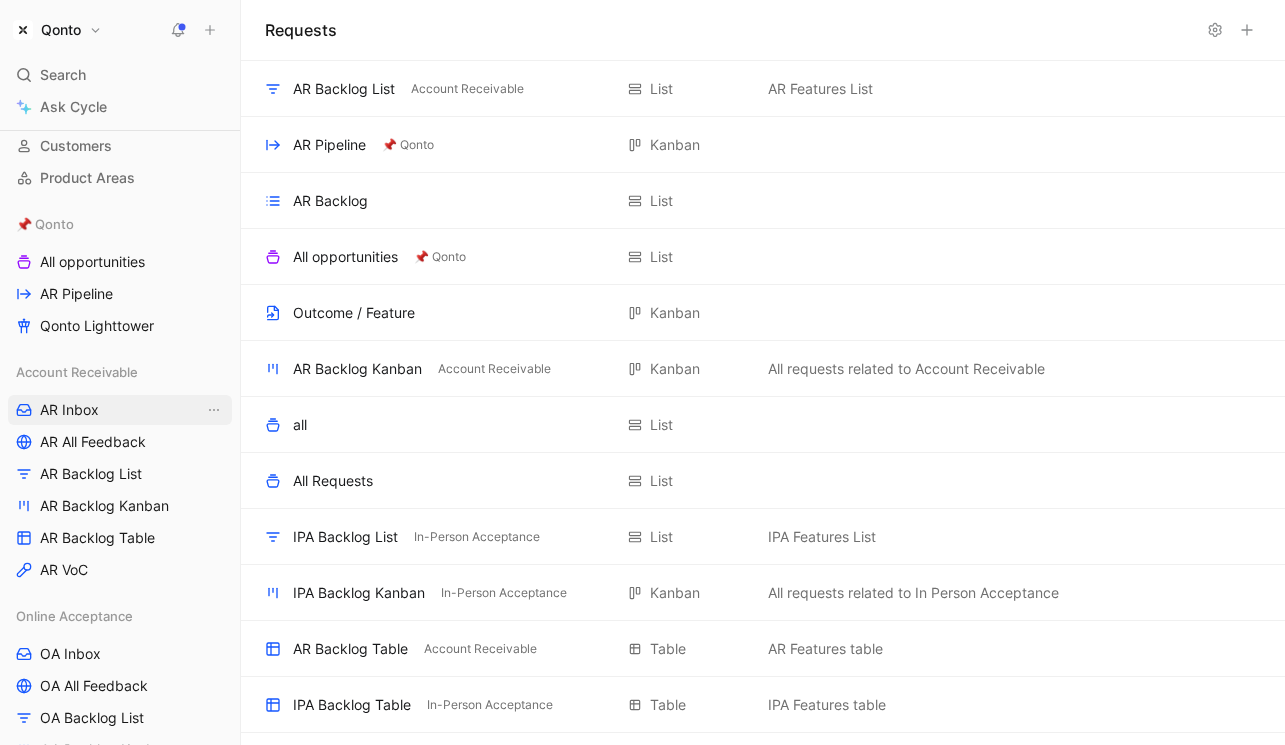 click on "AR Inbox" at bounding box center (120, 410) 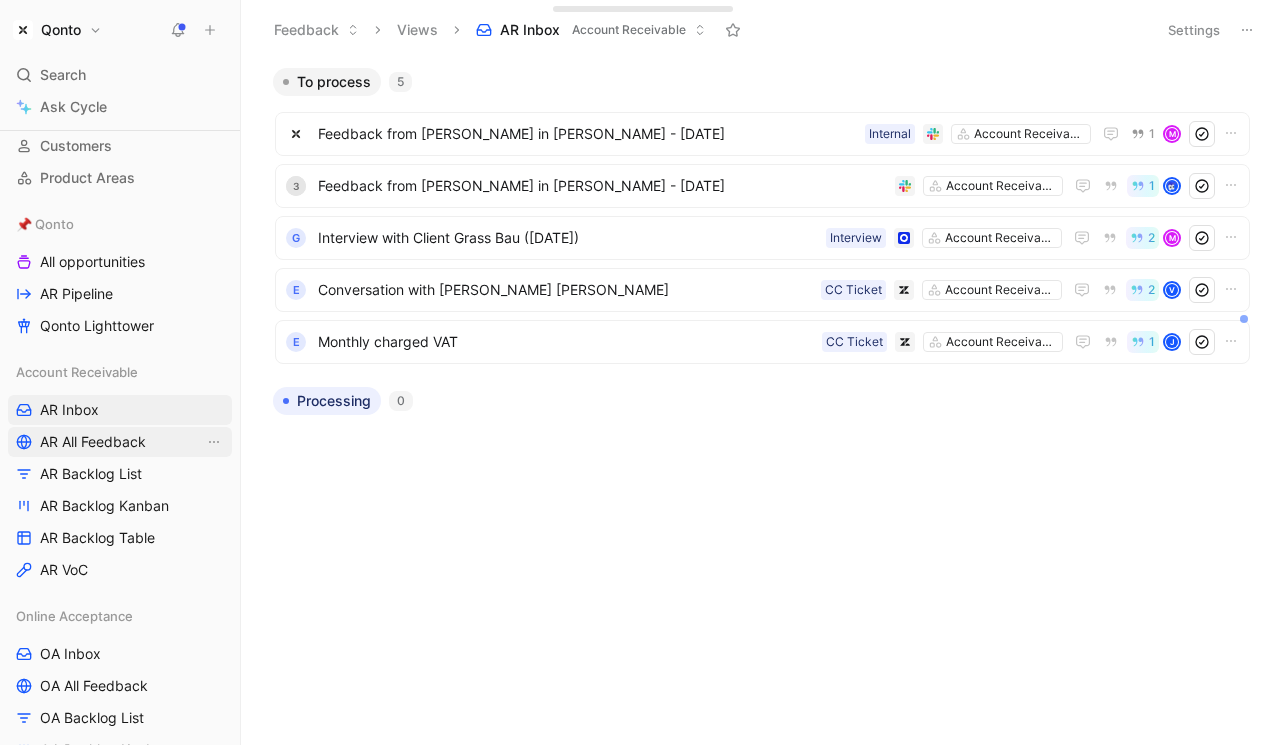 click on "AR All Feedback" at bounding box center [93, 442] 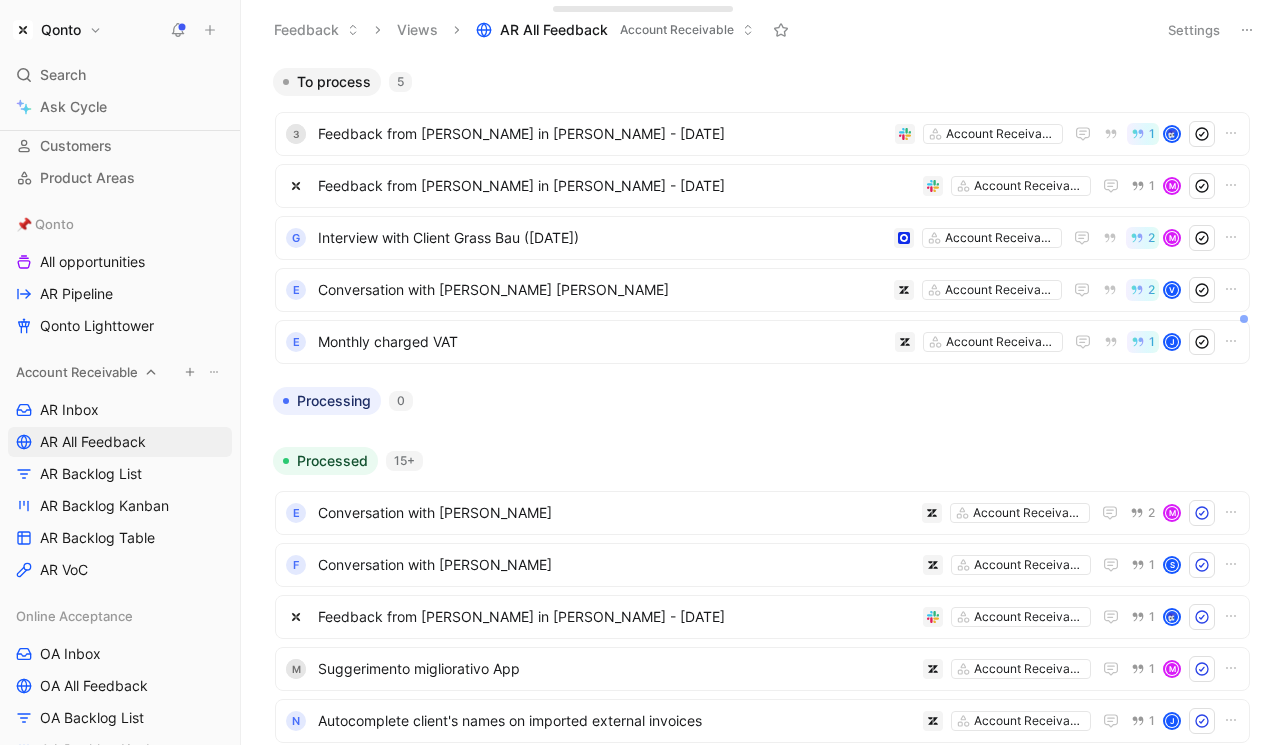 click on "Account Receivable" at bounding box center [77, 372] 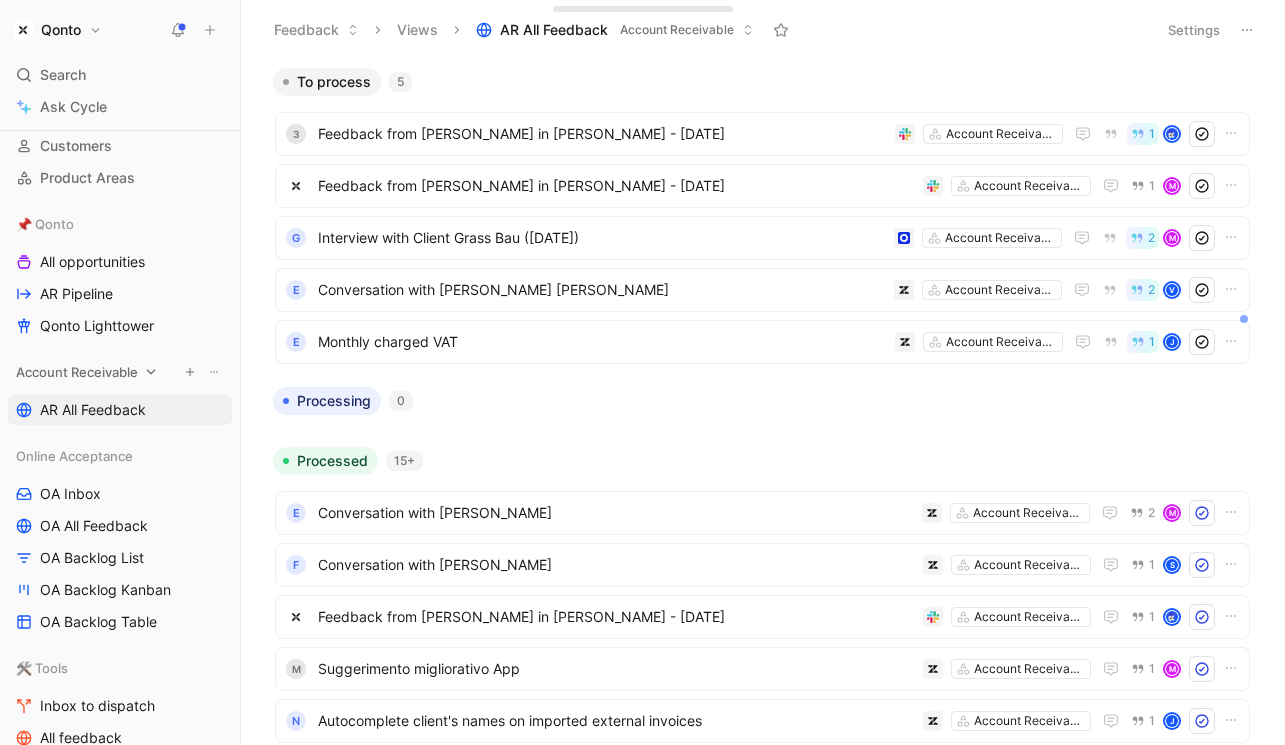 click on "Account Receivable" at bounding box center (77, 372) 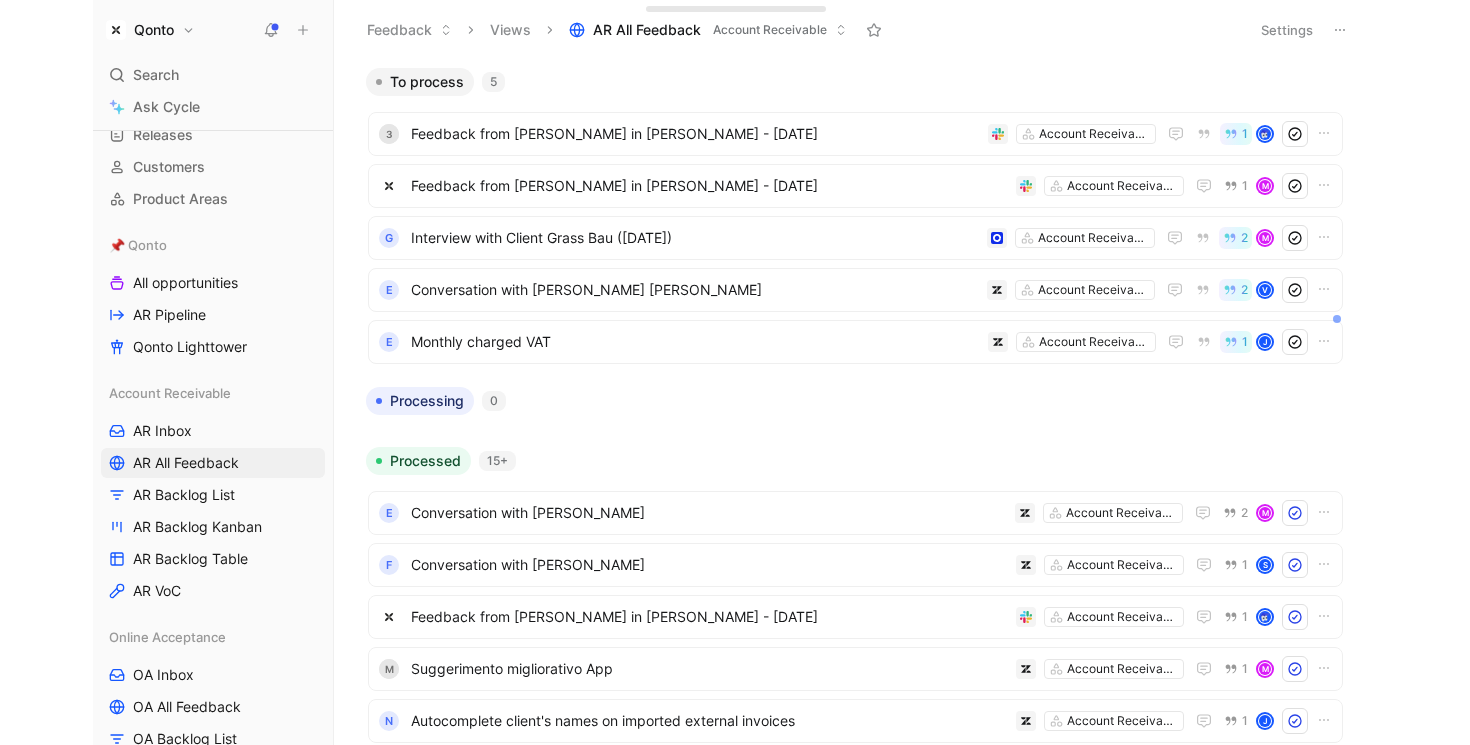 scroll, scrollTop: 149, scrollLeft: 0, axis: vertical 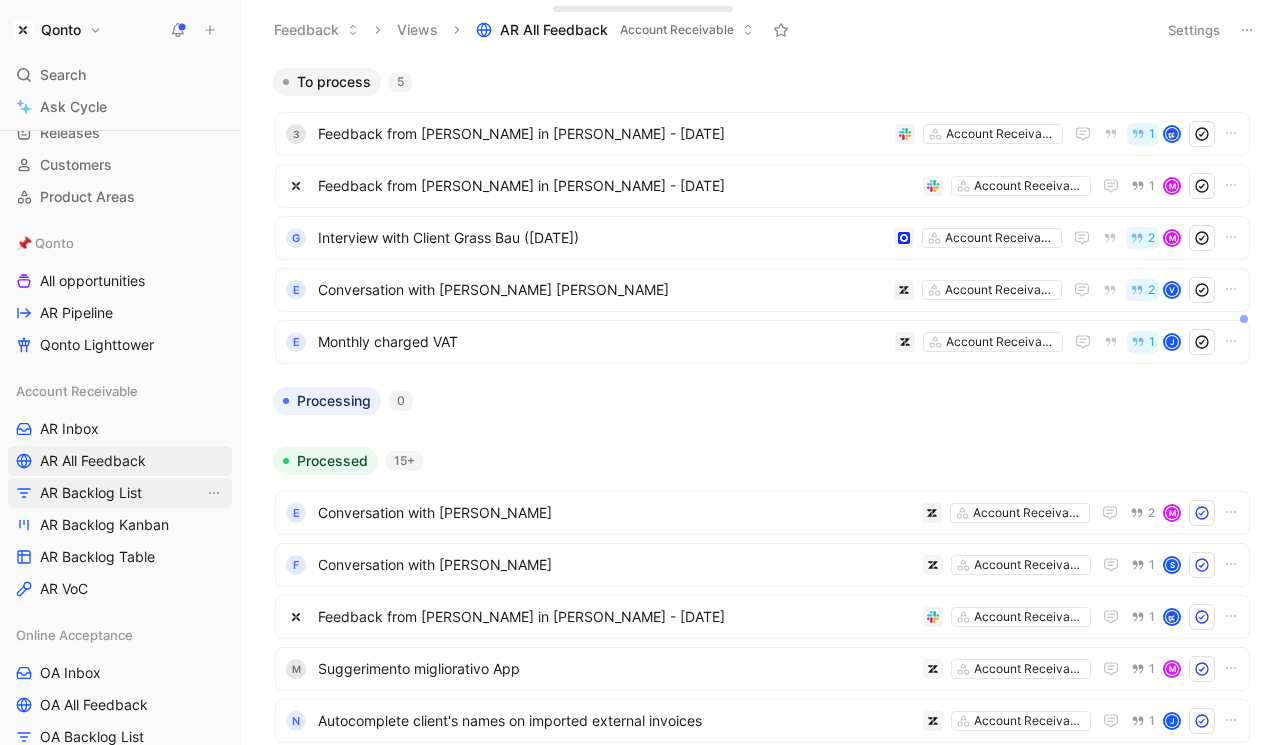 click on "AR Backlog List" at bounding box center [91, 493] 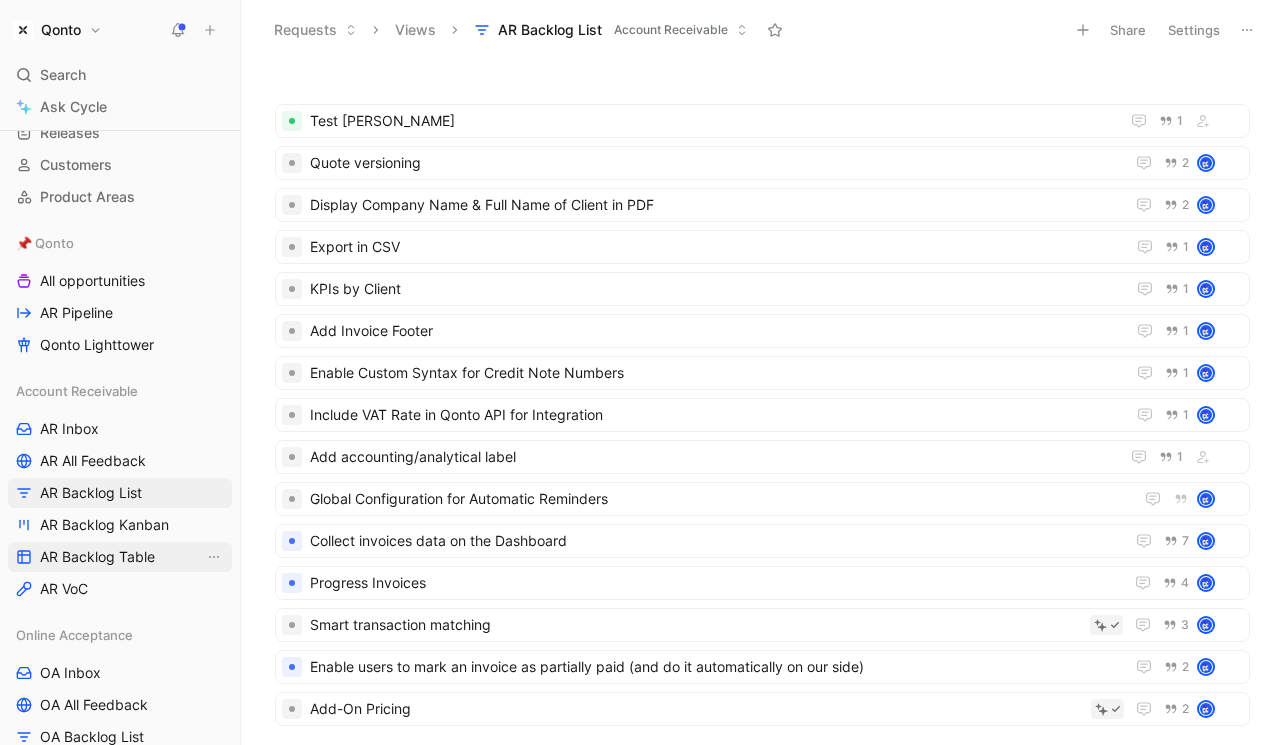 click on "AR Backlog Table" at bounding box center (97, 557) 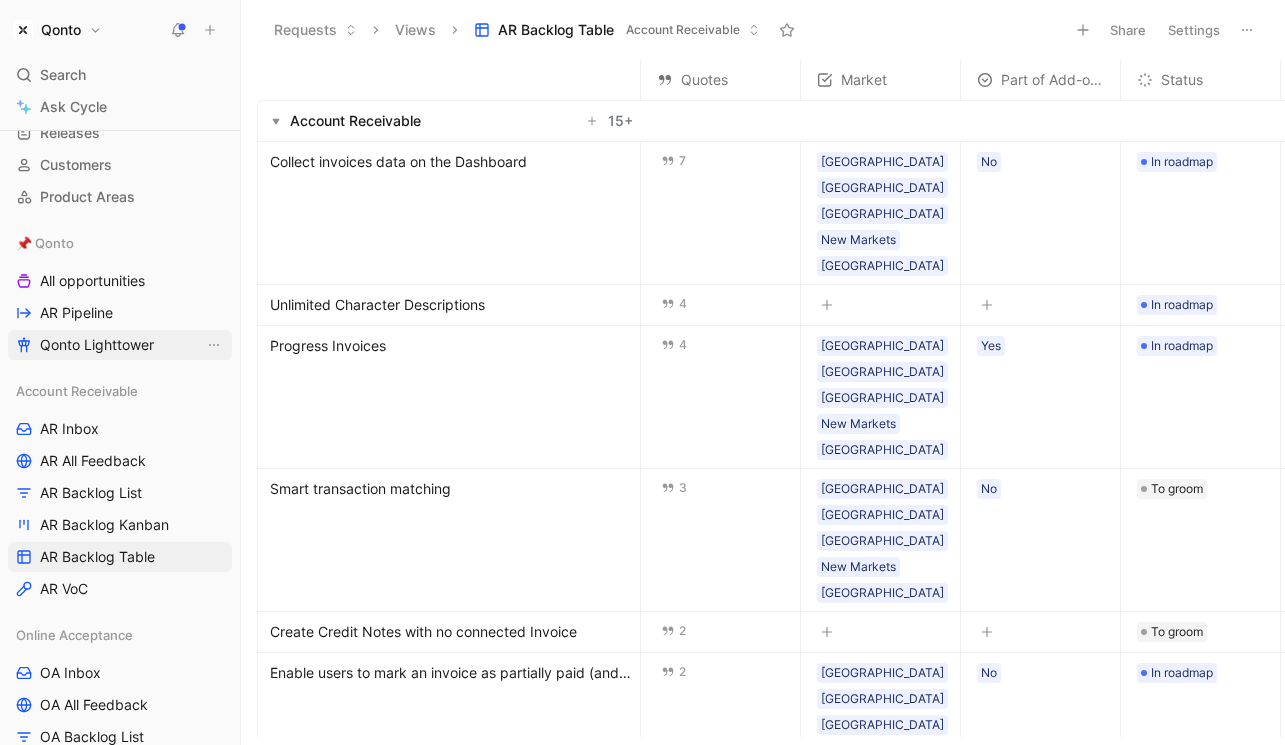 click on "Qonto Lighttower" at bounding box center (97, 345) 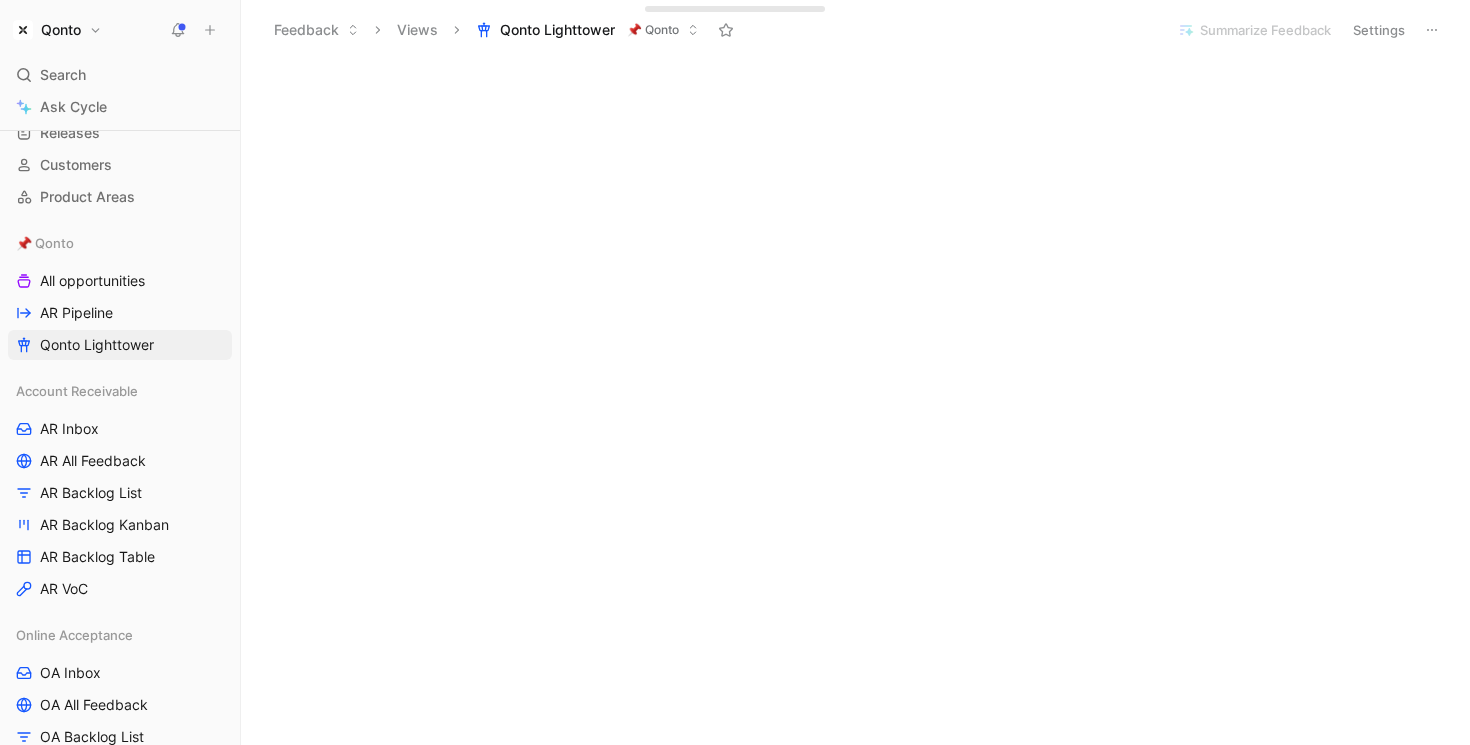 scroll, scrollTop: 0, scrollLeft: 0, axis: both 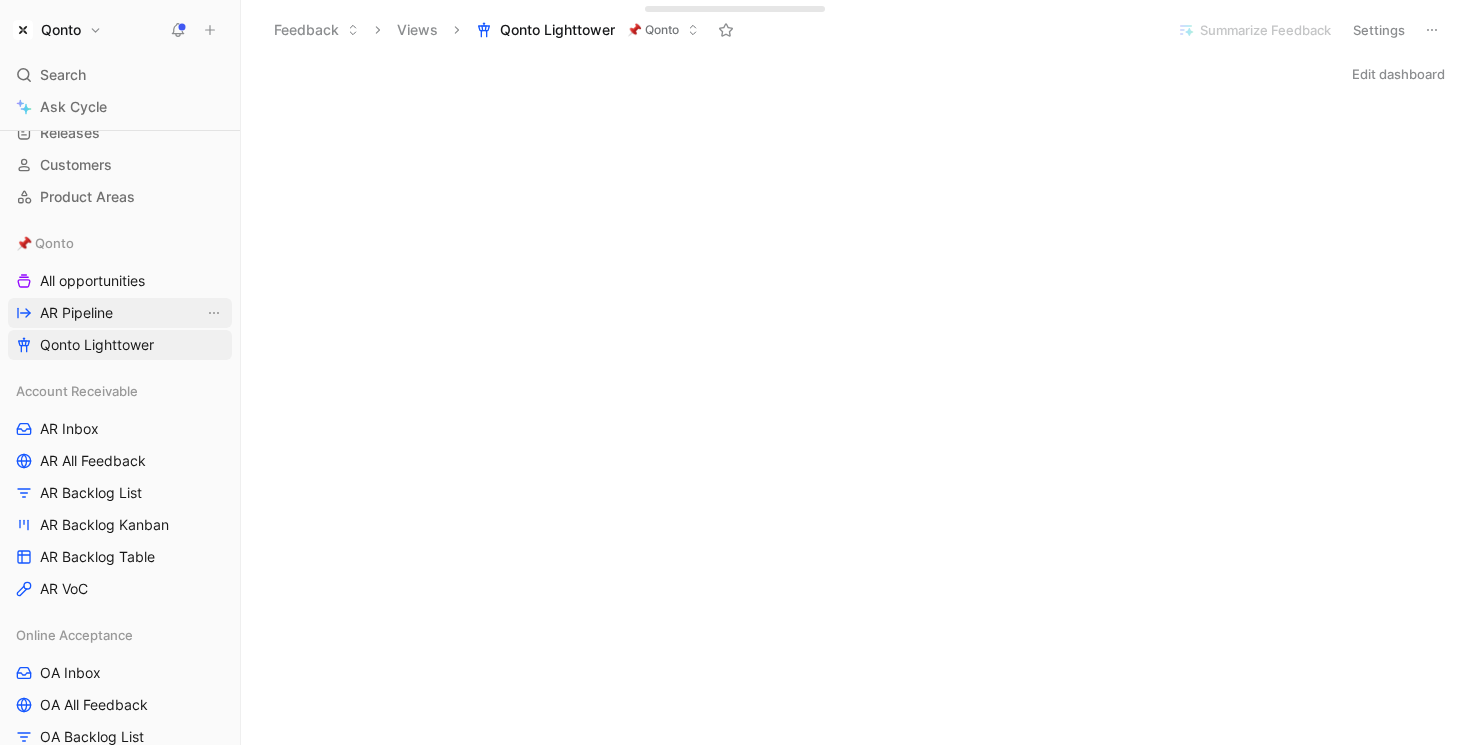 click on "AR Pipeline" at bounding box center (120, 313) 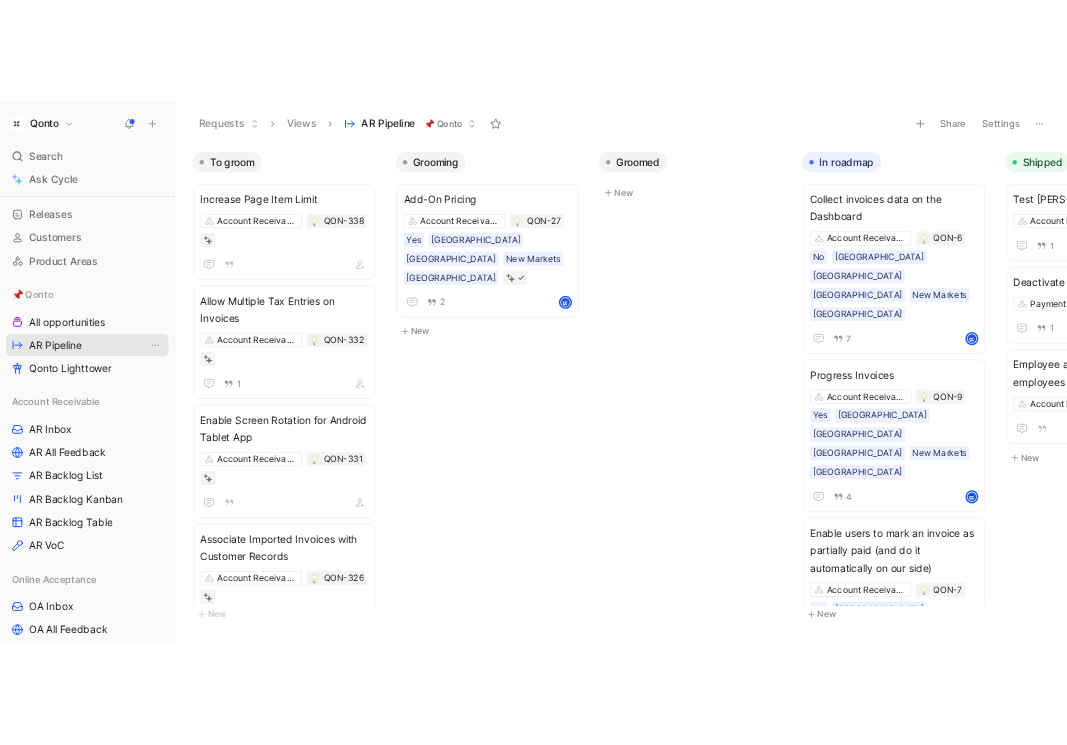 scroll, scrollTop: 0, scrollLeft: 0, axis: both 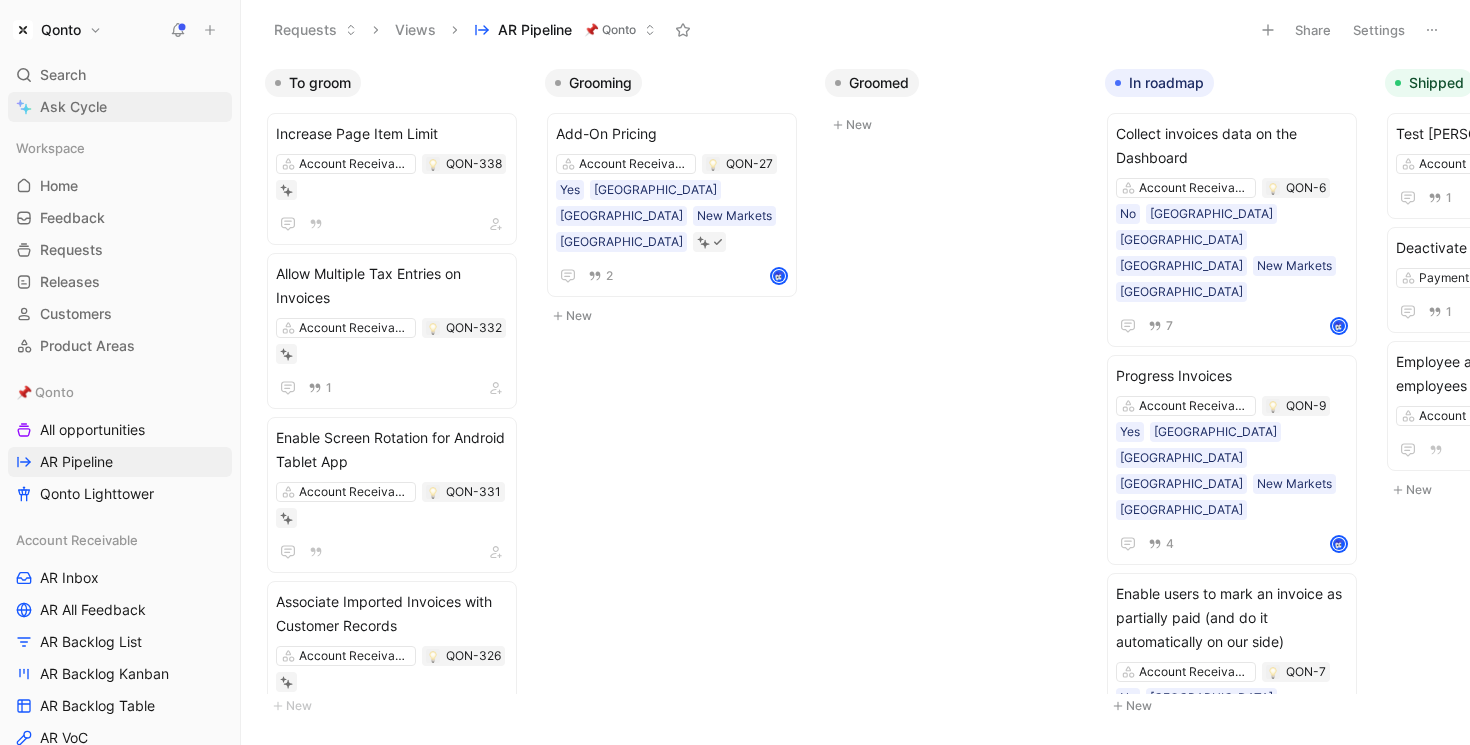 click on "Ask Cycle" at bounding box center [73, 107] 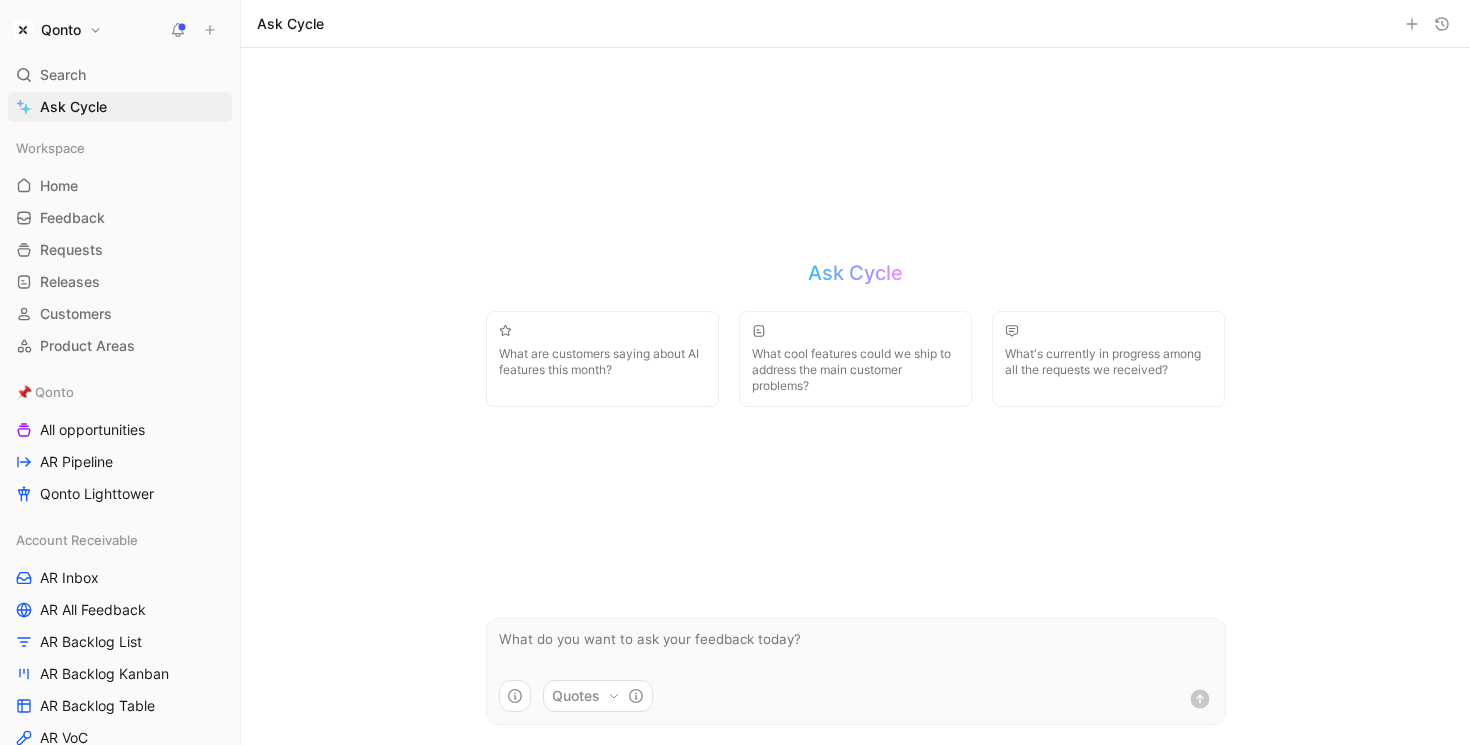 click at bounding box center (856, 649) 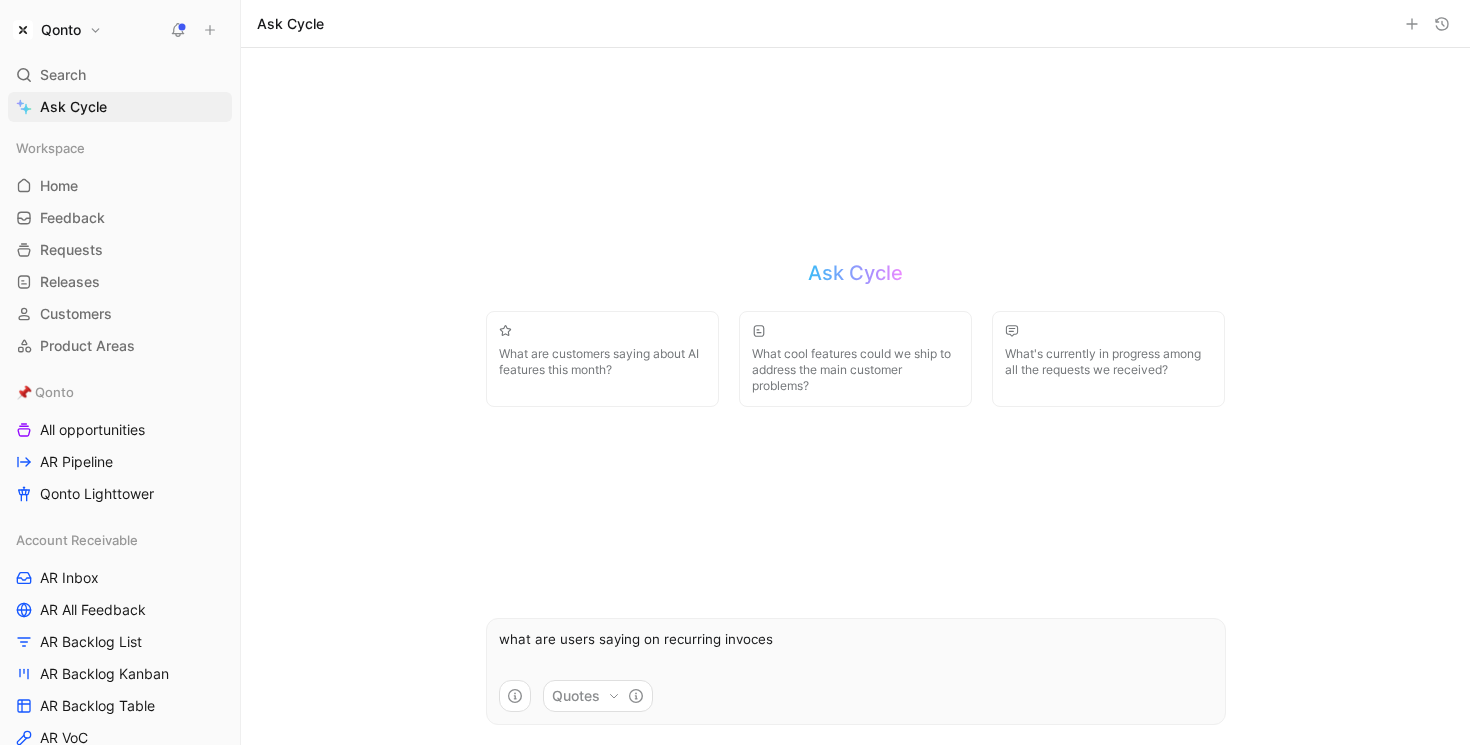type on "what are users saying on recurring invoces?" 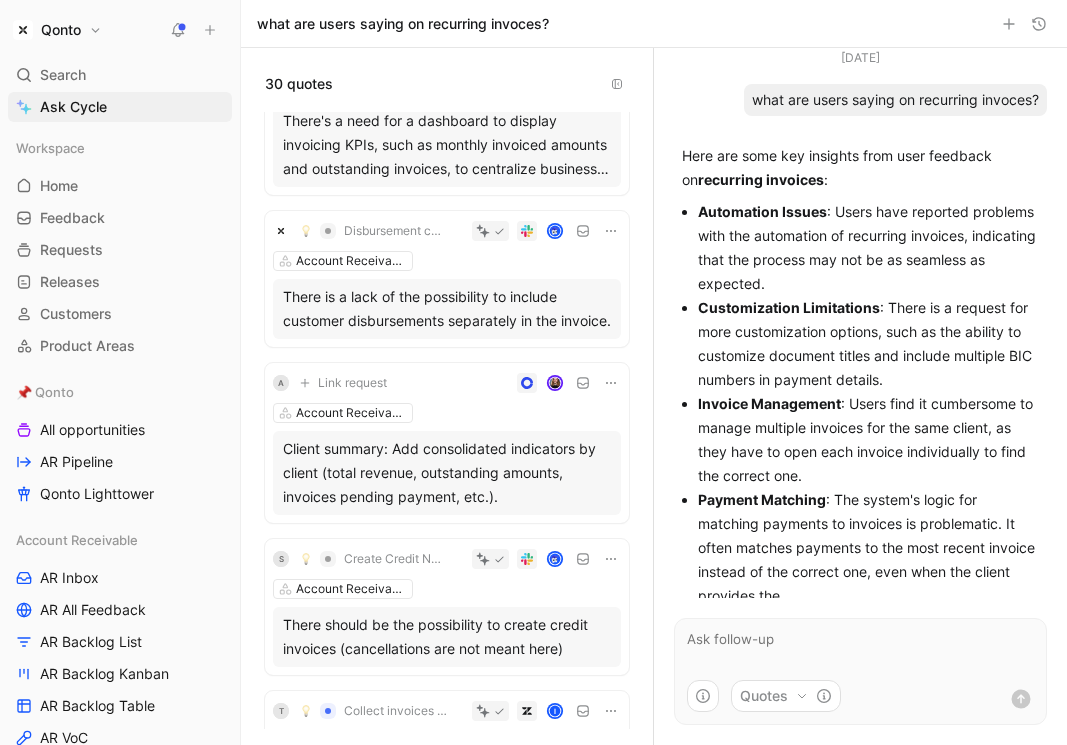 scroll, scrollTop: 2378, scrollLeft: 0, axis: vertical 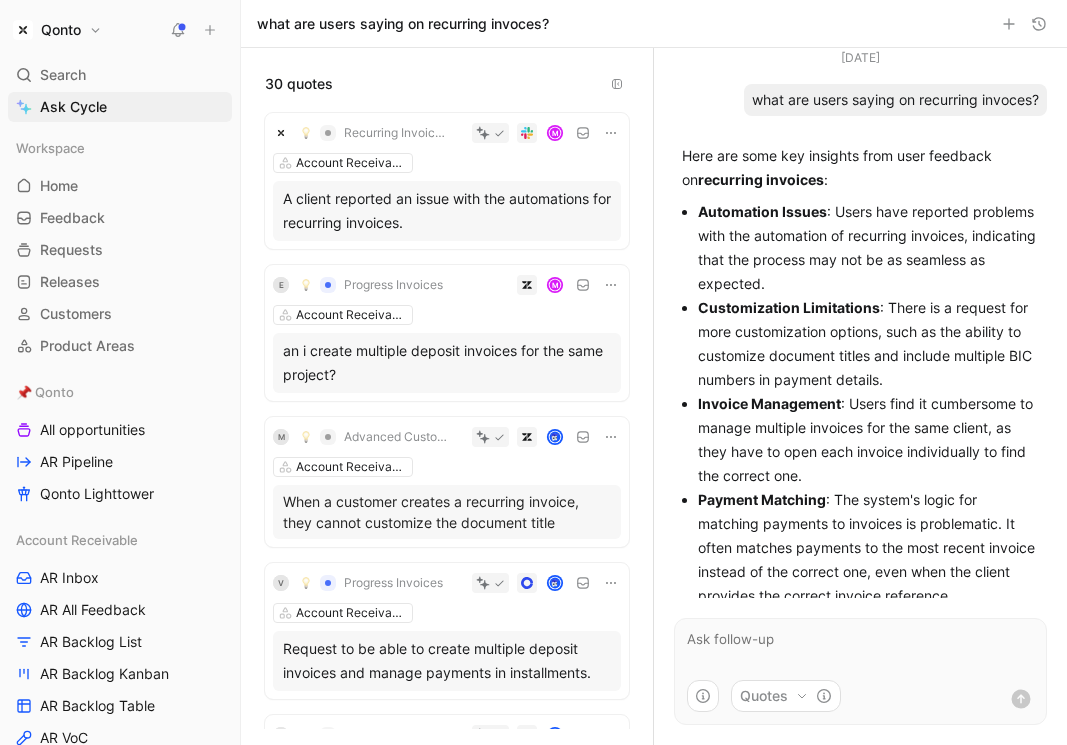 click on "what are users saying on recurring invoces?" at bounding box center [895, 100] 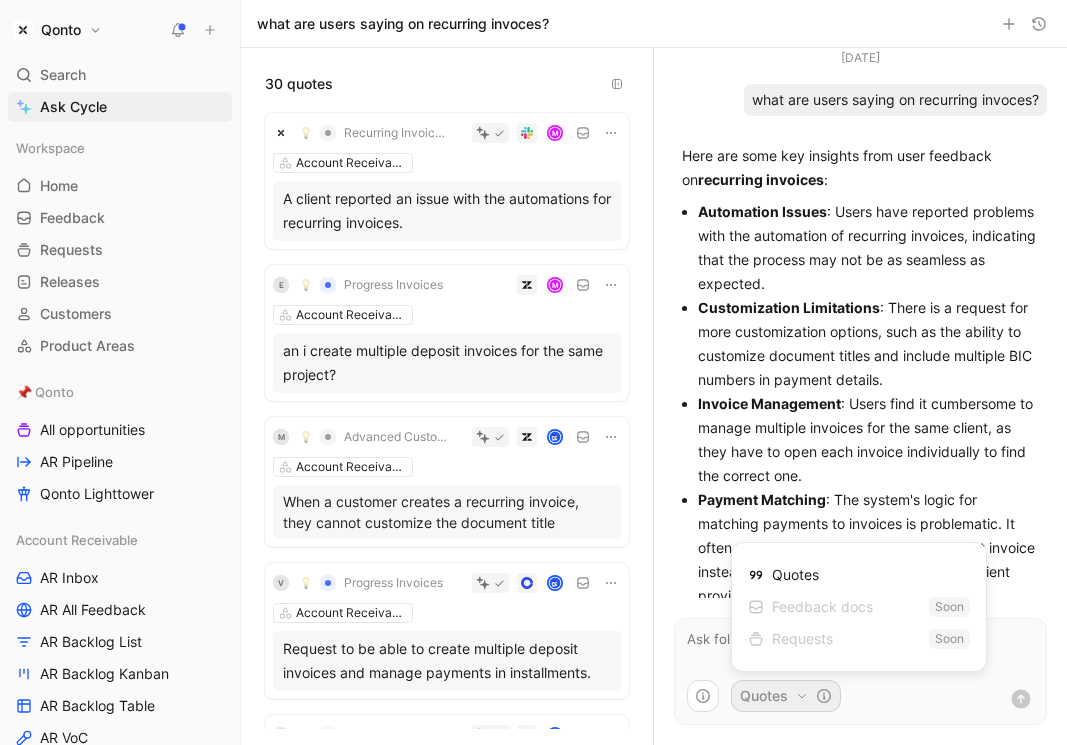 drag, startPoint x: 786, startPoint y: 630, endPoint x: 841, endPoint y: 630, distance: 55 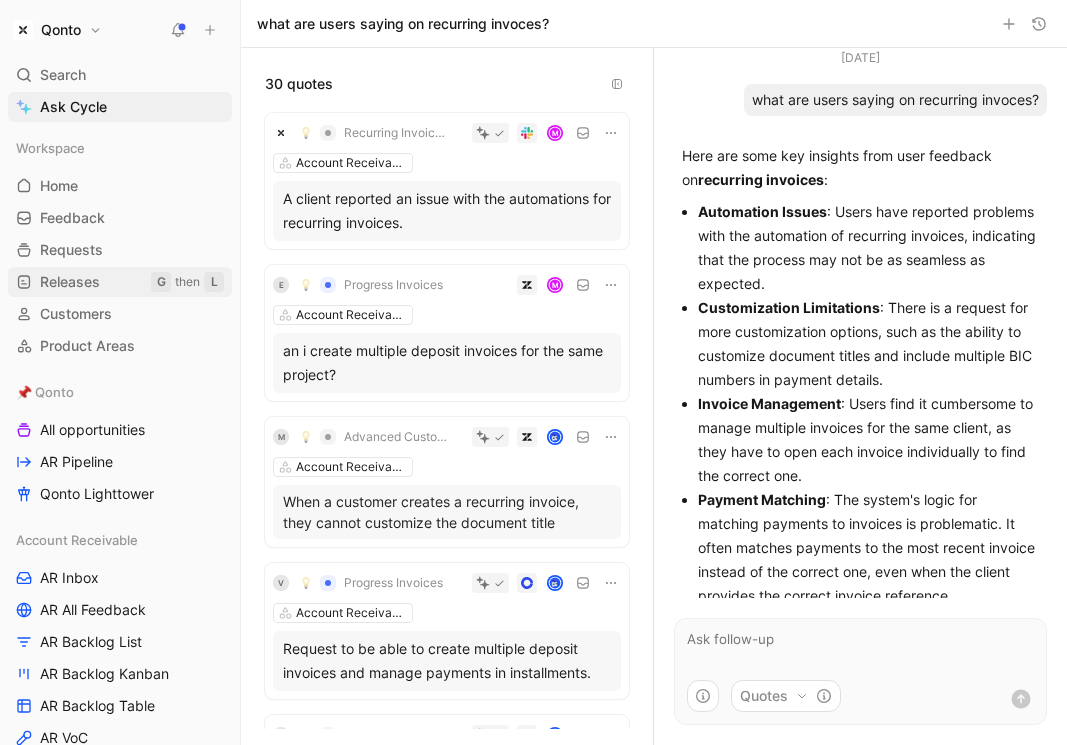 click on "Qonto Search ⌘ K Ask Cycle Workspace Home G then H Feedback G then F Requests G then R Releases G then L Customers Product Areas 📌 Qonto All opportunities AR Pipeline Qonto Lighttower Account Receivable AR Inbox AR All Feedback AR Backlog List AR Backlog Kanban AR Backlog Table AR VoC Online Acceptance OA Inbox OA All Feedback OA Backlog List OA Backlog Kanban OA Backlog Table 🛠️ Tools Inbox to dispatch All feedback In-Person Acceptance
To pick up a draggable item, press the space bar.
While dragging, use the arrow keys to move the item.
Press space again to drop the item in its new position, or press escape to cancel.
Help center Invite member what are users saying on recurring invoces? 30   quotes Recurring Invoice Automation Issue M Account Receivable A client reported an issue with the automations for recurring invoices. E Progress Invoices M Account Receivable an i create multiple deposit invoices for the same project? M Account Receivable V Progress Invoices N :" at bounding box center [533, 372] 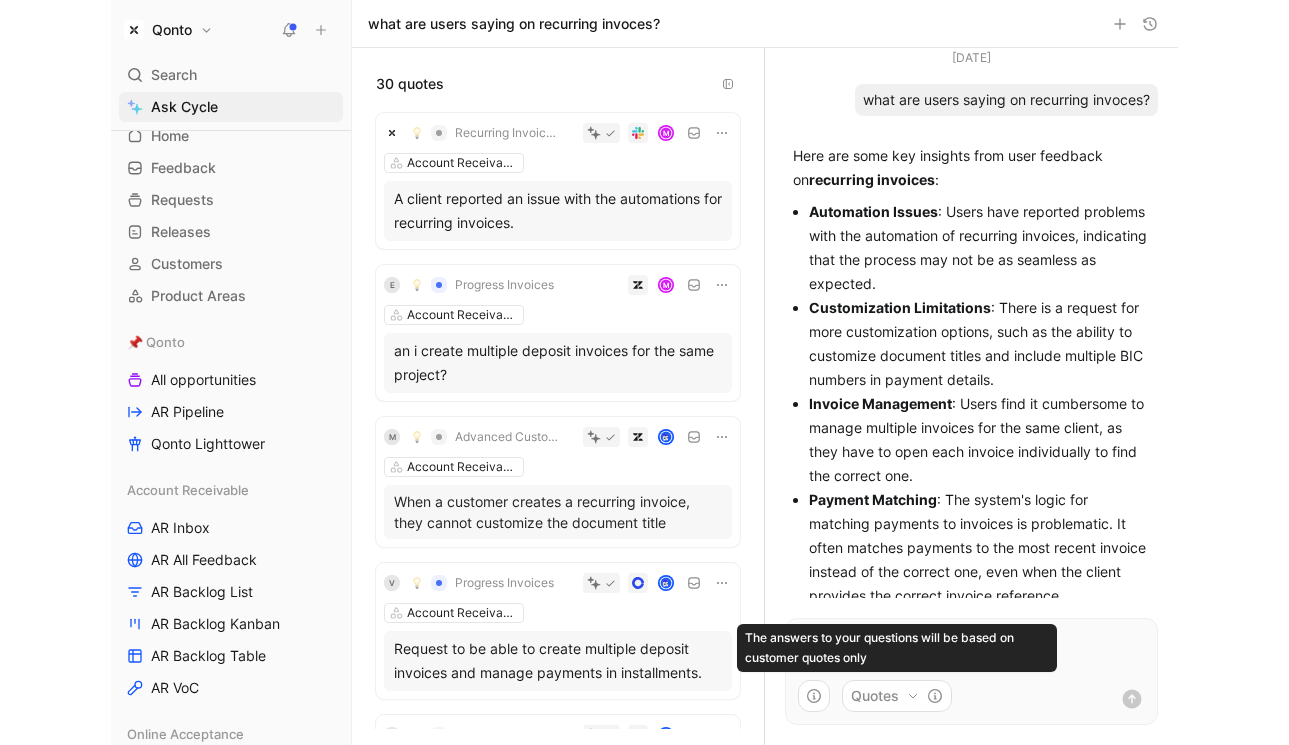 scroll, scrollTop: 54, scrollLeft: 0, axis: vertical 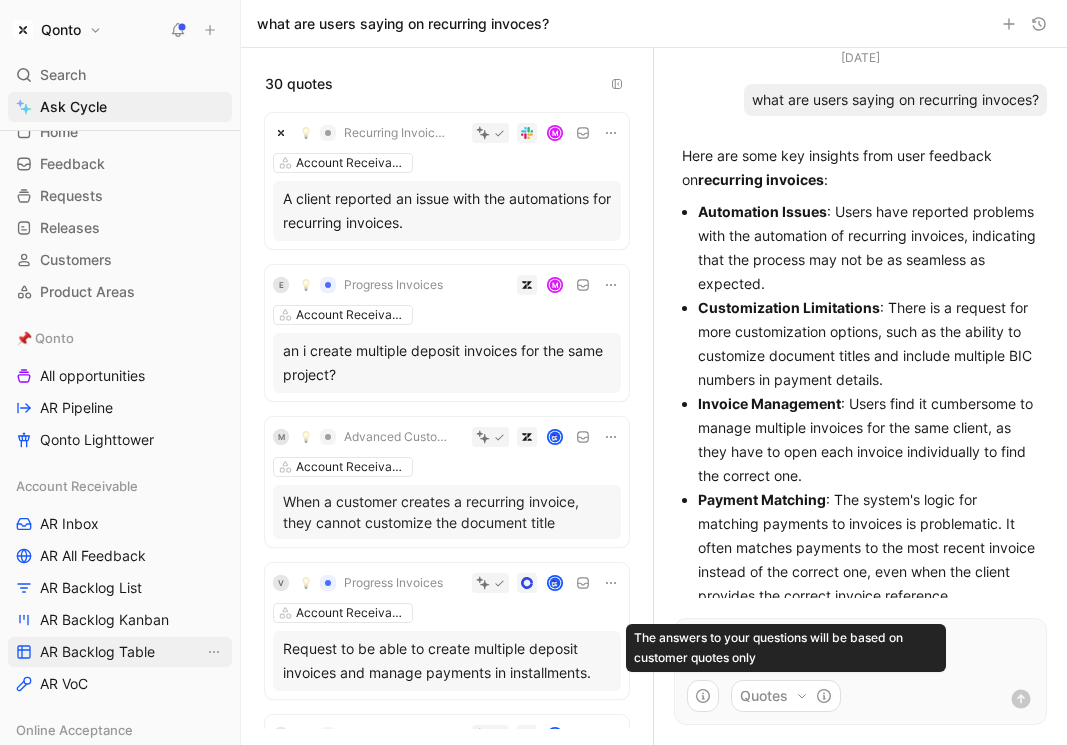 click on "AR Backlog Table" at bounding box center [97, 652] 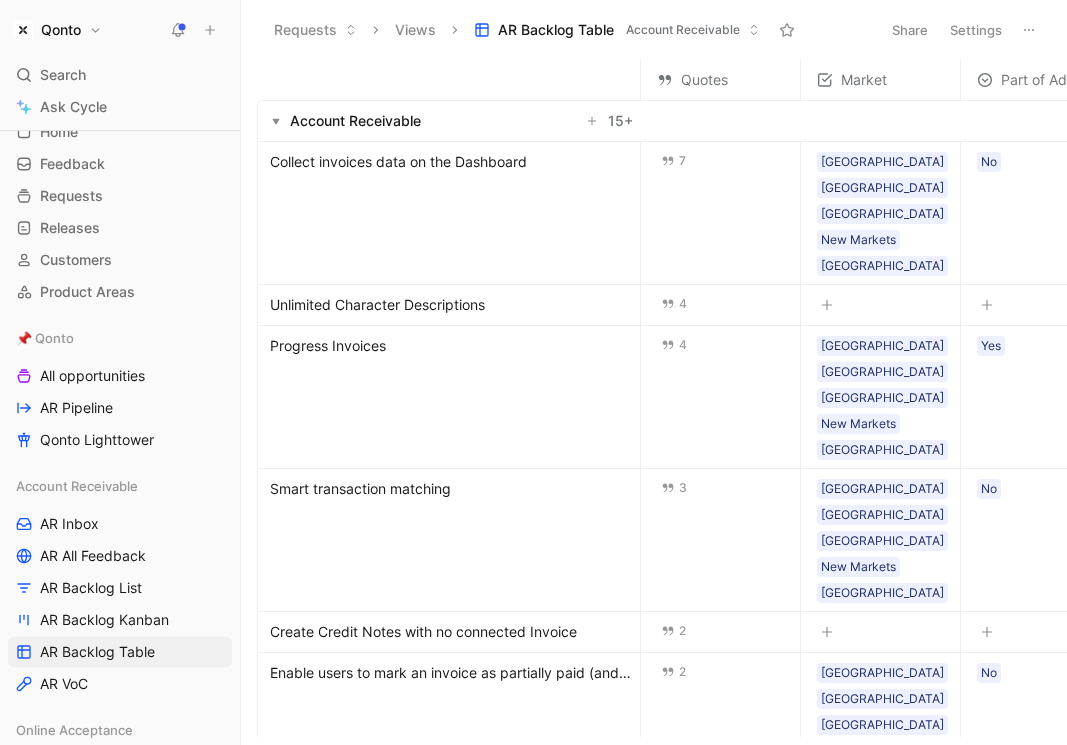 click on "Collect invoices data on the Dashboard" at bounding box center (398, 162) 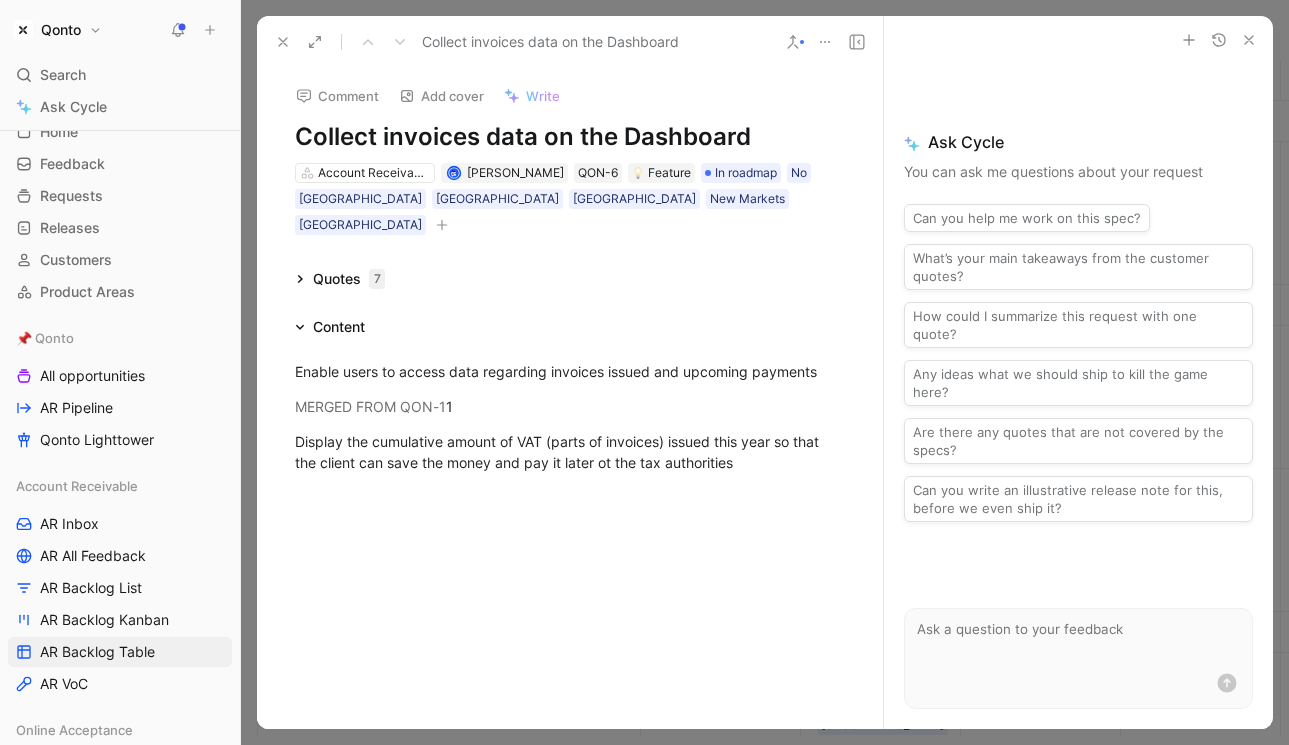 click 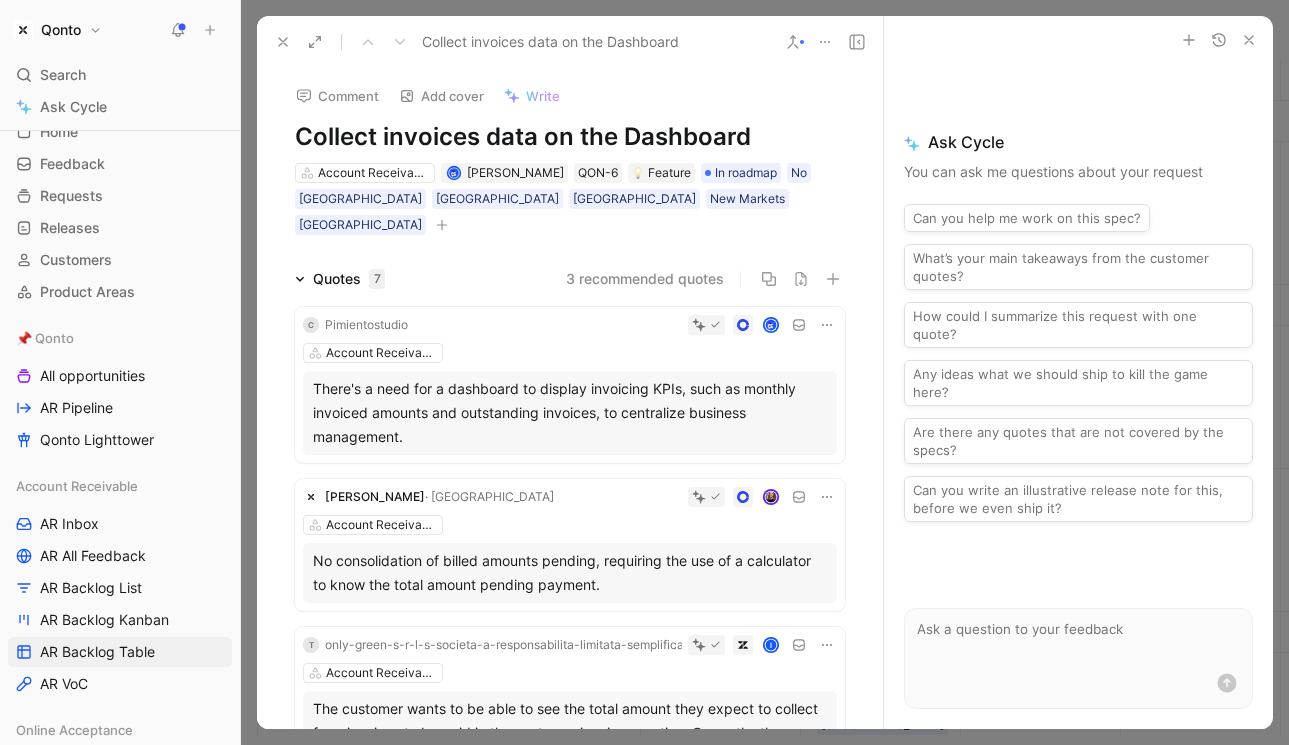 click at bounding box center (1078, 639) 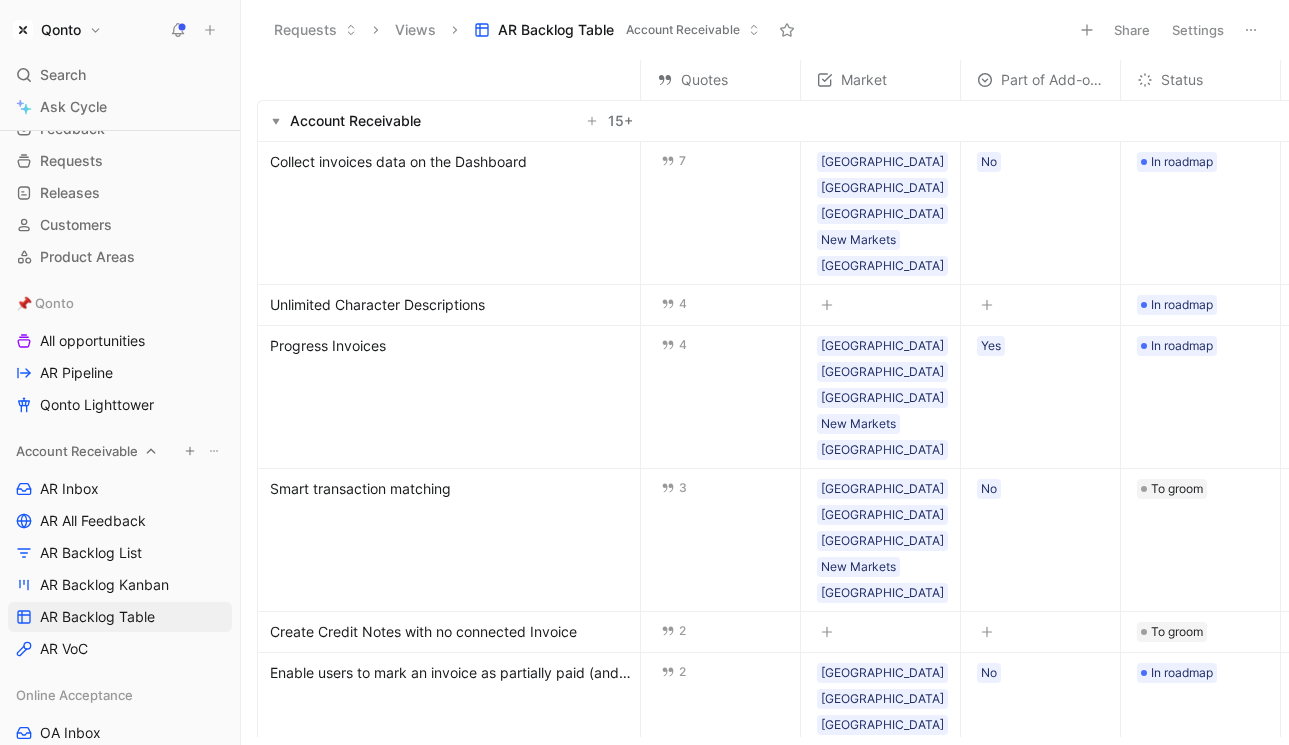 scroll, scrollTop: 90, scrollLeft: 0, axis: vertical 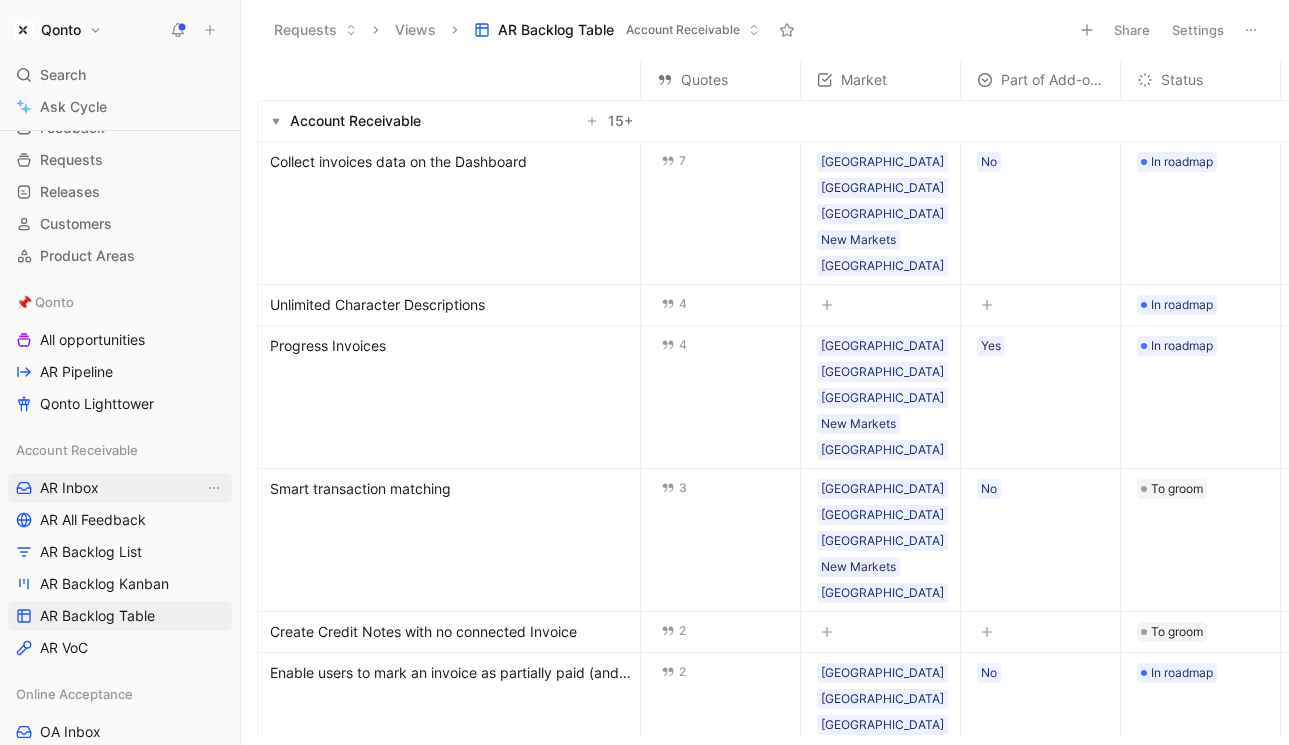 click on "AR Inbox" at bounding box center (120, 488) 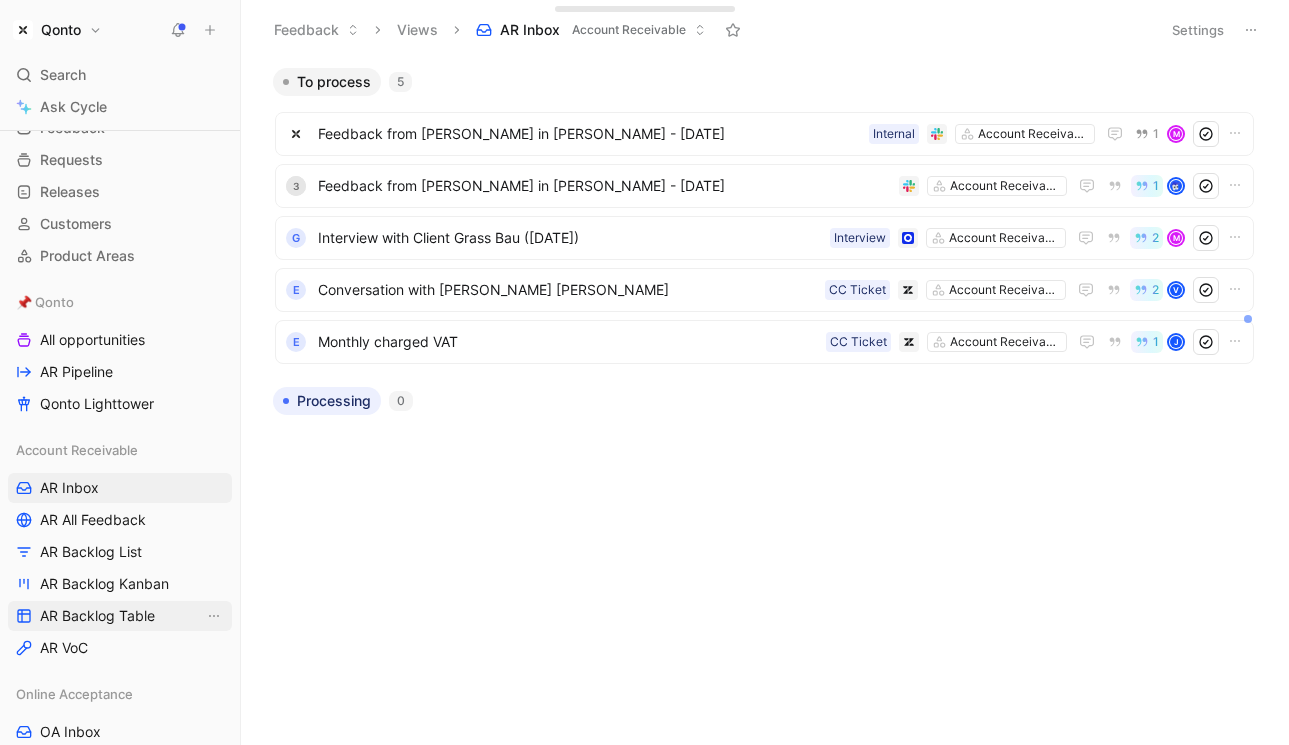 click on "AR Backlog Table" at bounding box center [97, 616] 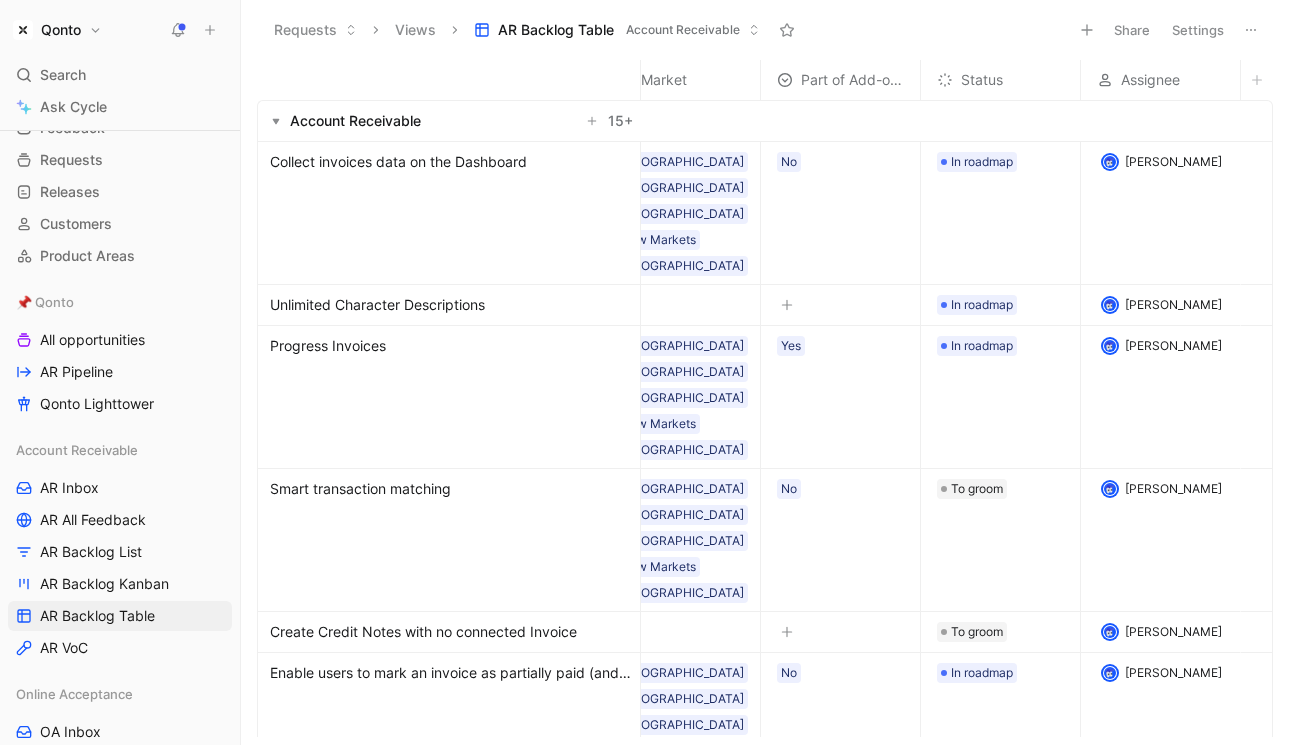 scroll, scrollTop: 0, scrollLeft: 0, axis: both 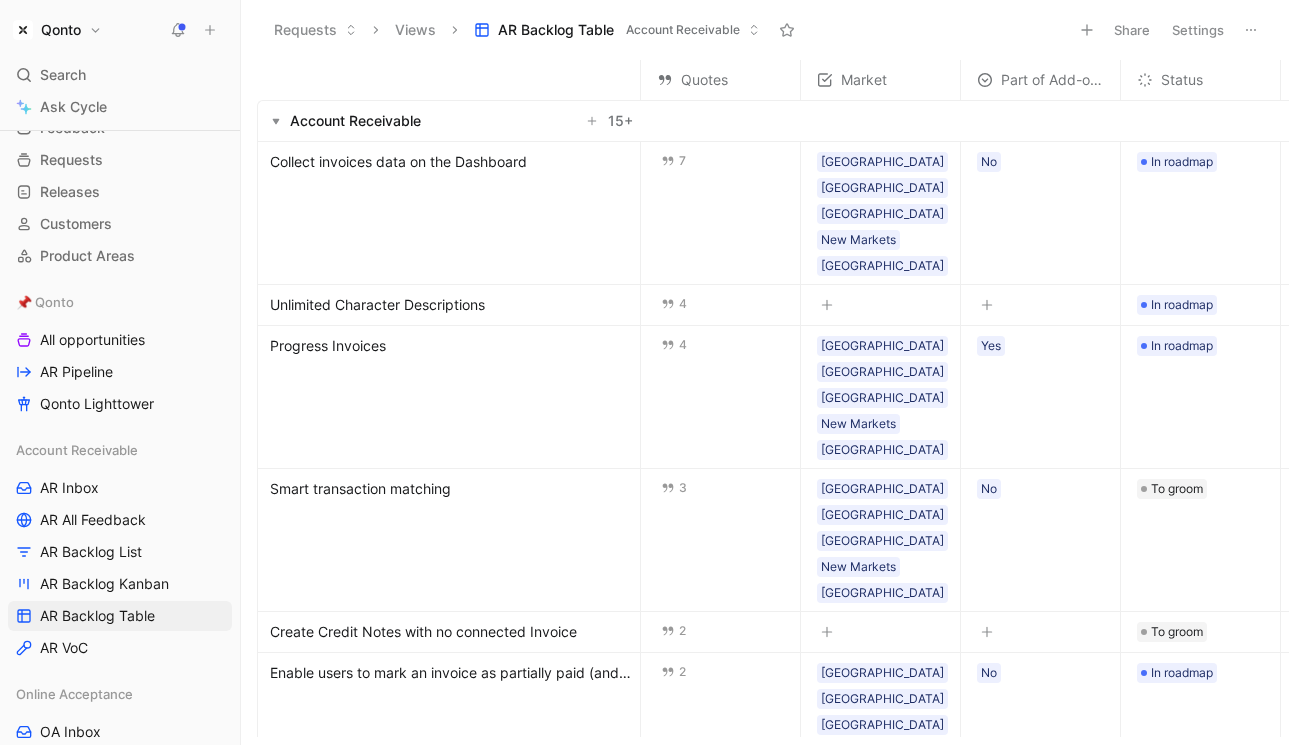 click 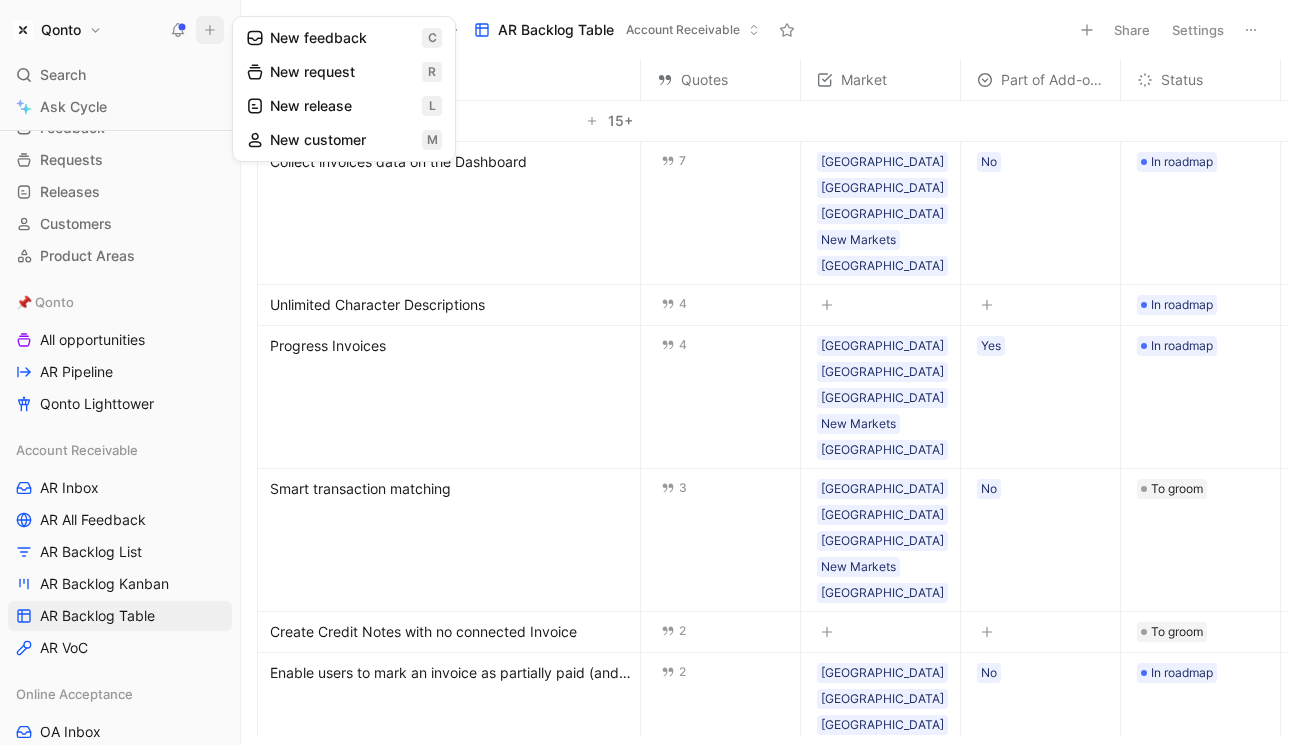 click on "New feedback c" at bounding box center (344, 38) 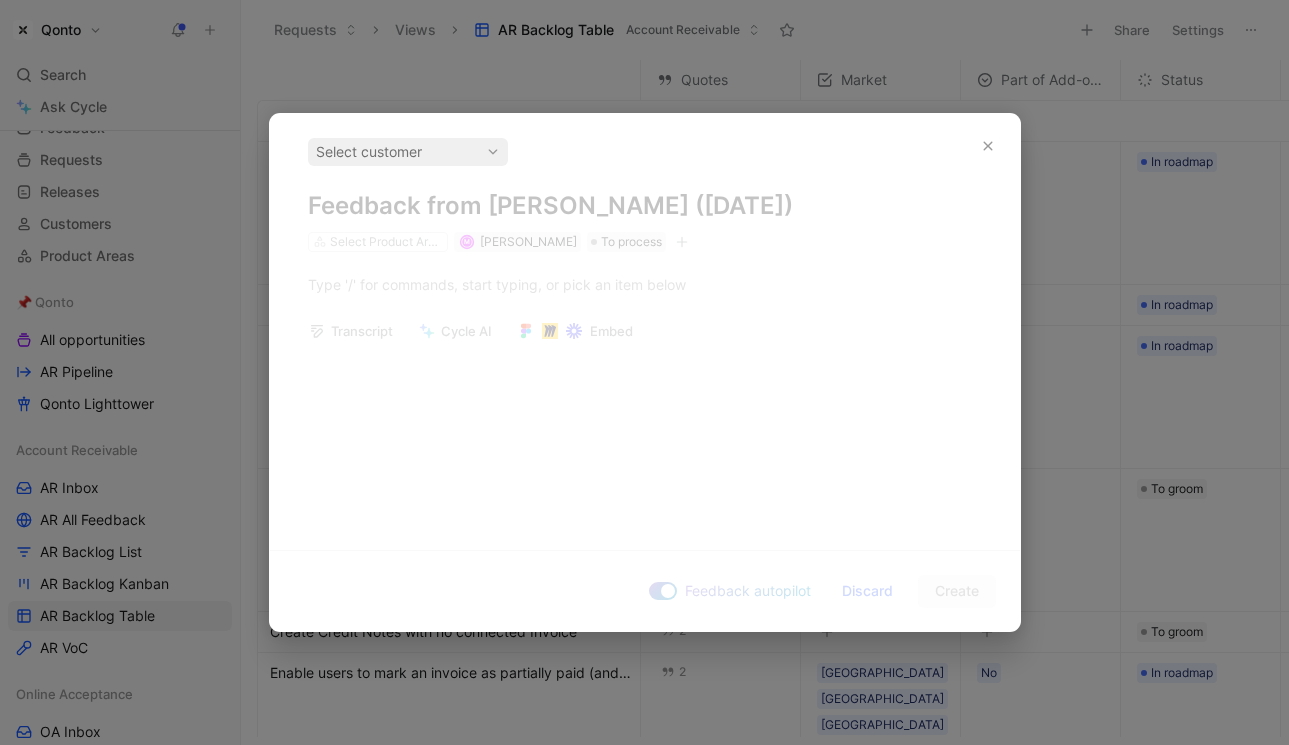 click at bounding box center [644, 372] 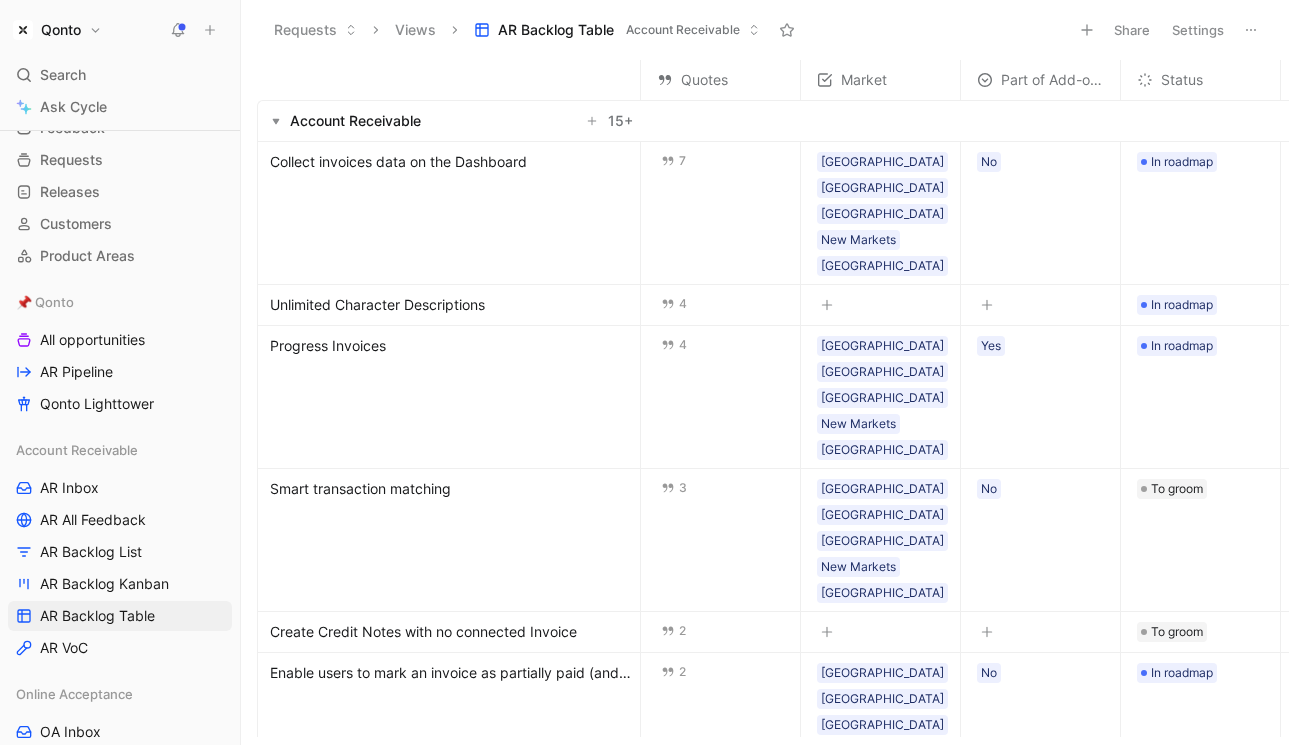 scroll, scrollTop: 0, scrollLeft: 0, axis: both 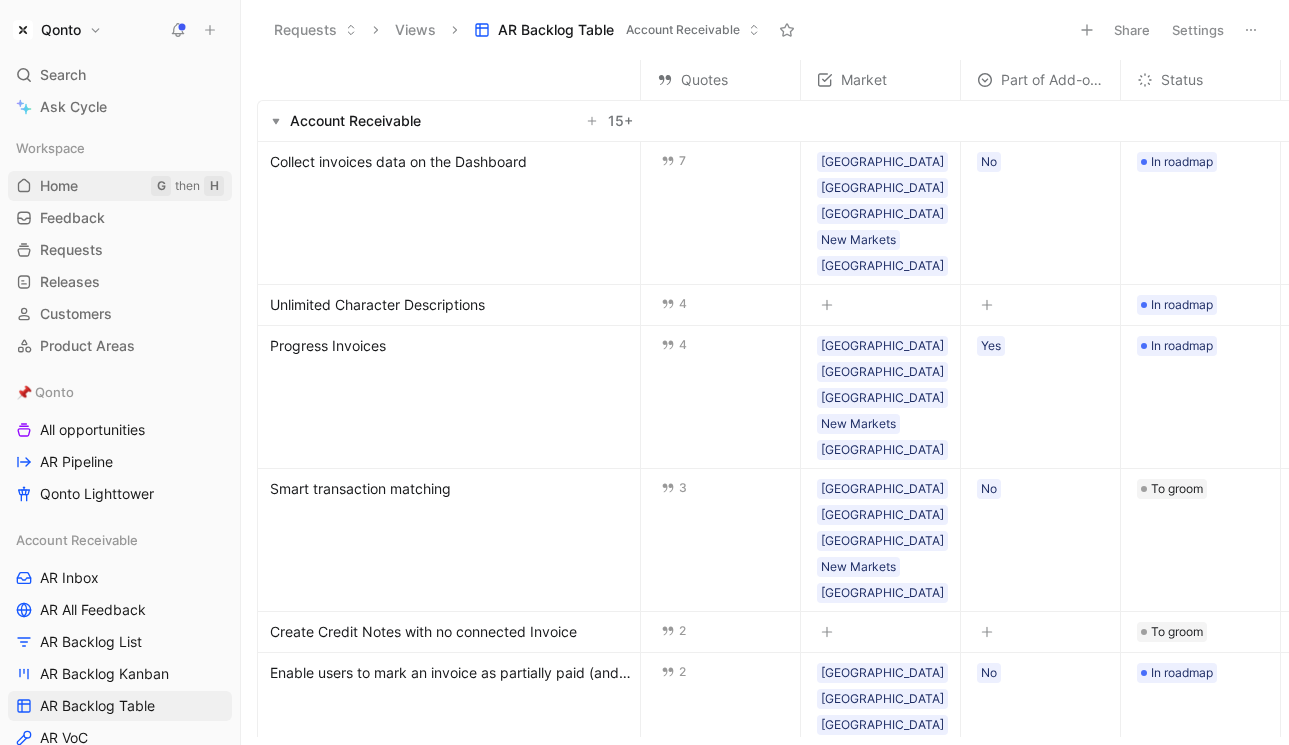 click on "Home G then H" at bounding box center (120, 186) 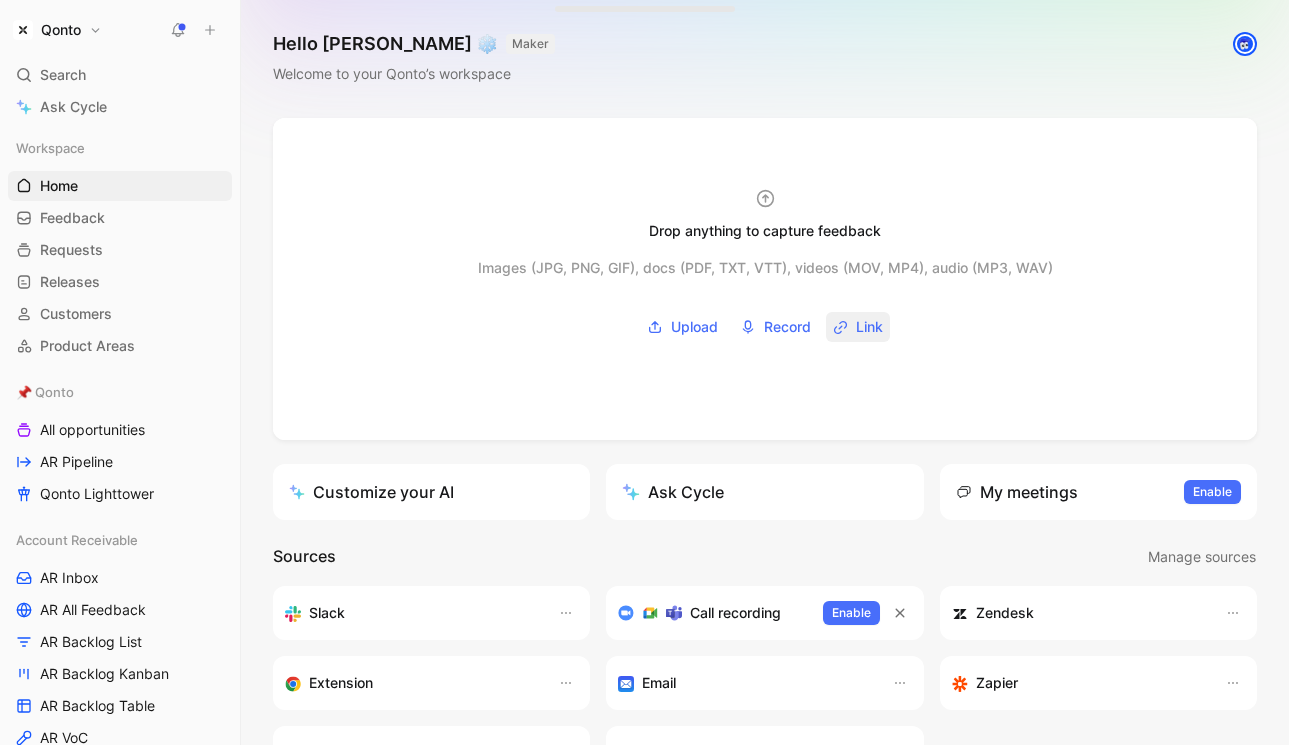 click on "Link" at bounding box center (869, 327) 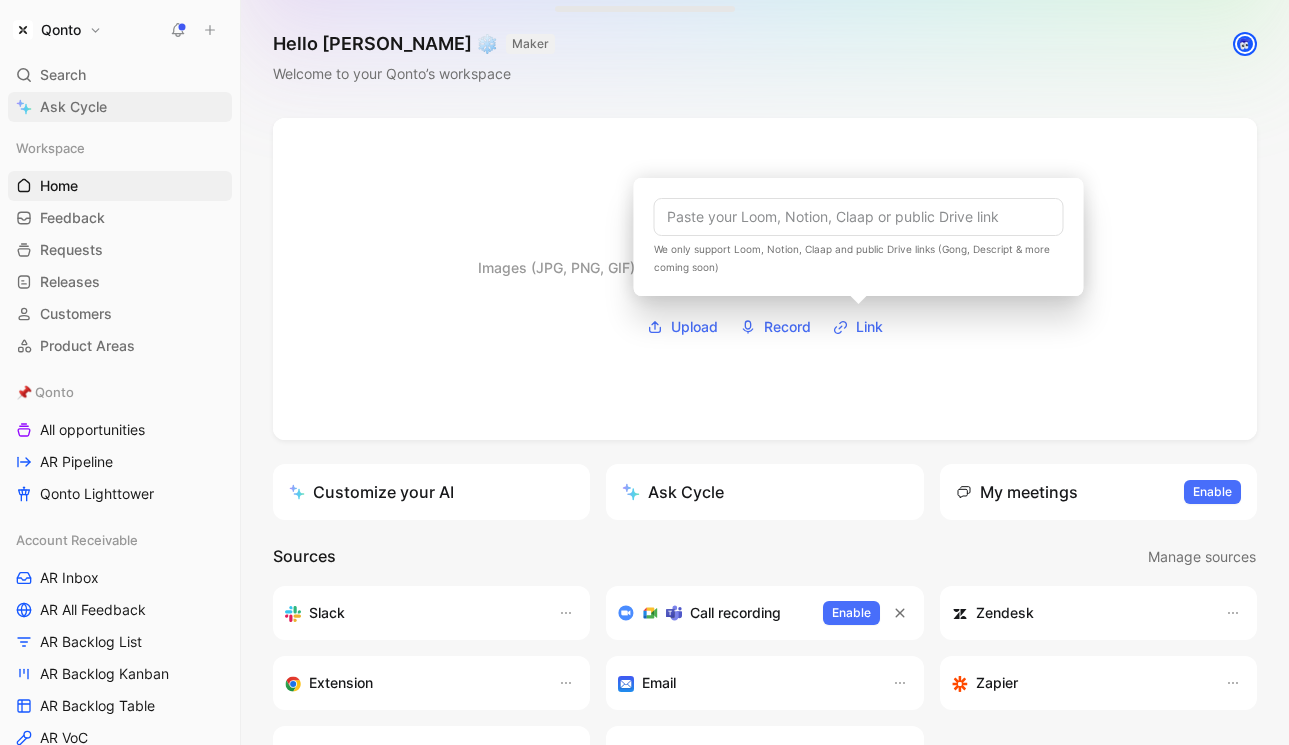 click on "Ask Cycle" at bounding box center (73, 107) 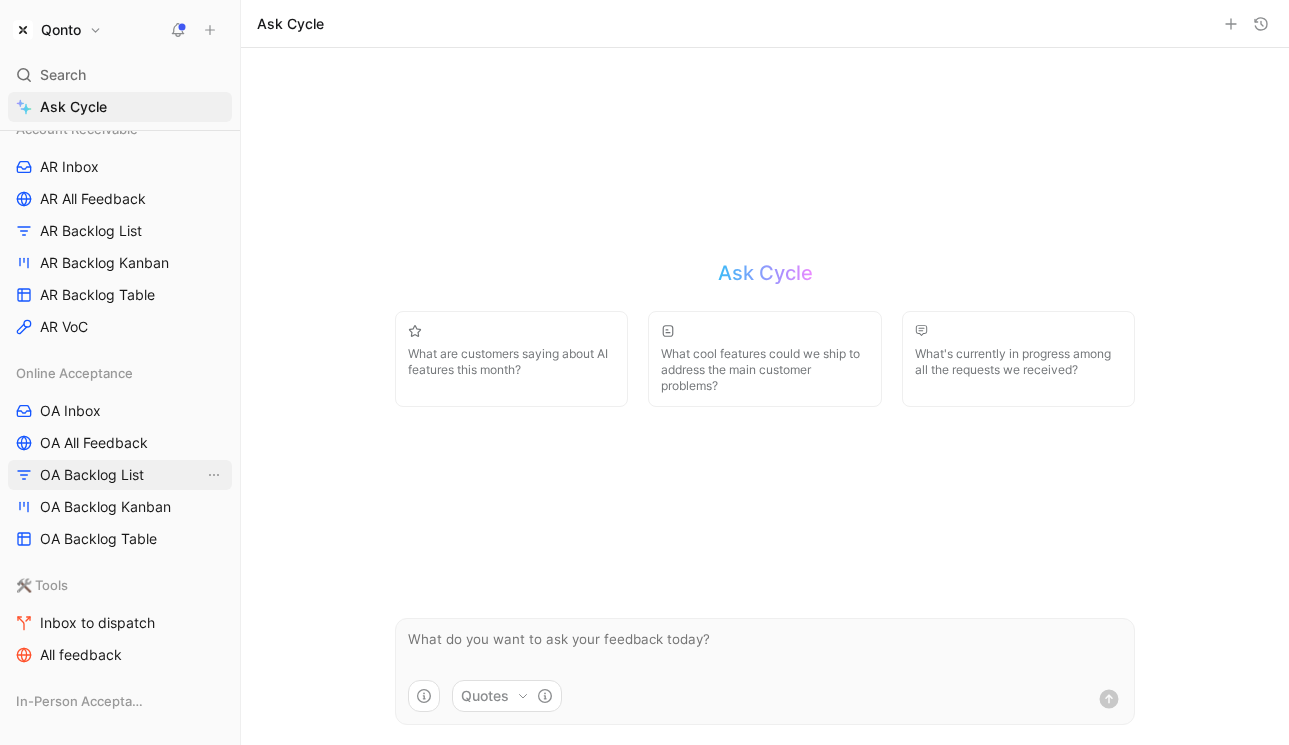 scroll, scrollTop: 327, scrollLeft: 0, axis: vertical 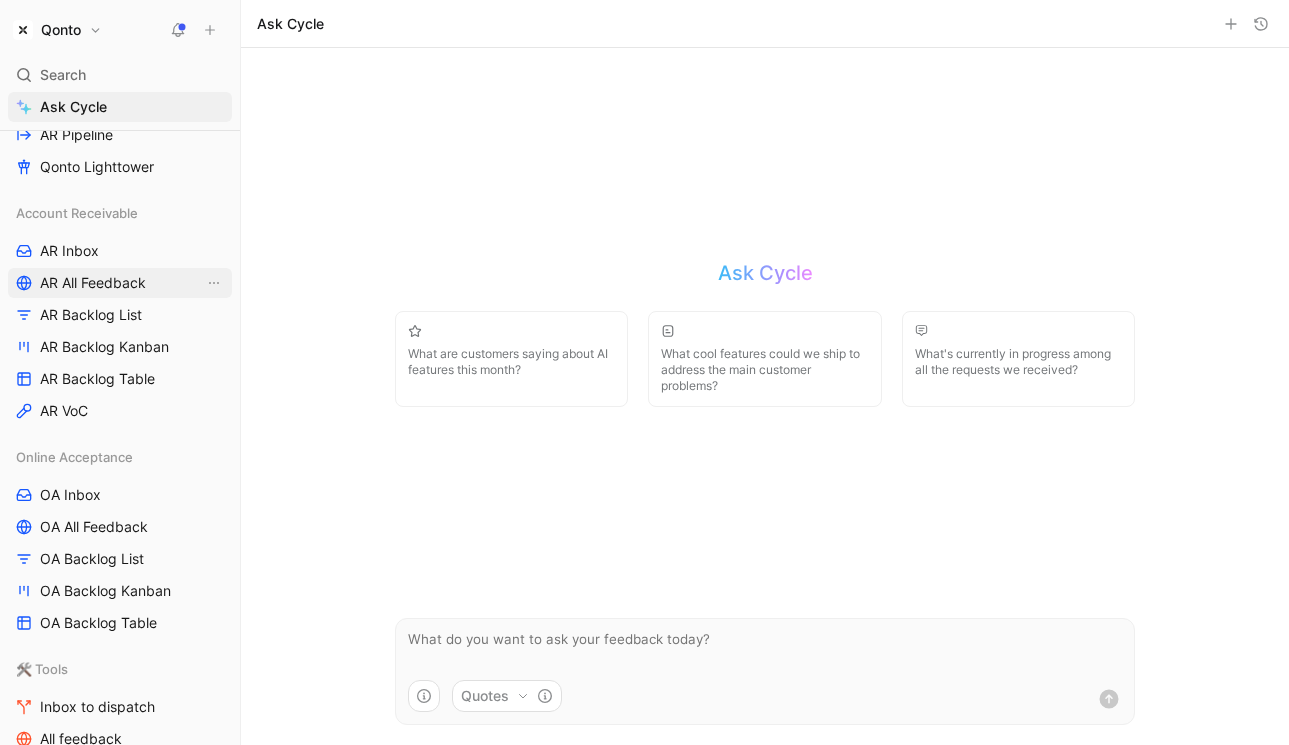 click on "AR All Feedback" at bounding box center [93, 283] 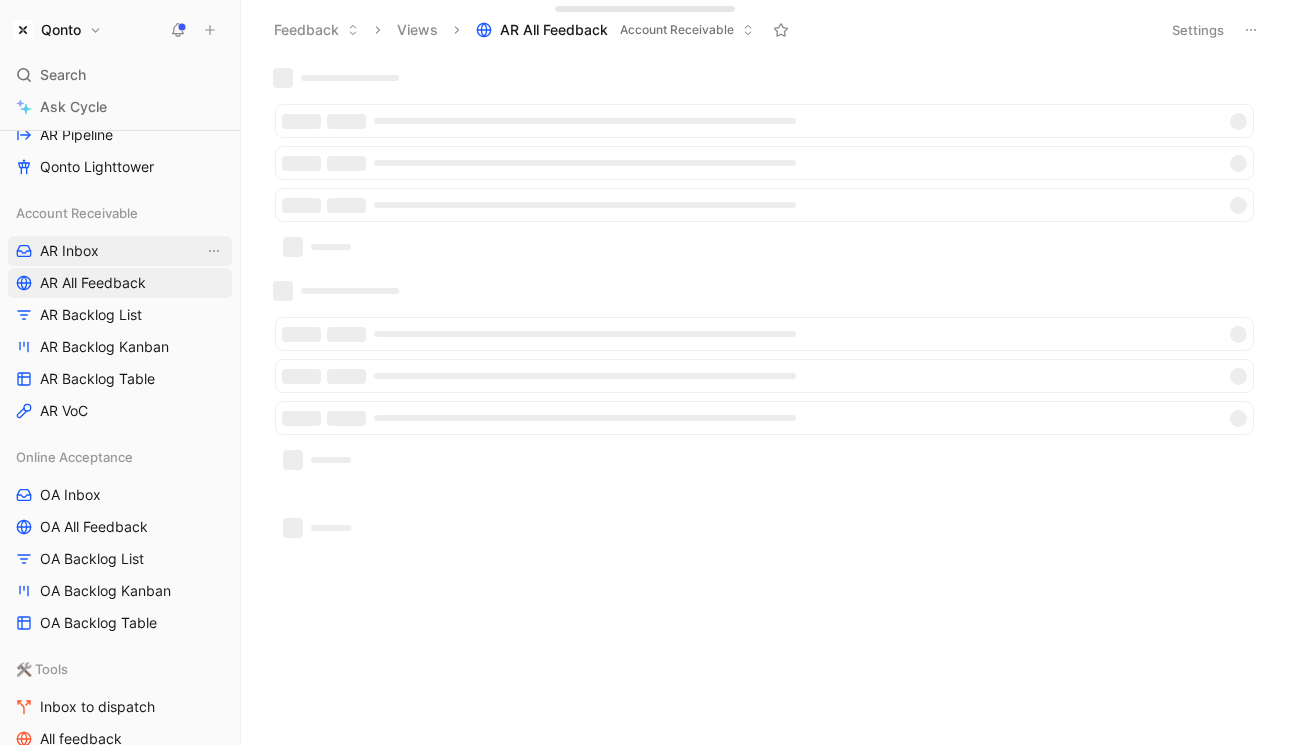 click on "AR Inbox" at bounding box center (120, 251) 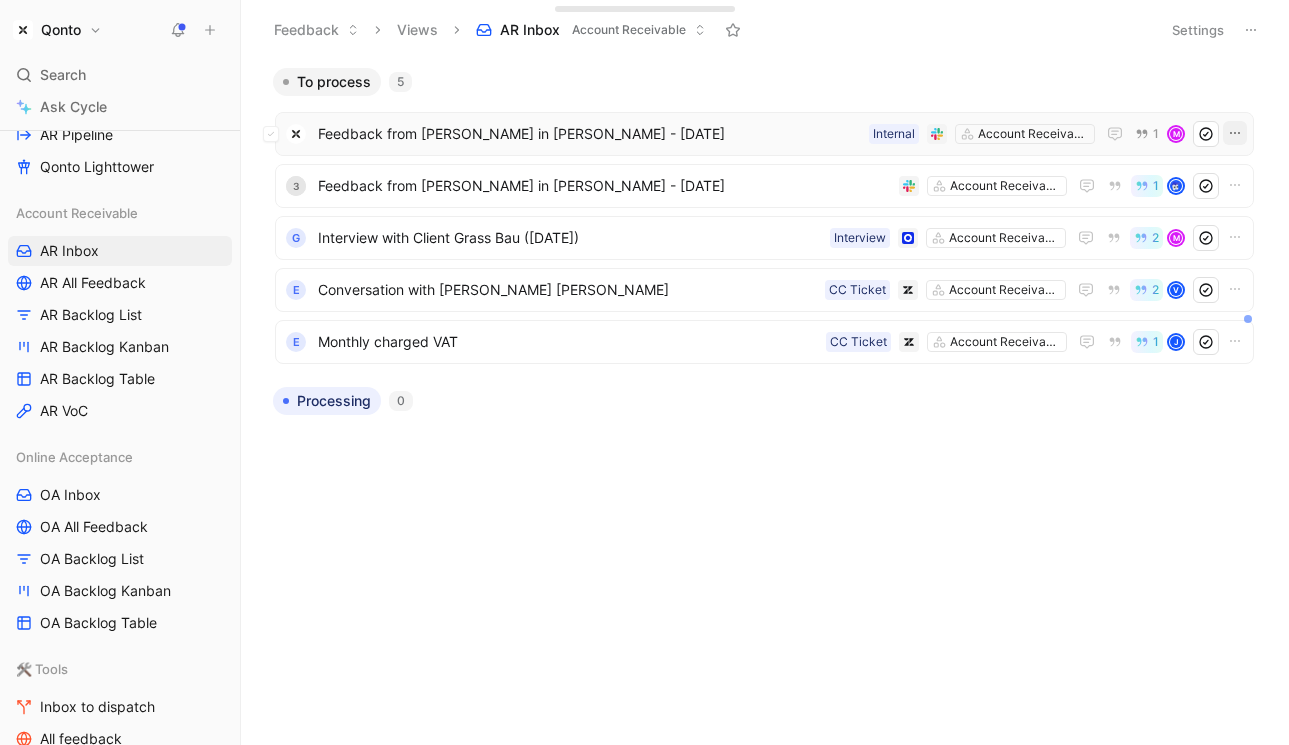 click 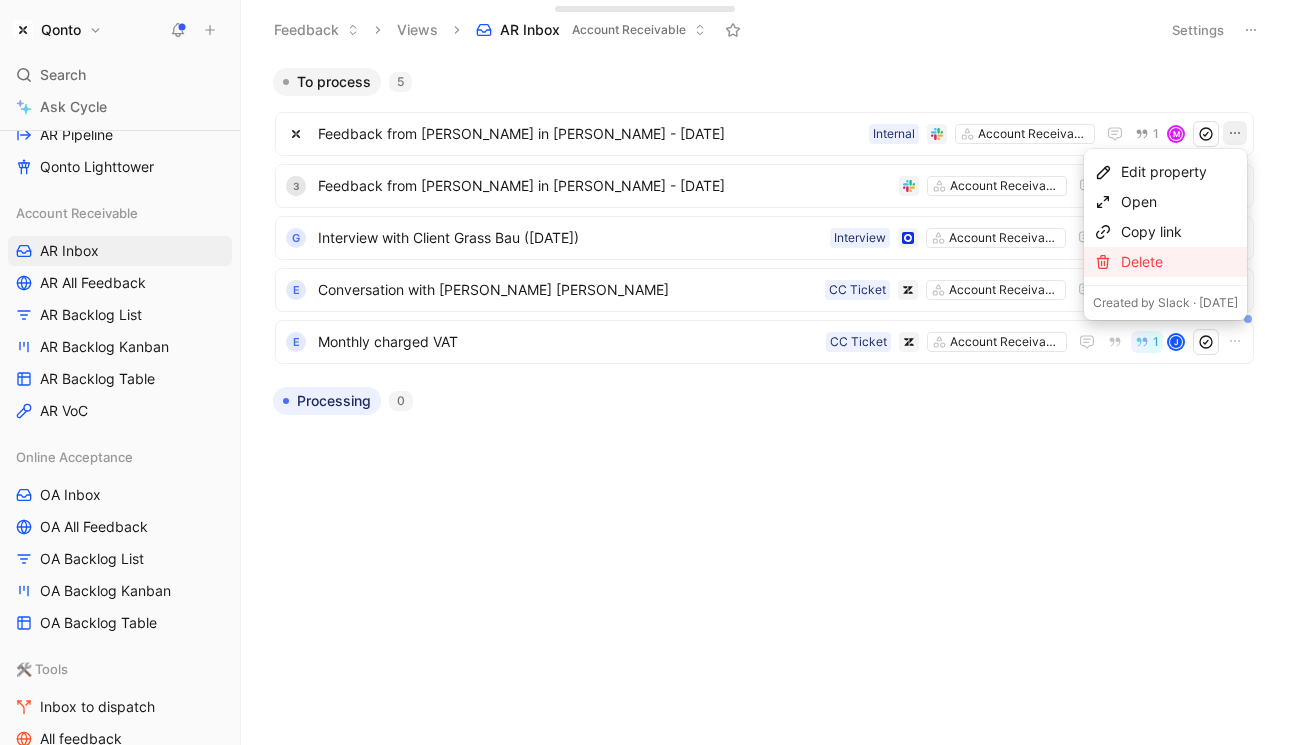 click on "Delete" at bounding box center [1179, 262] 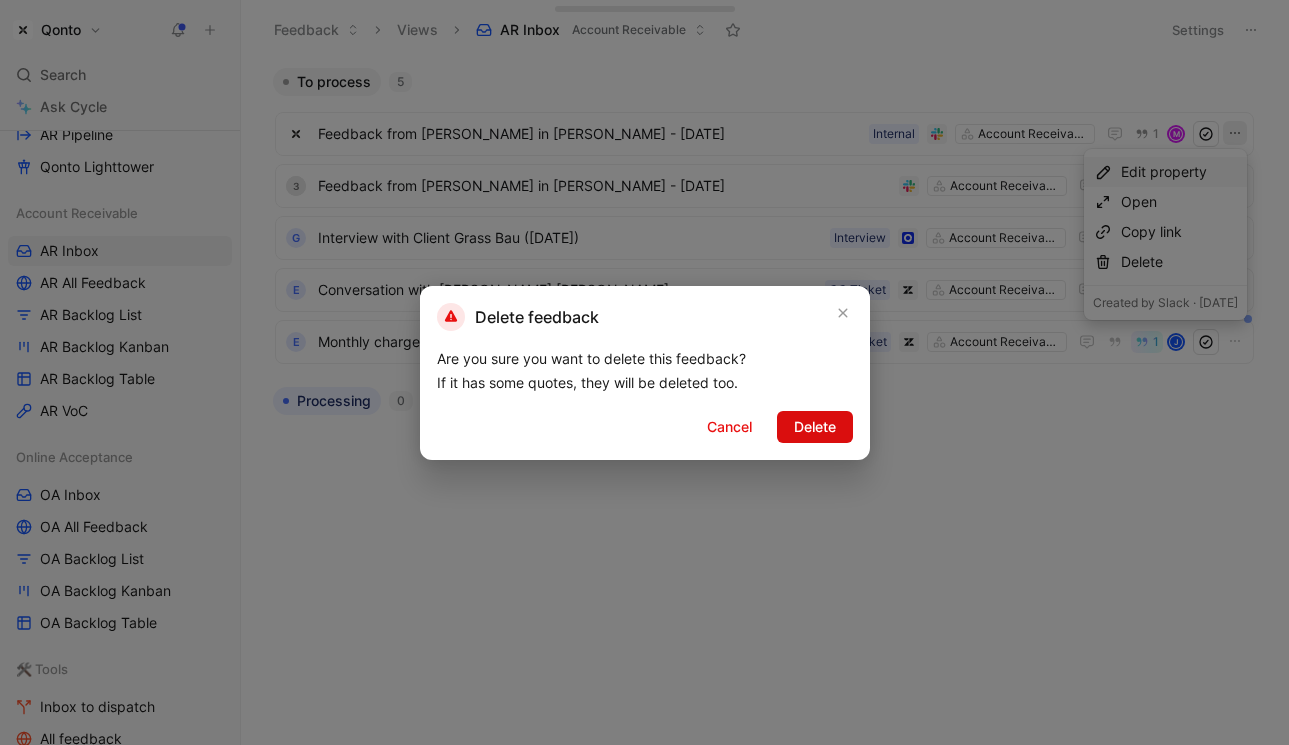 click on "Delete" at bounding box center (815, 427) 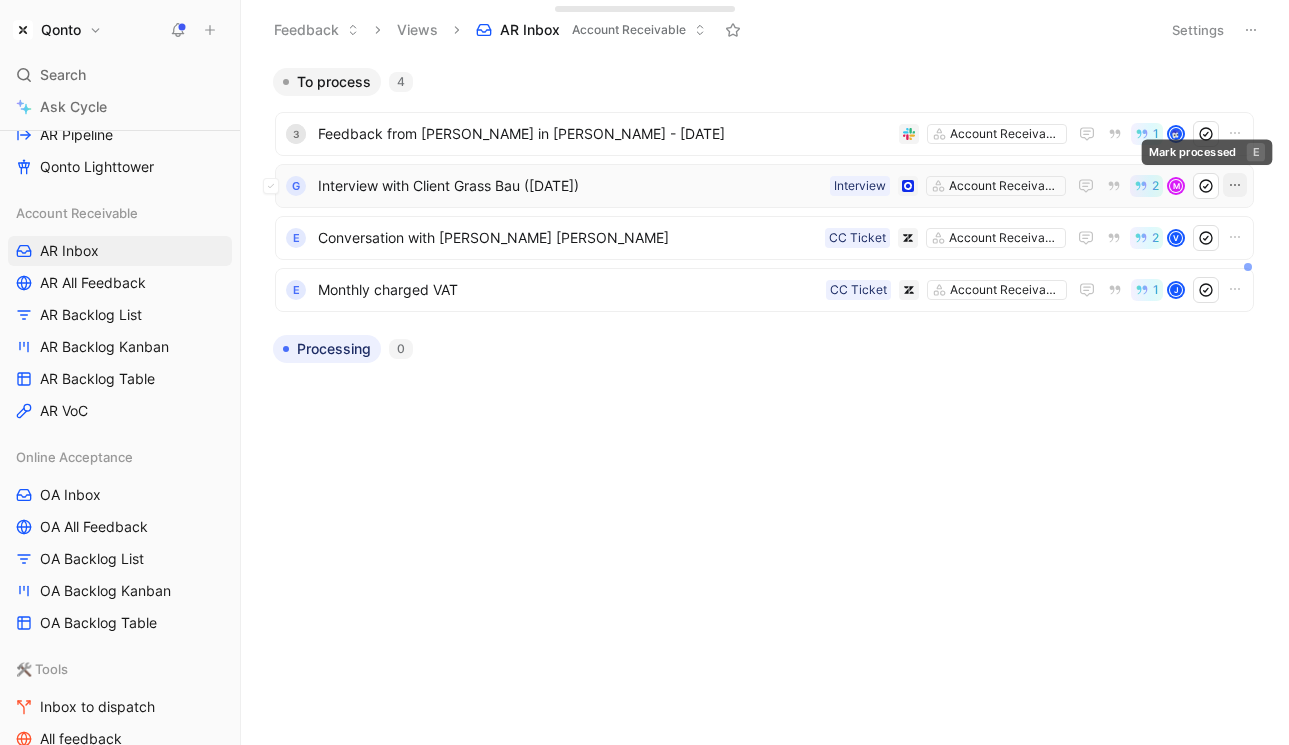 click 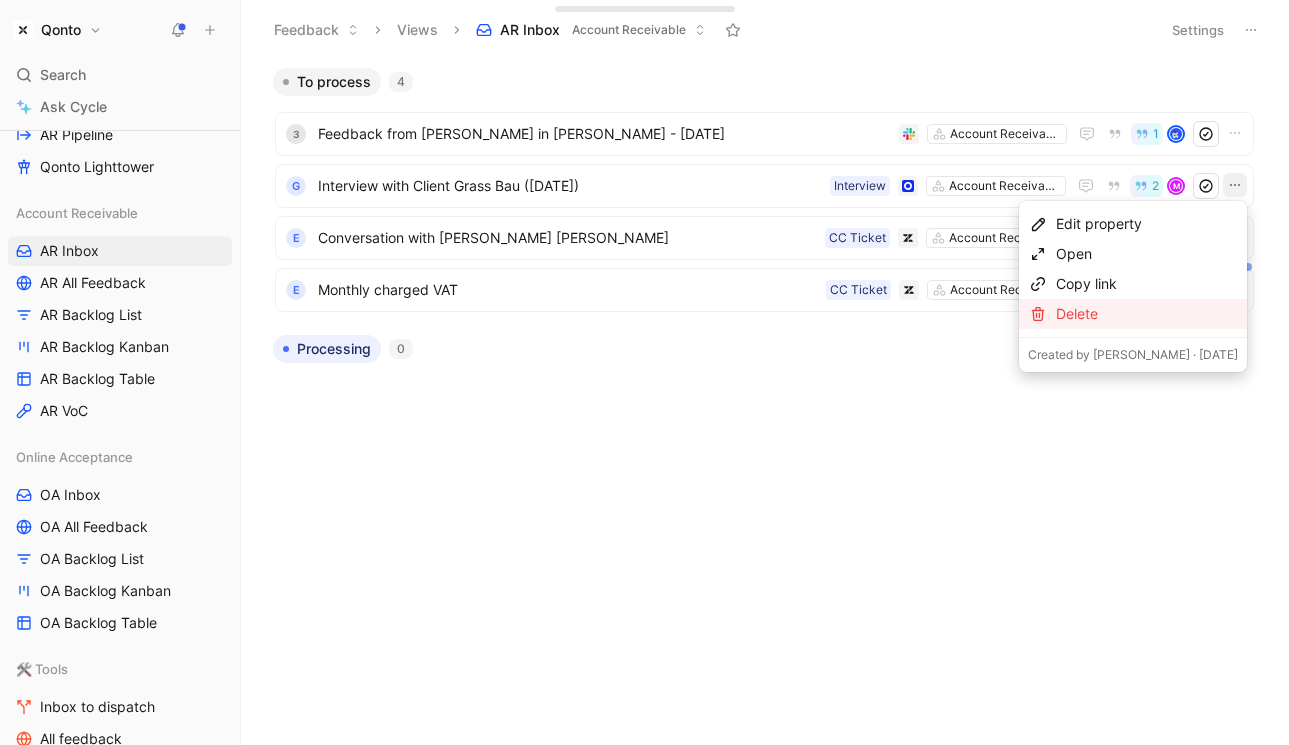 click on "Delete" at bounding box center [1147, 314] 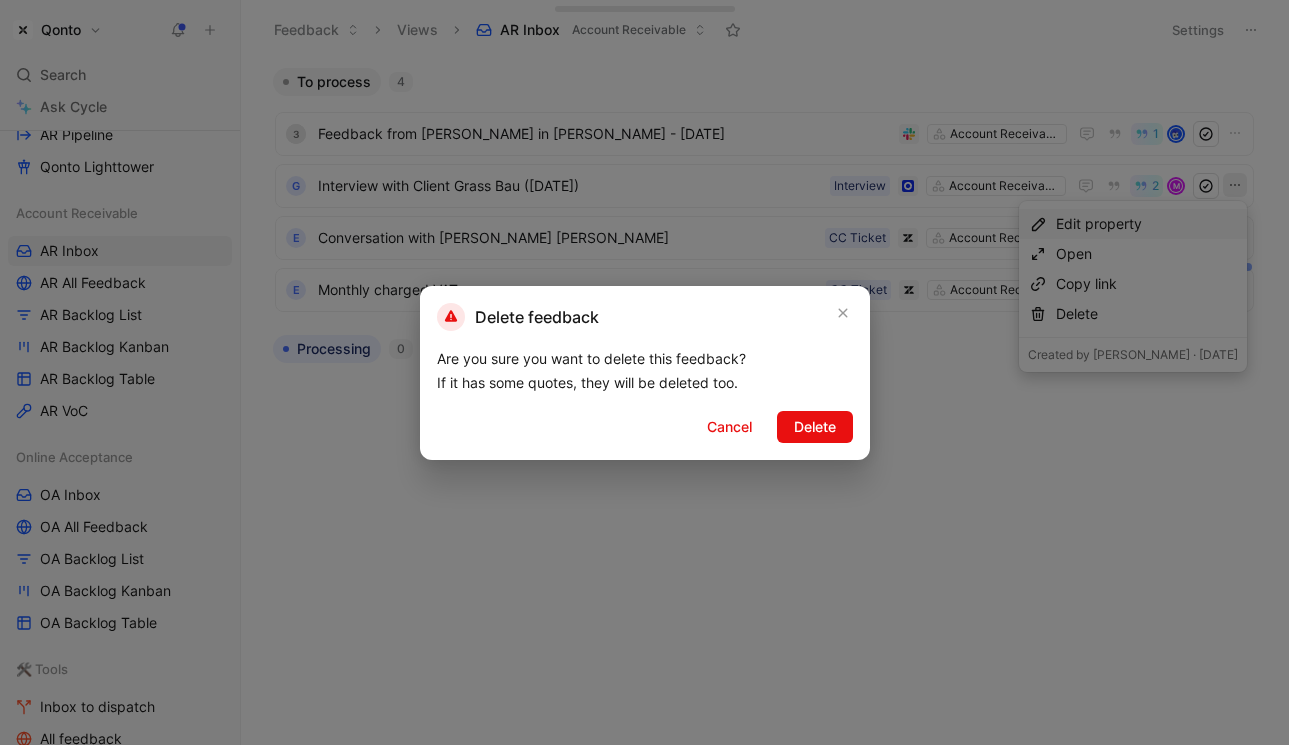 click on "Delete" at bounding box center (815, 427) 